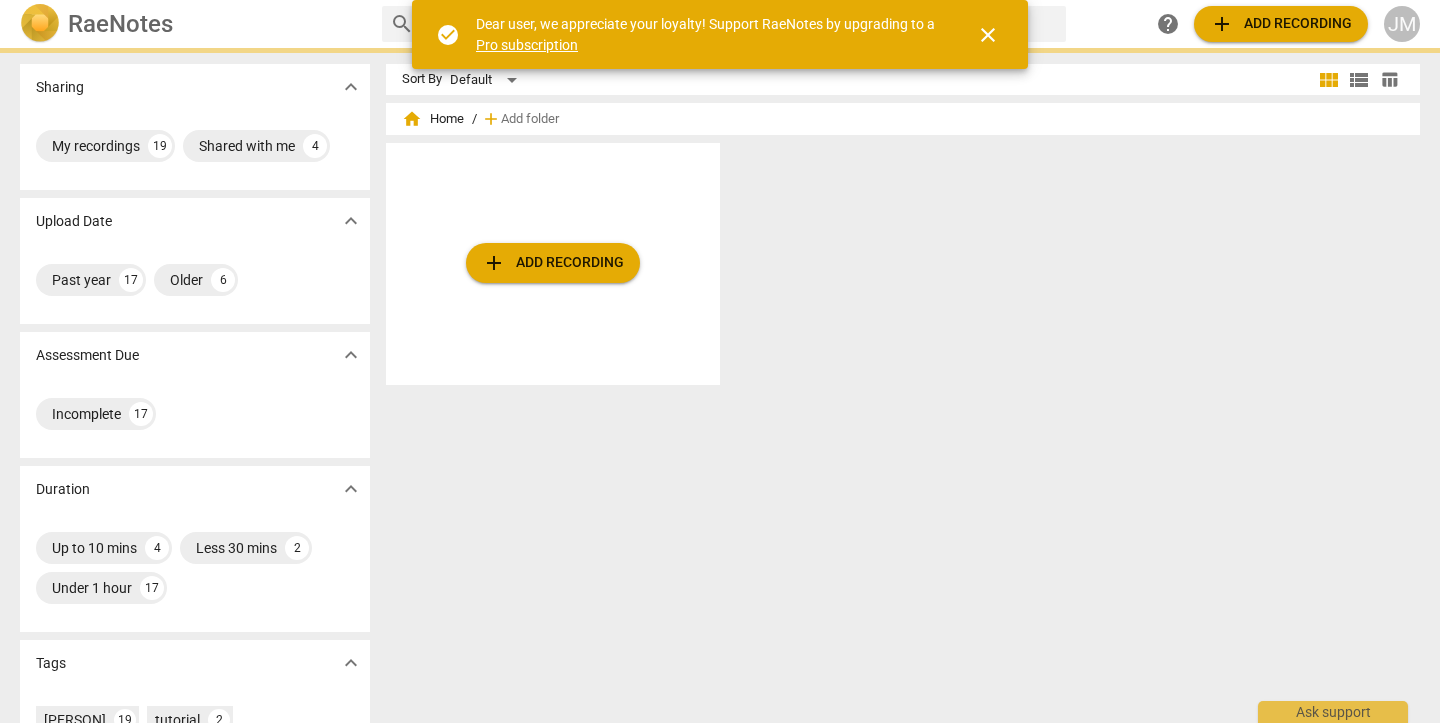 scroll, scrollTop: 0, scrollLeft: 0, axis: both 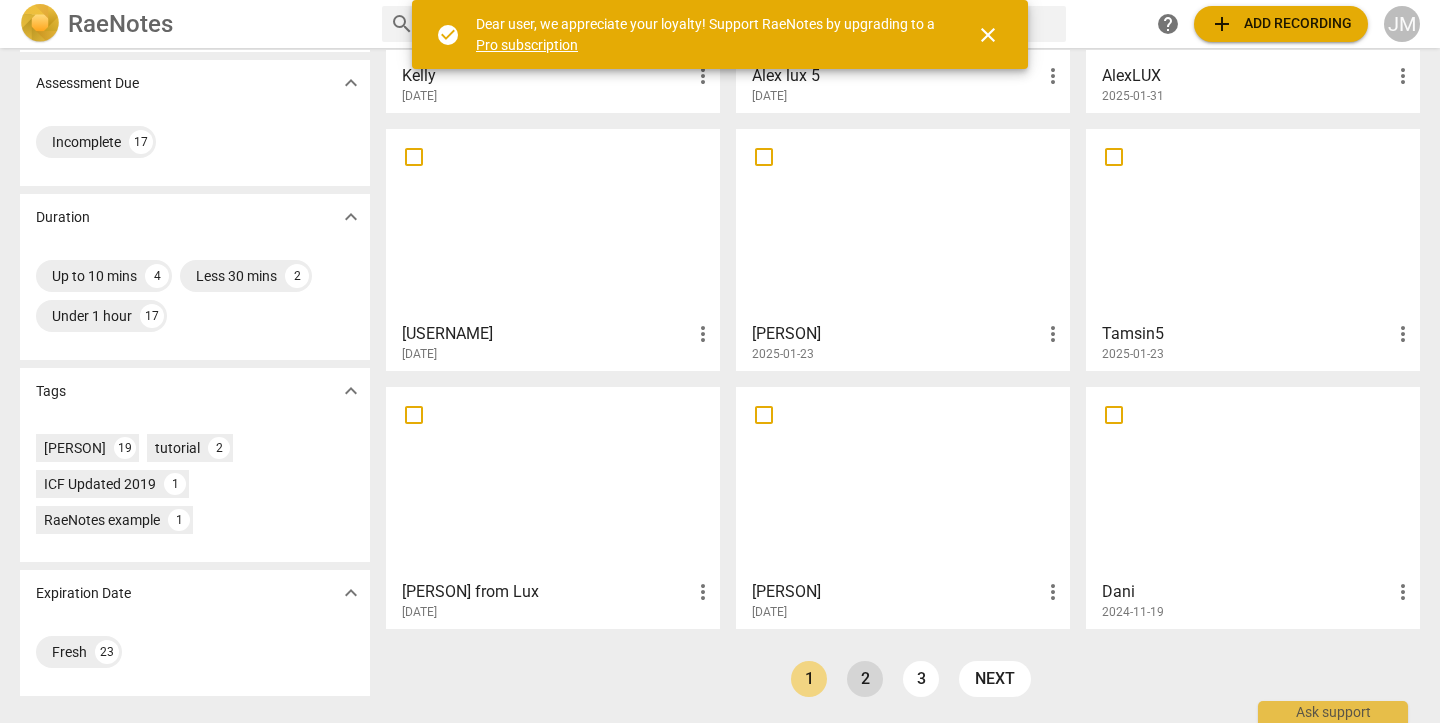 click on "2" at bounding box center [865, 679] 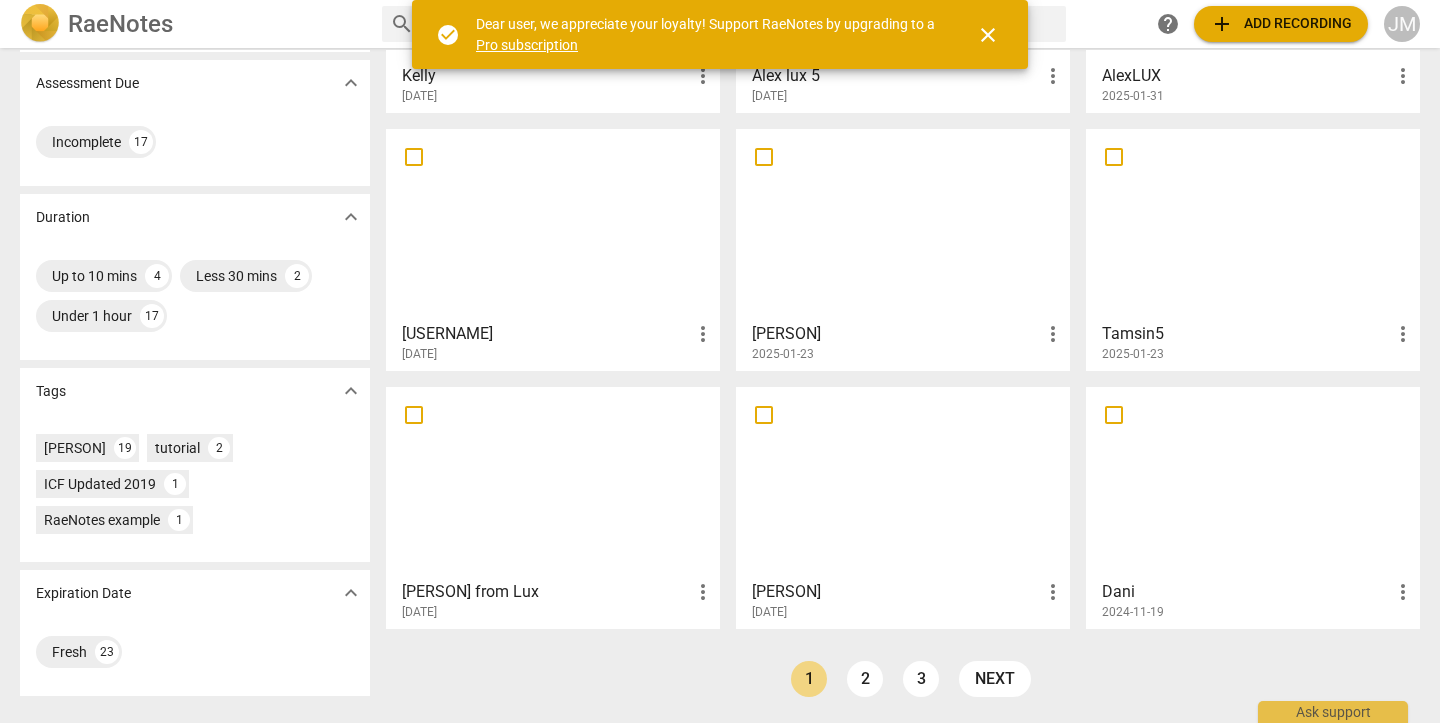 scroll, scrollTop: 0, scrollLeft: 0, axis: both 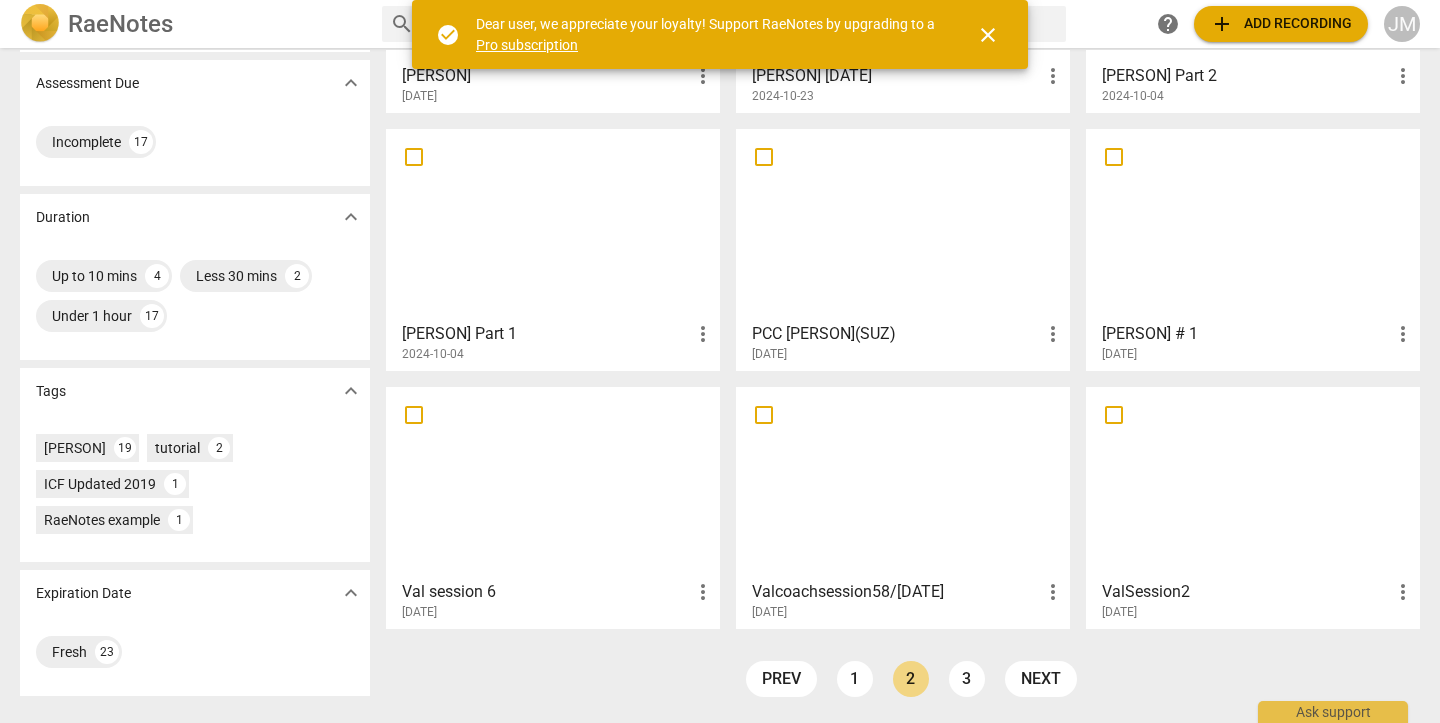 click at bounding box center [1253, 482] 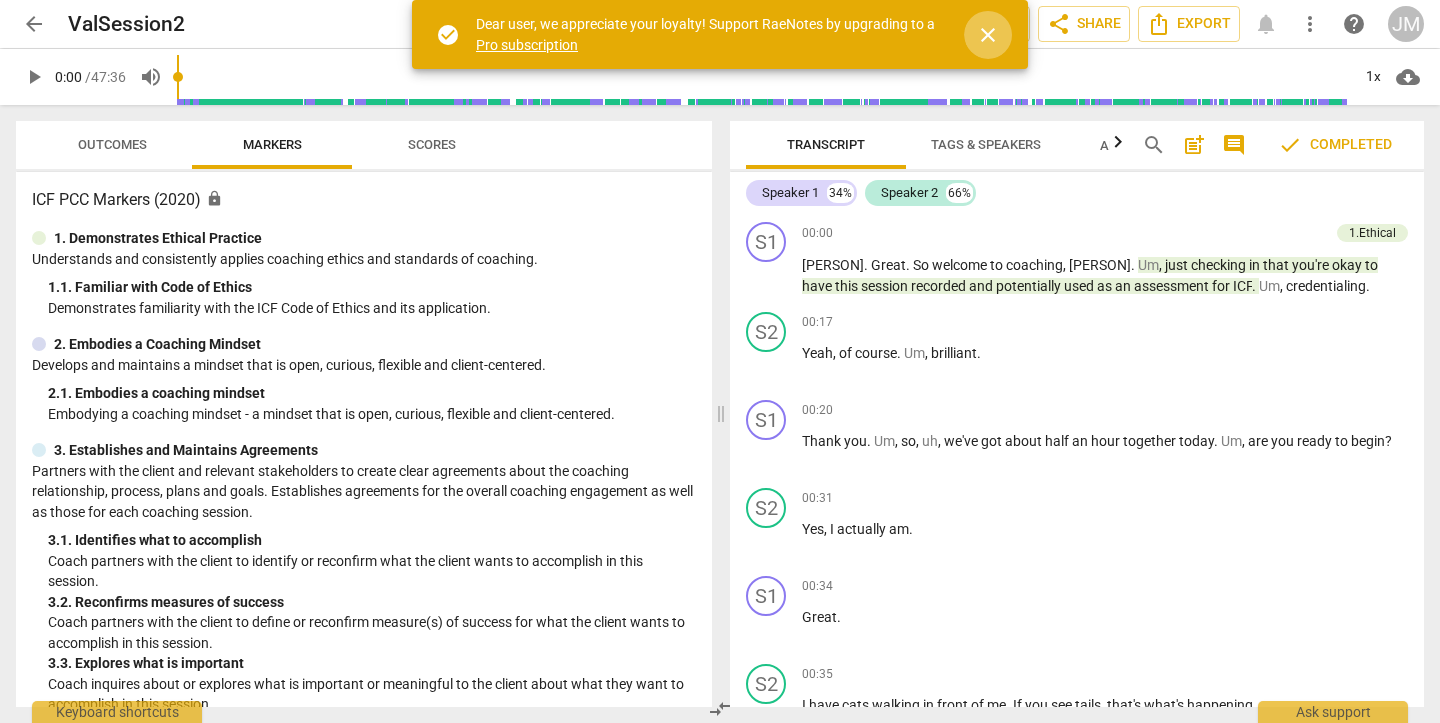 click on "close" at bounding box center [988, 35] 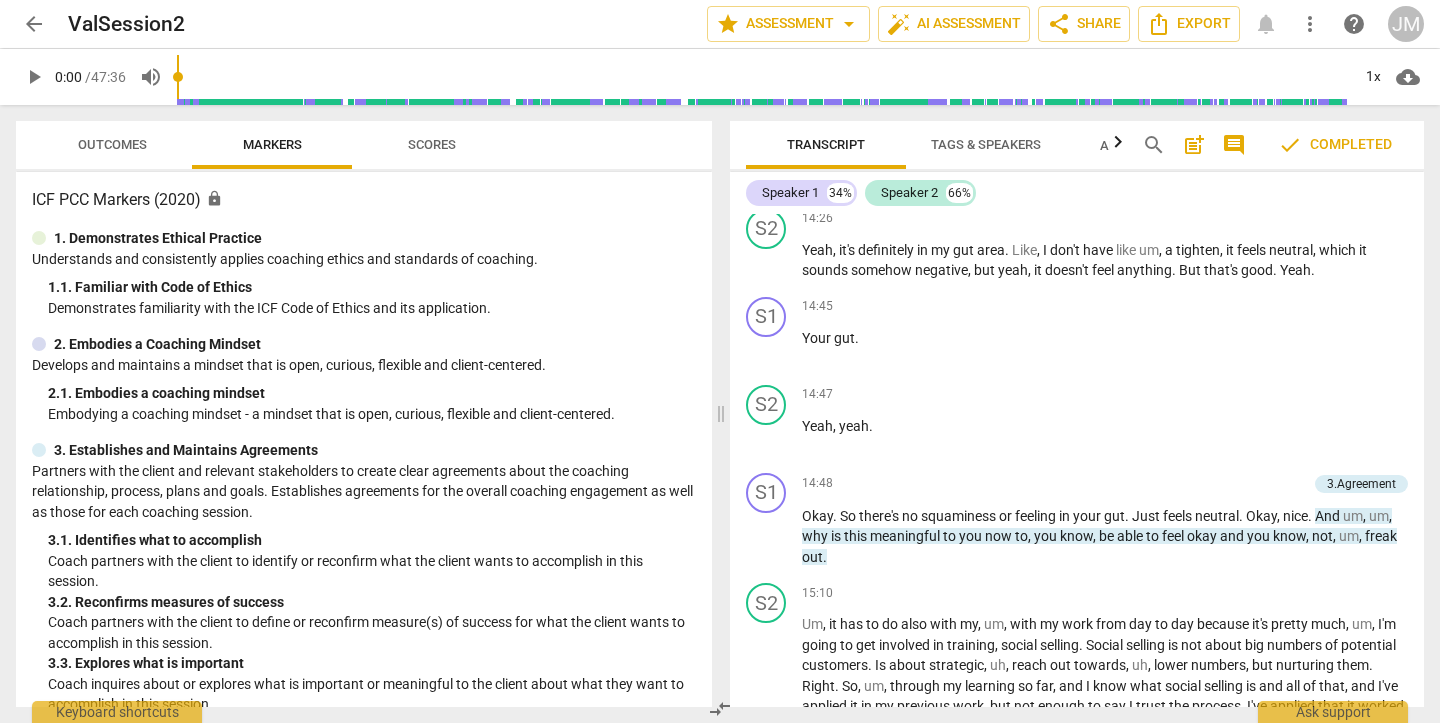 scroll, scrollTop: 4738, scrollLeft: 0, axis: vertical 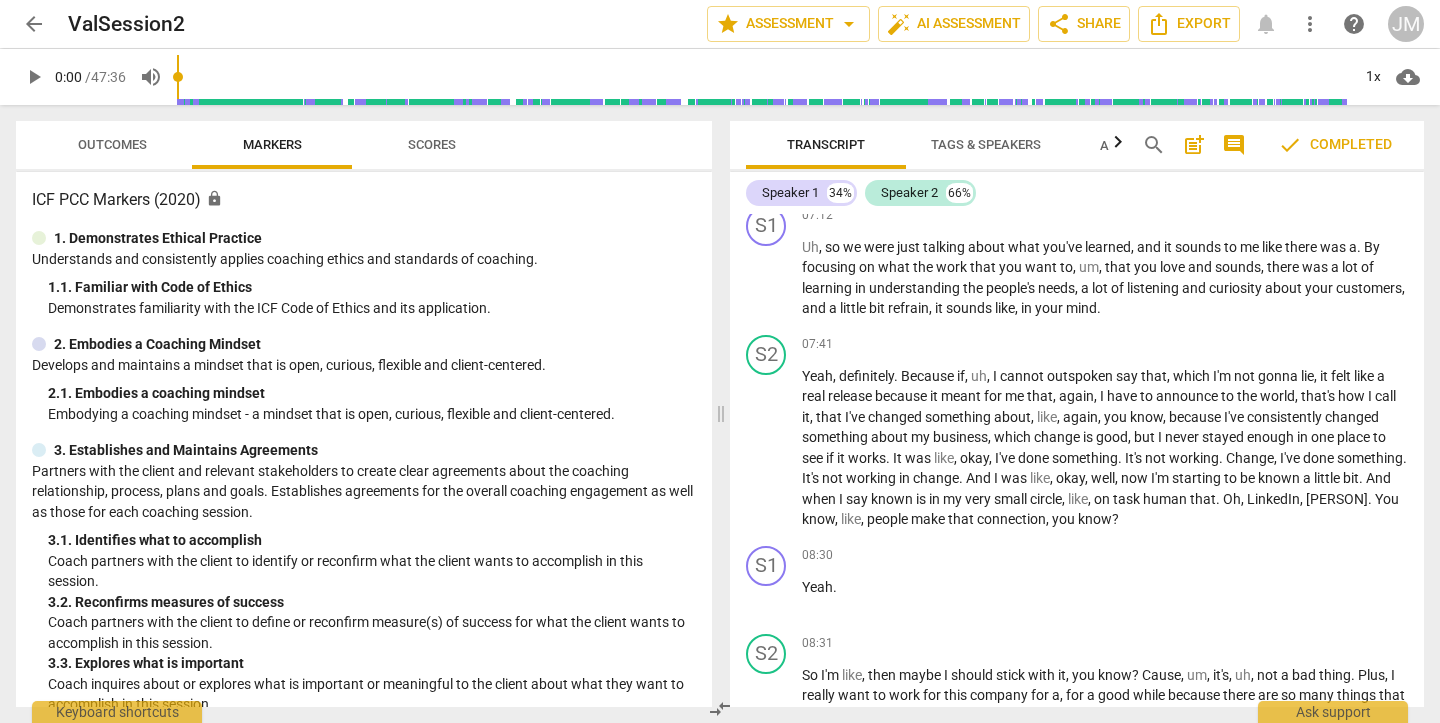 click on "play_arrow" at bounding box center (34, 77) 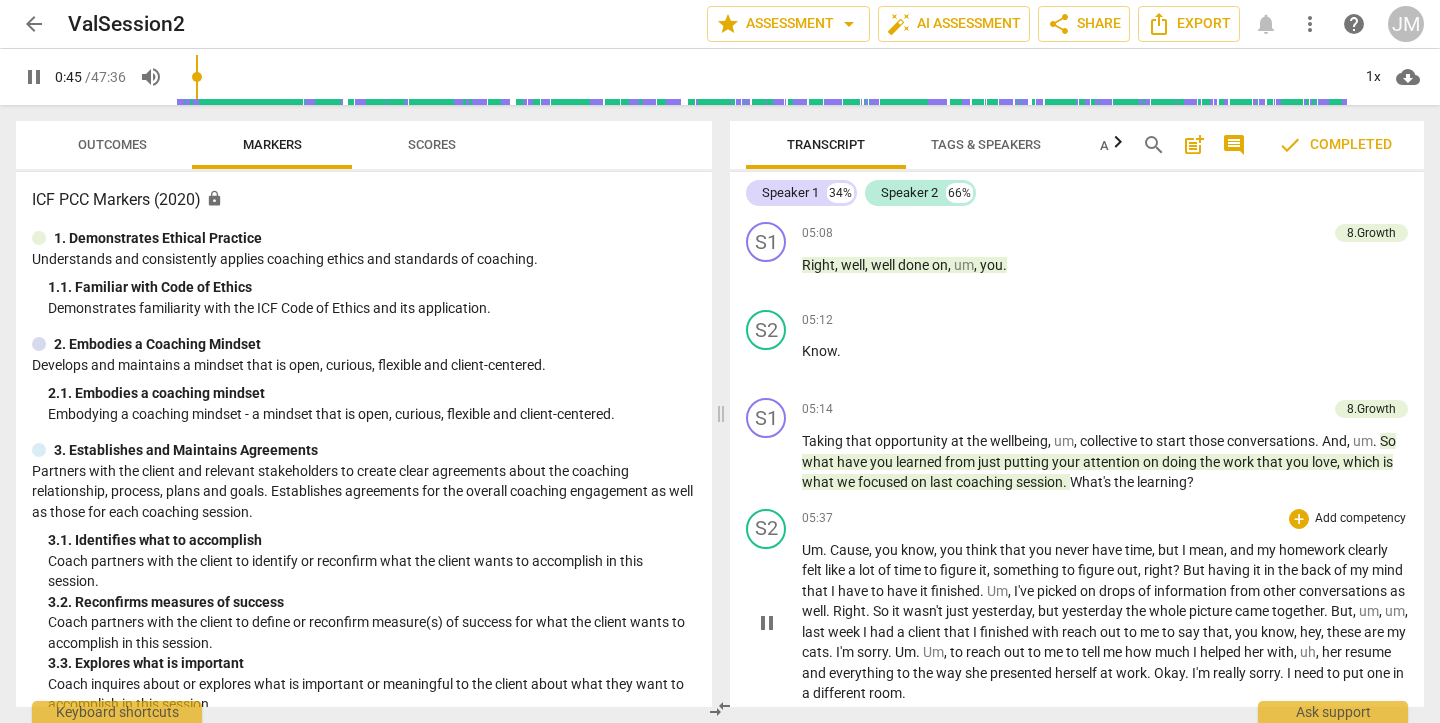 scroll, scrollTop: 1586, scrollLeft: 0, axis: vertical 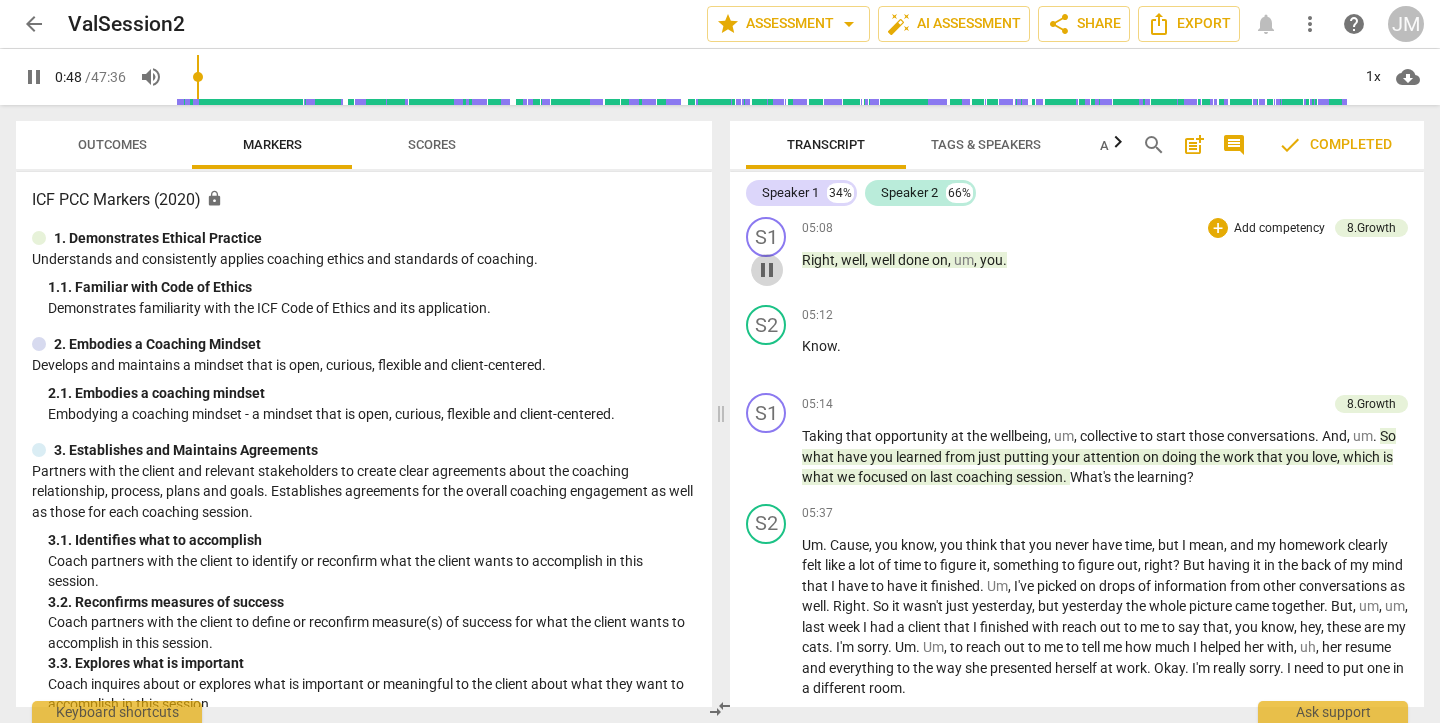 click on "pause" at bounding box center [767, 270] 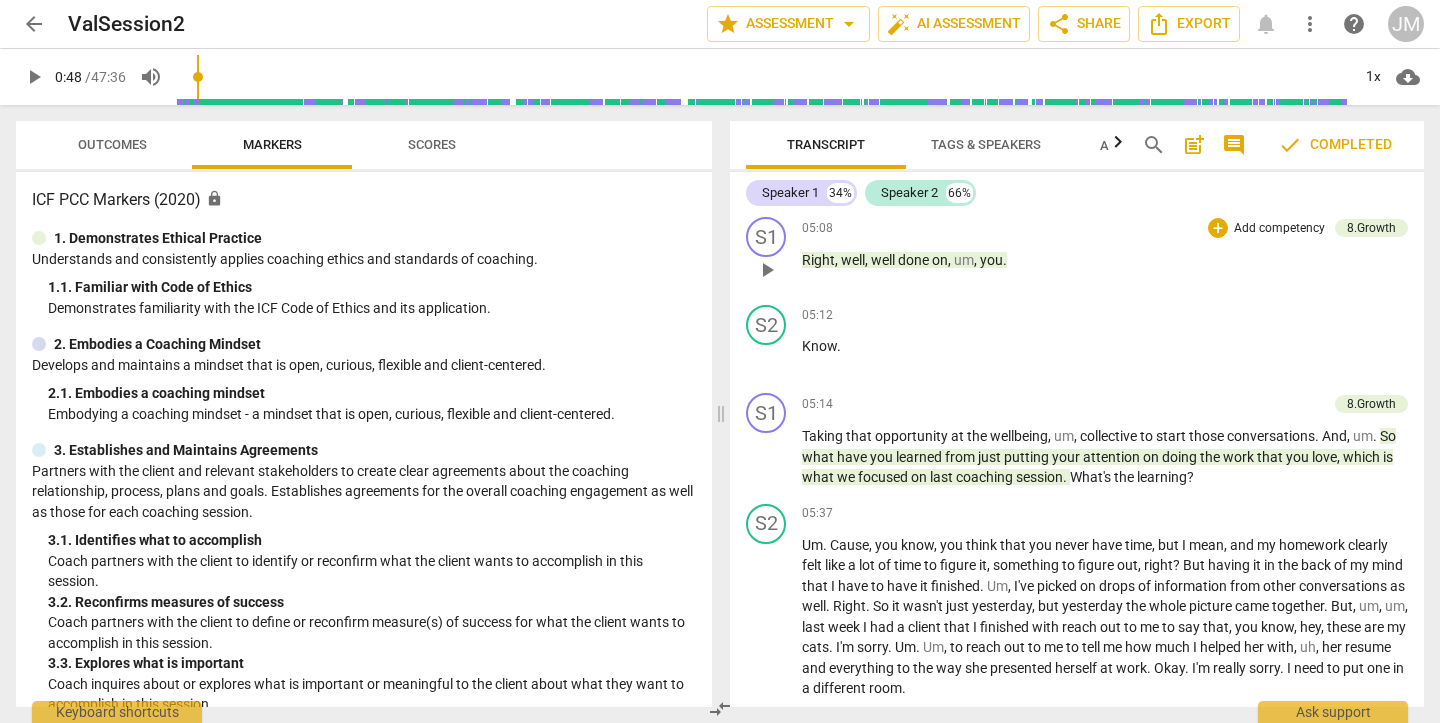 click on "play_arrow" at bounding box center (767, 270) 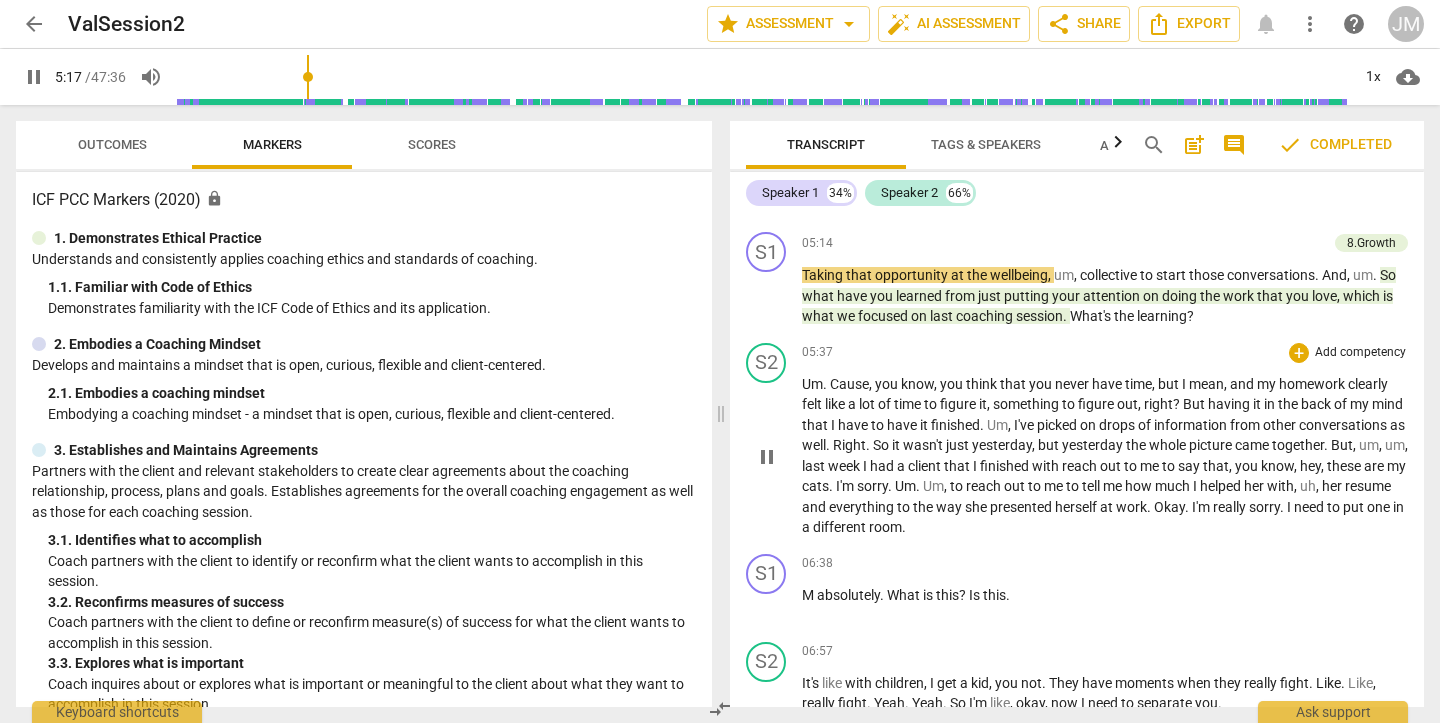 scroll, scrollTop: 1749, scrollLeft: 0, axis: vertical 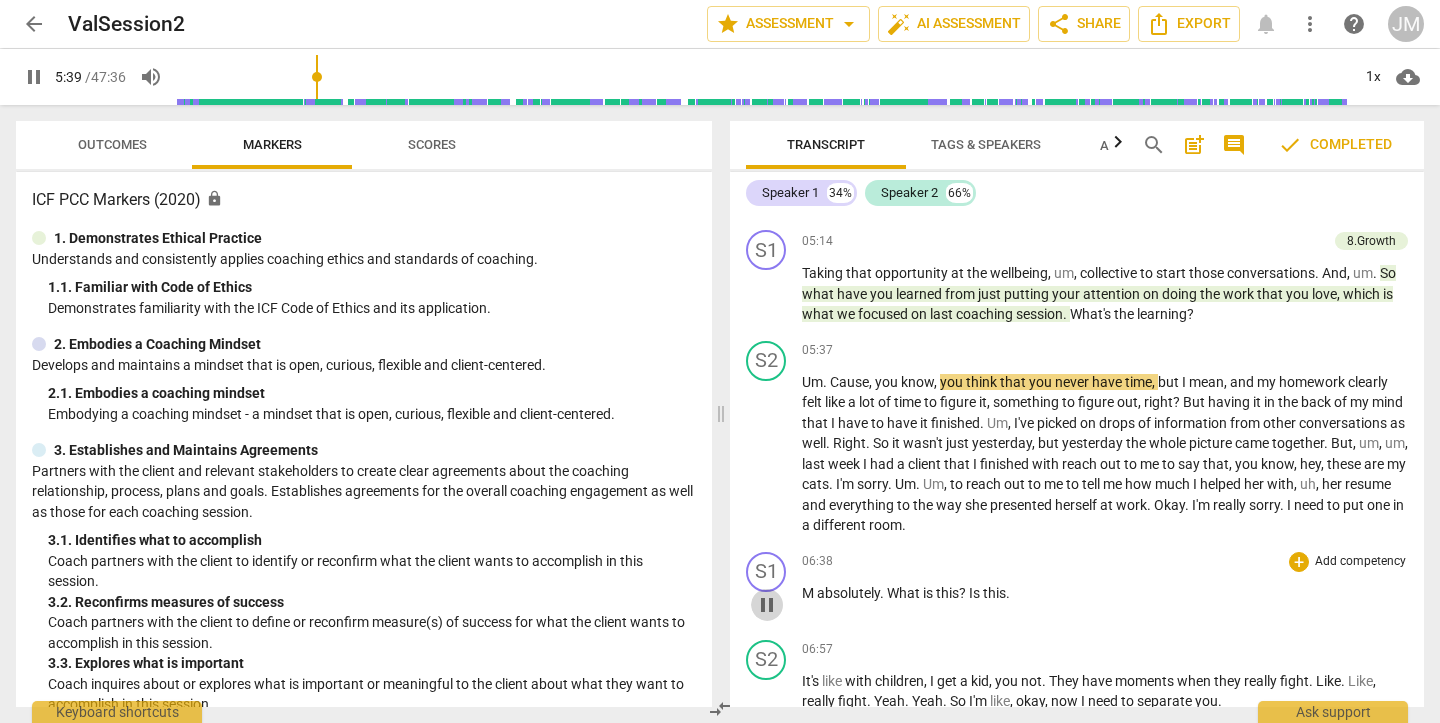 click on "pause" at bounding box center (767, 605) 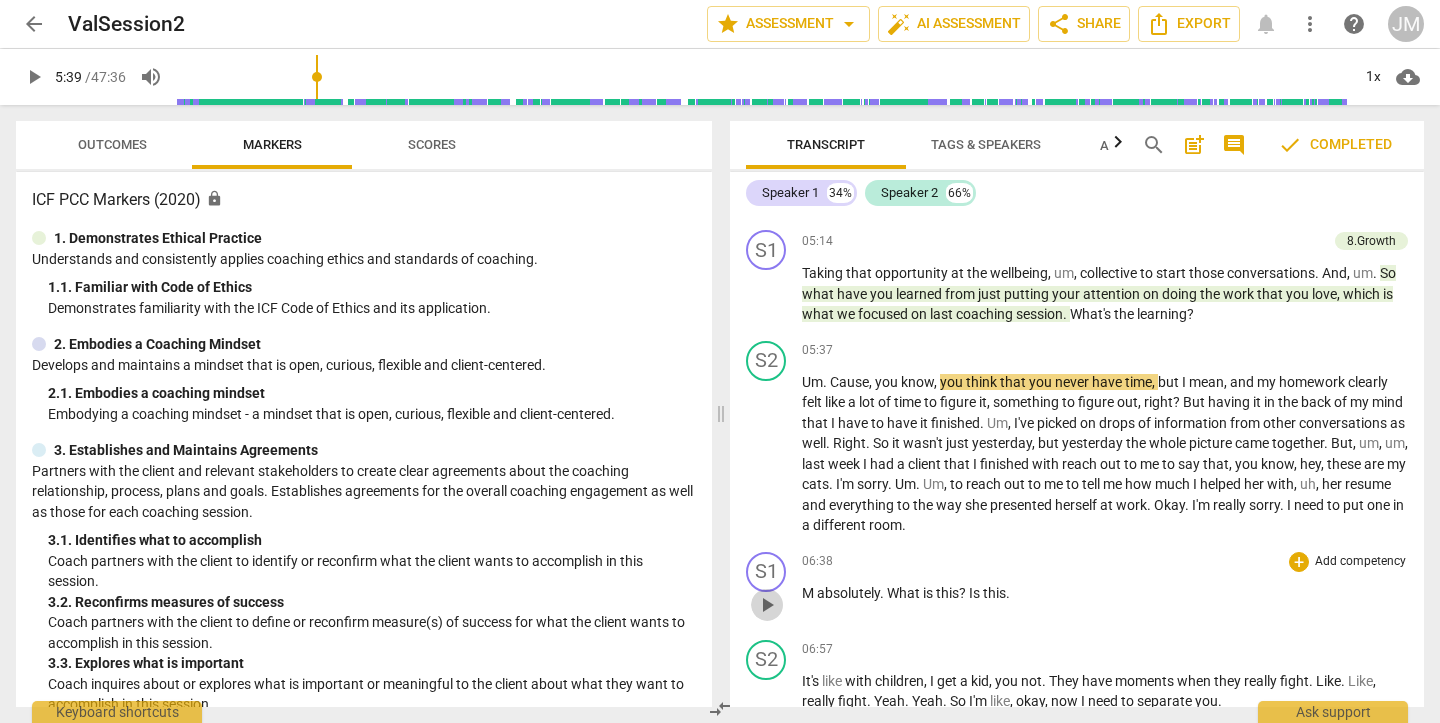 click on "play_arrow" at bounding box center (767, 605) 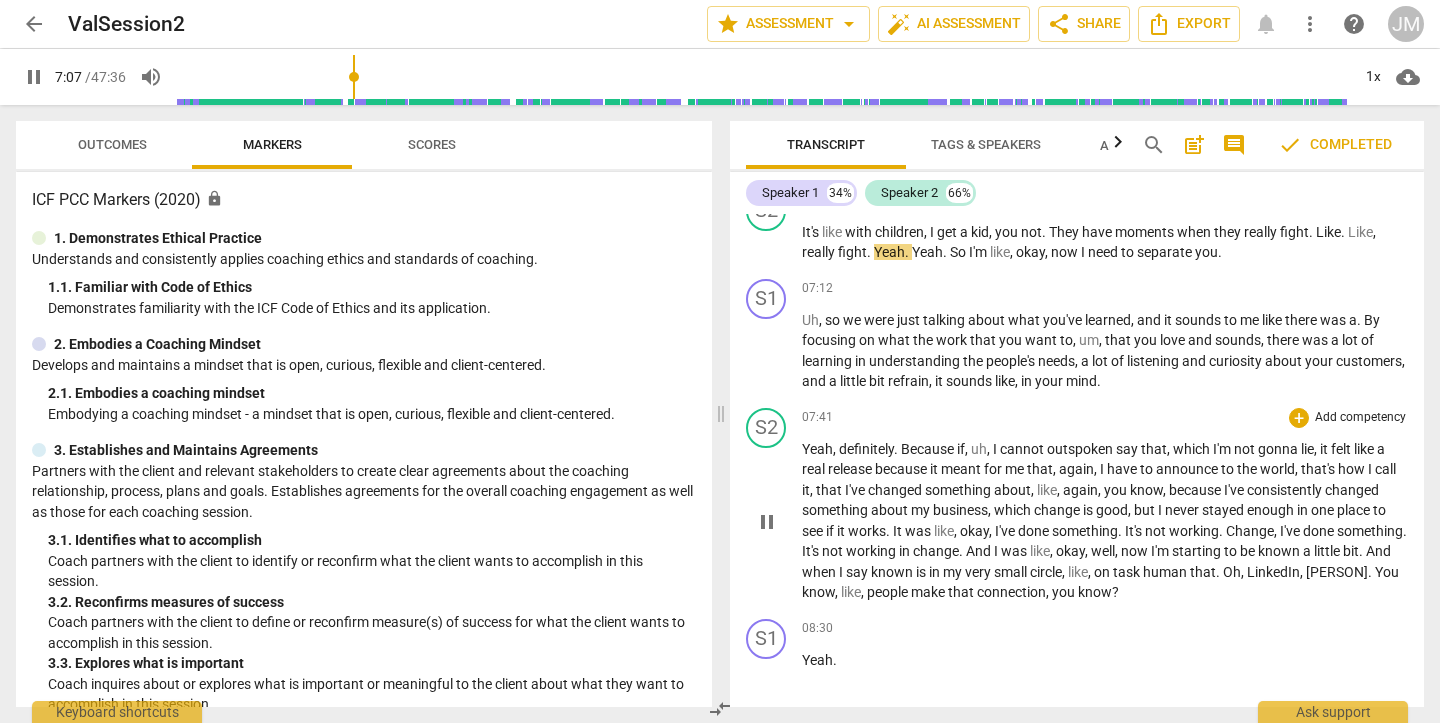 scroll, scrollTop: 2197, scrollLeft: 0, axis: vertical 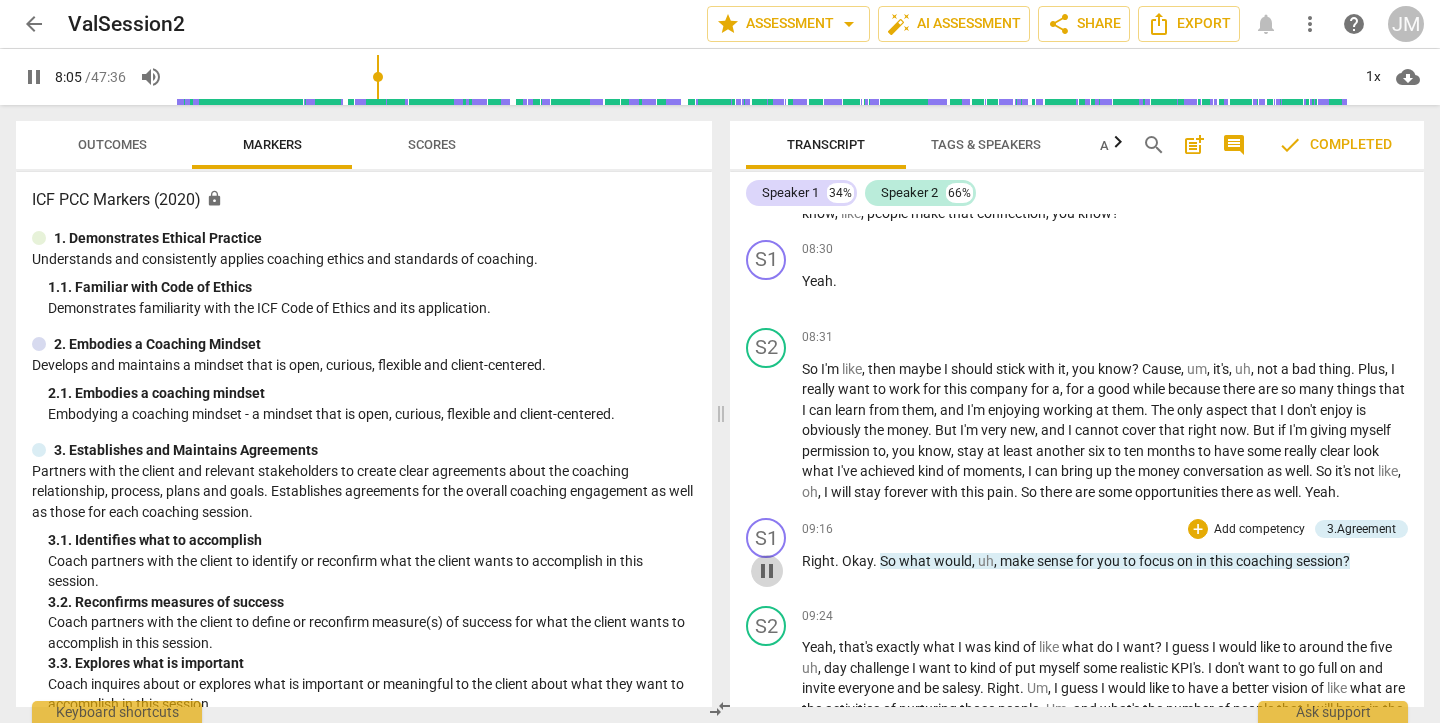 click on "pause" at bounding box center [767, 571] 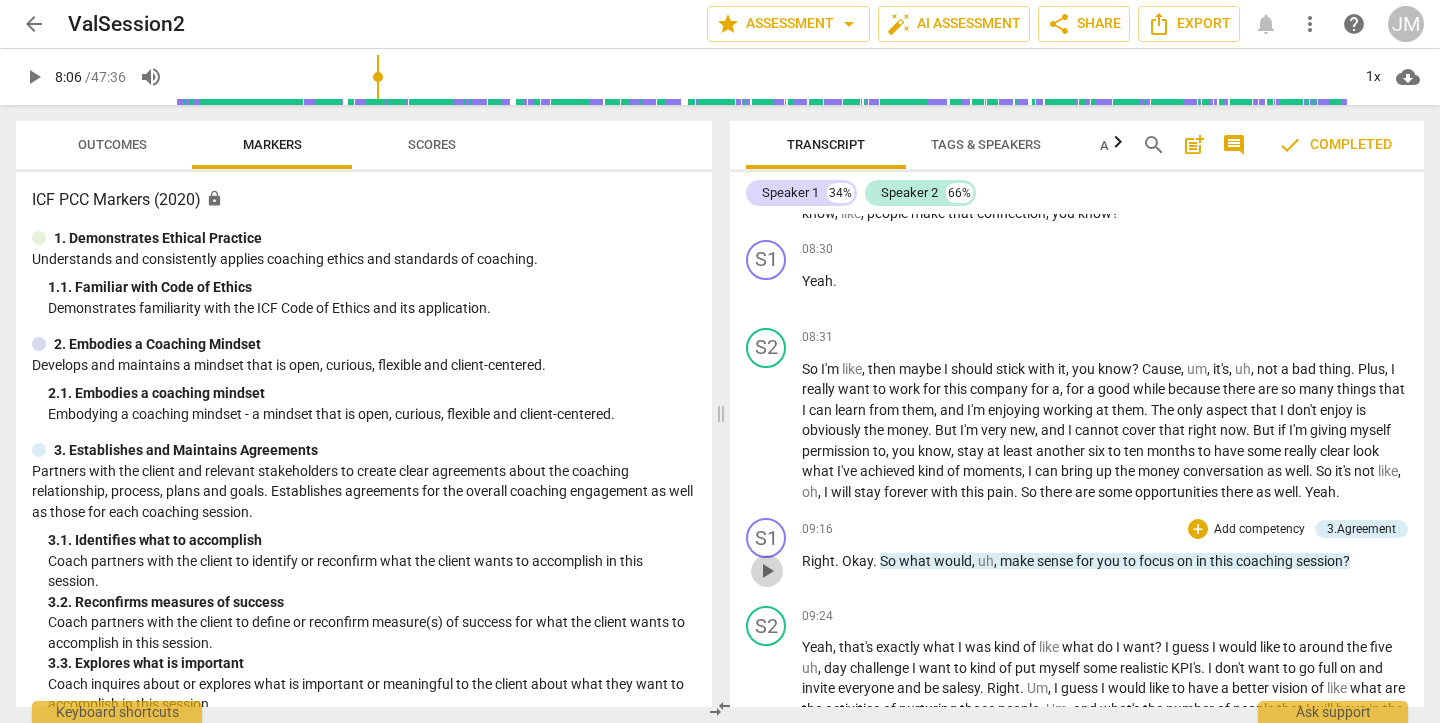 click on "play_arrow" at bounding box center (767, 571) 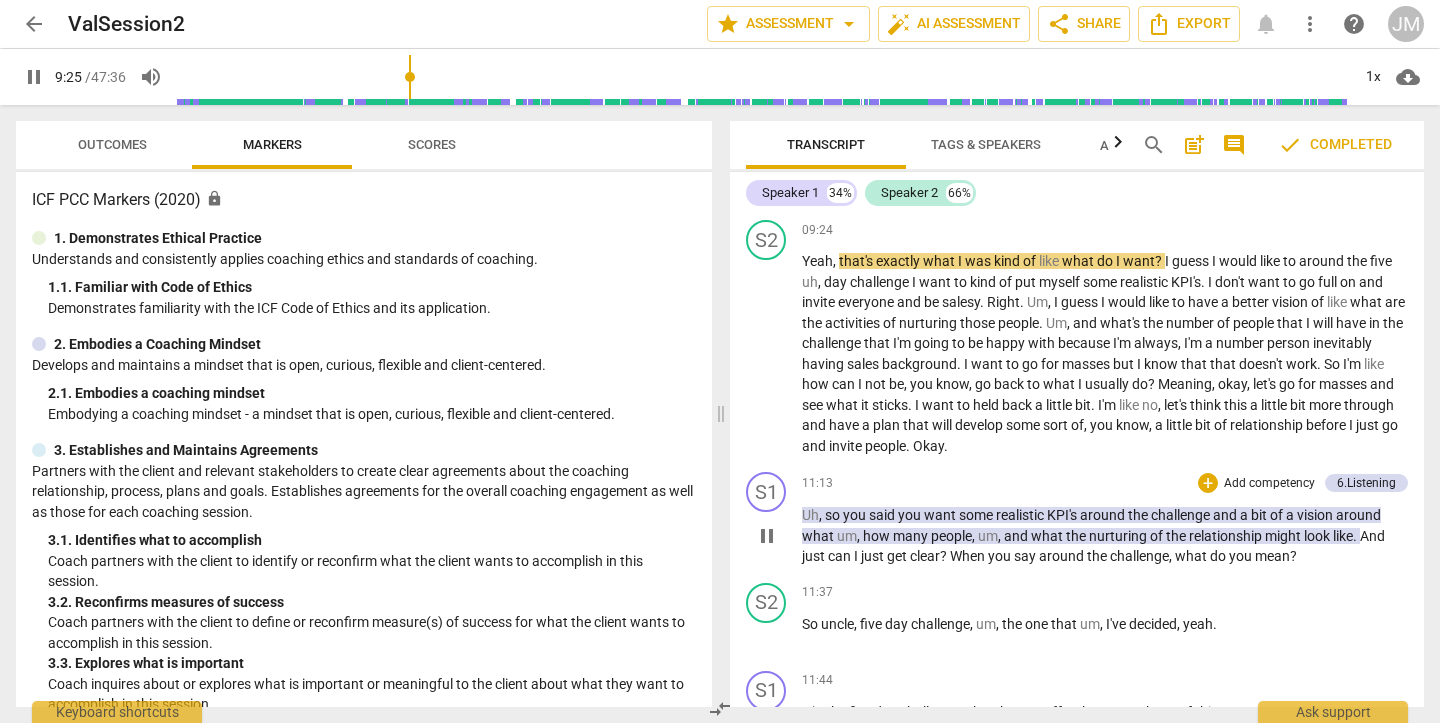 scroll, scrollTop: 2962, scrollLeft: 0, axis: vertical 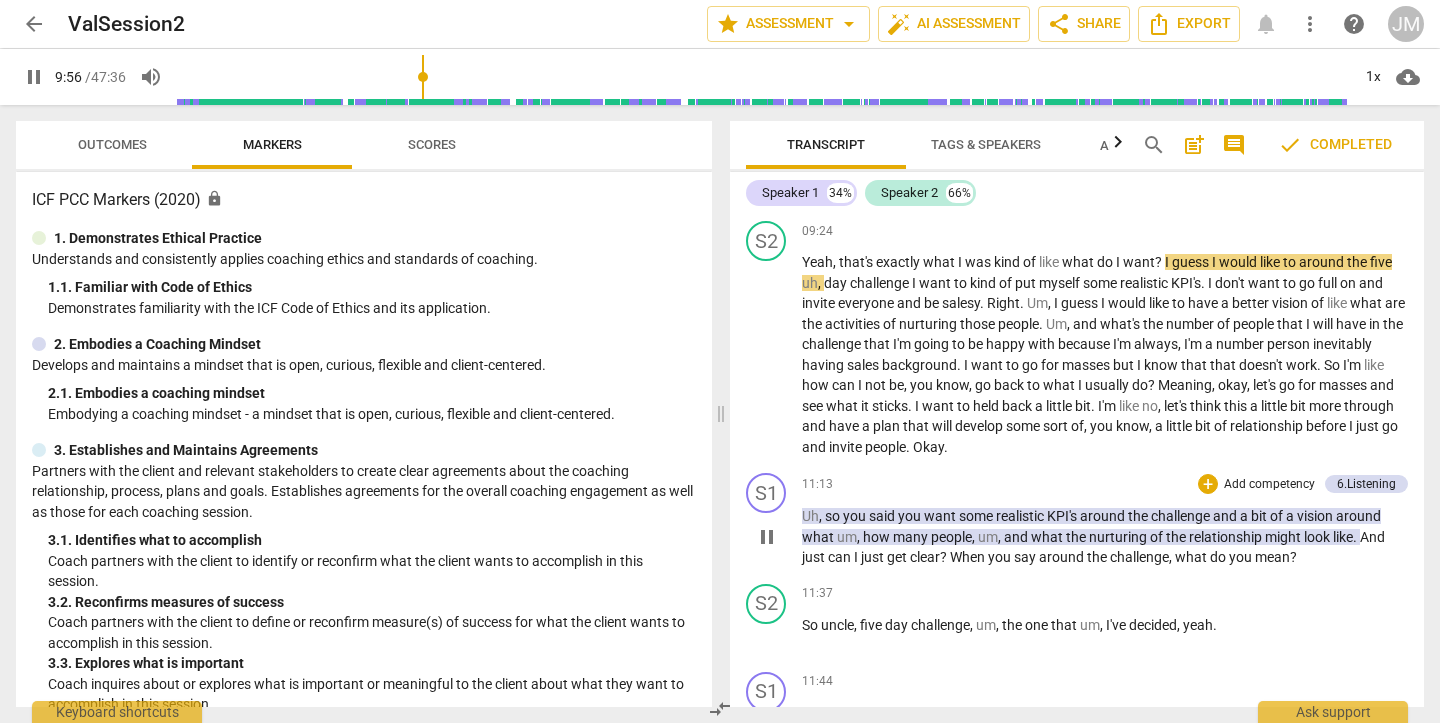 click on "pause" at bounding box center (767, 537) 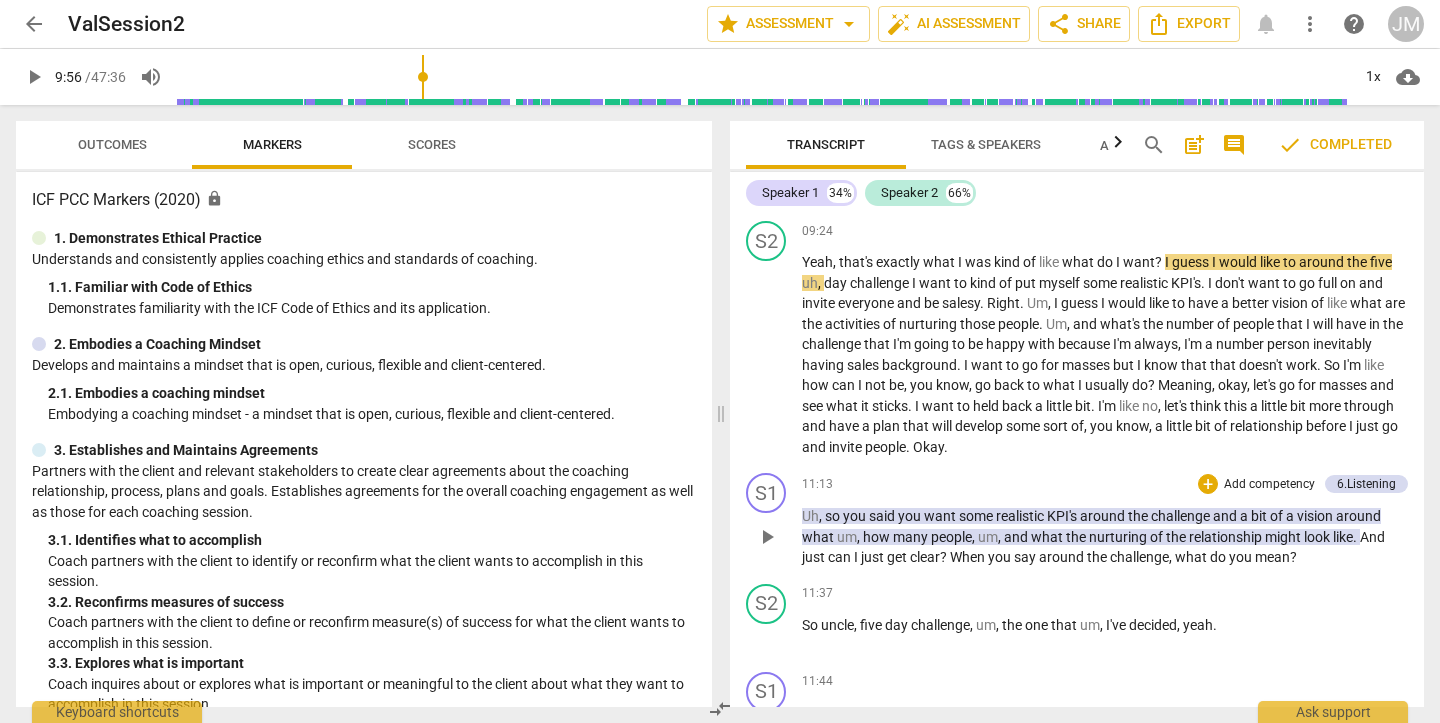 click on "play_arrow" at bounding box center (767, 537) 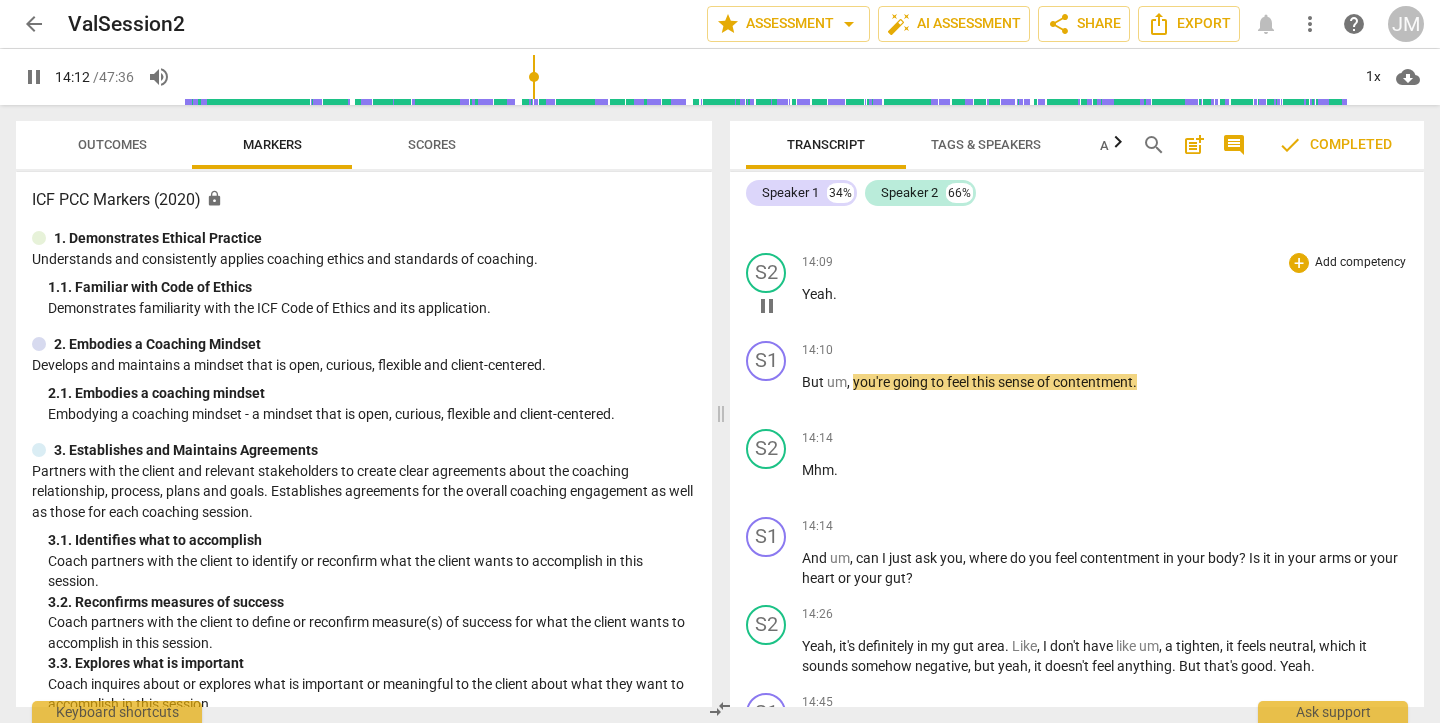 scroll, scrollTop: 4380, scrollLeft: 0, axis: vertical 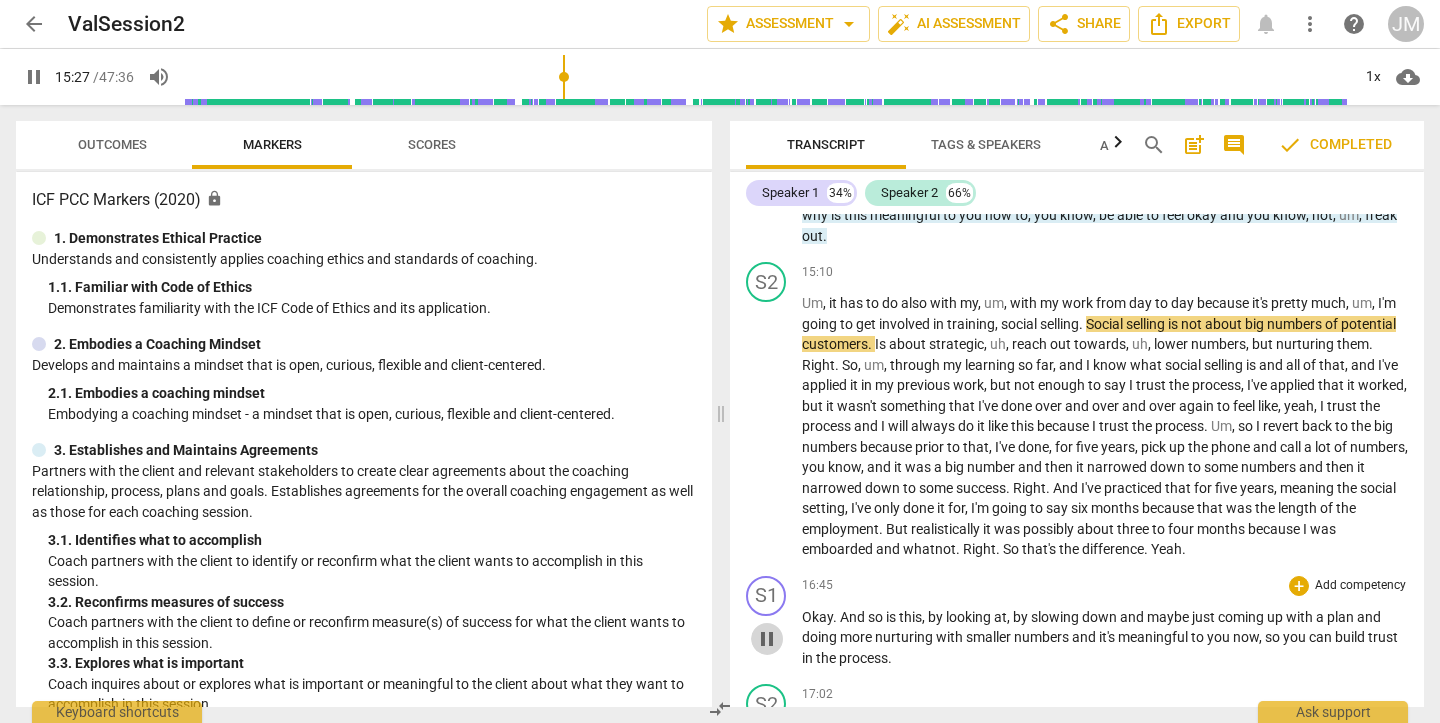 click on "pause" at bounding box center [767, 639] 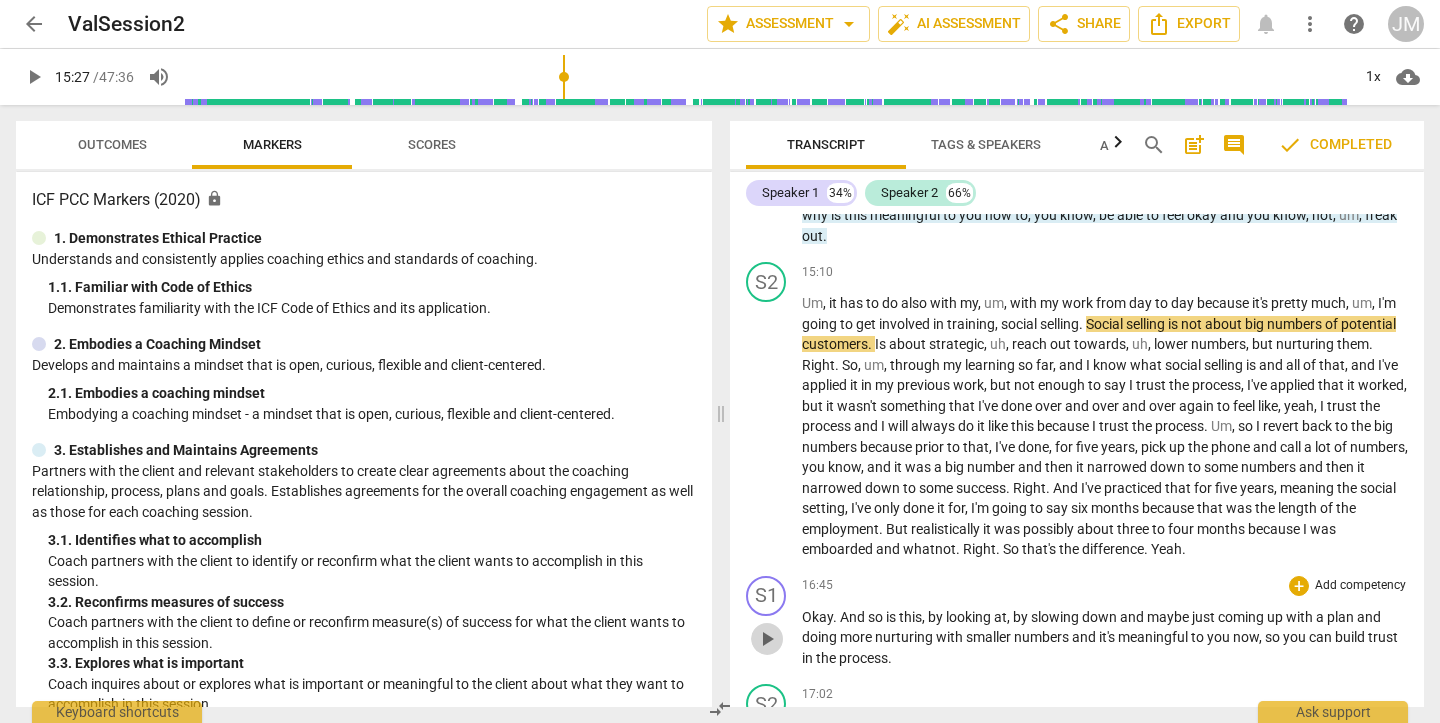 click on "play_arrow" at bounding box center (767, 639) 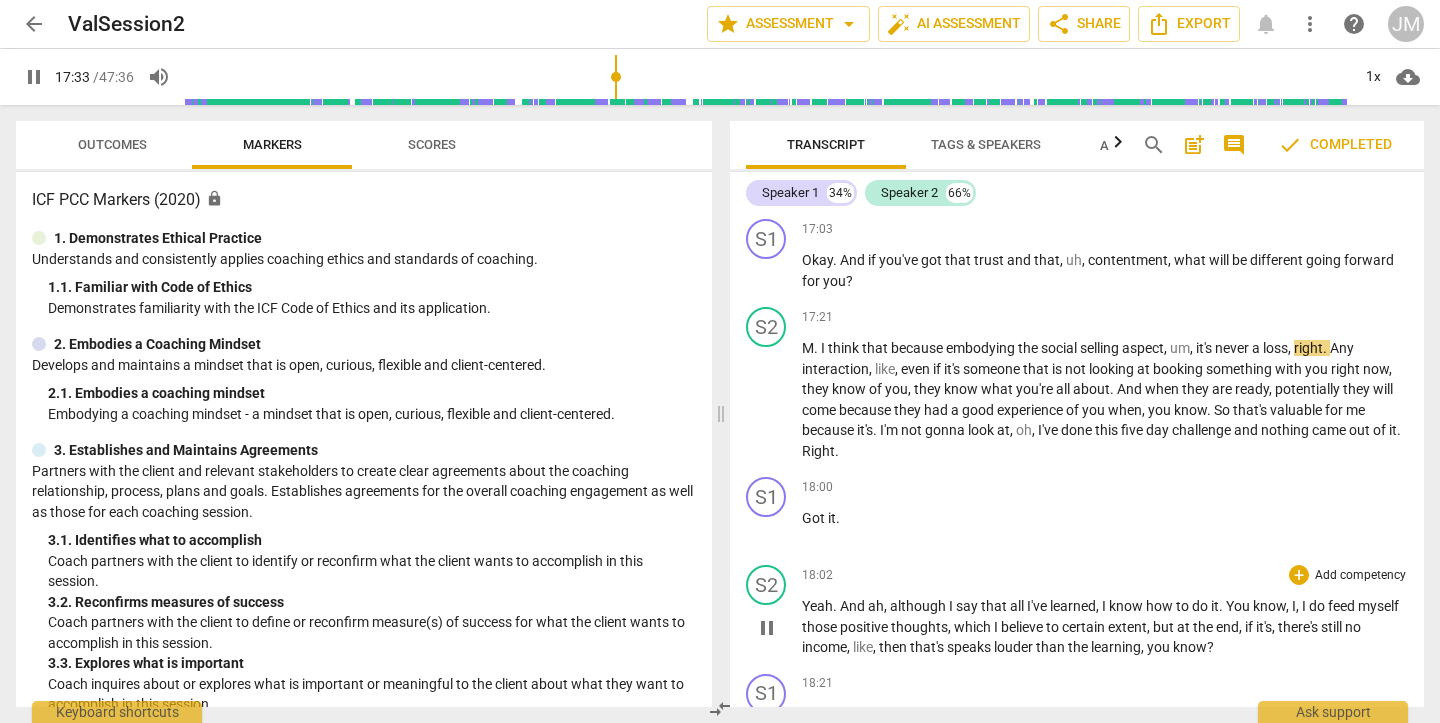 scroll, scrollTop: 5654, scrollLeft: 0, axis: vertical 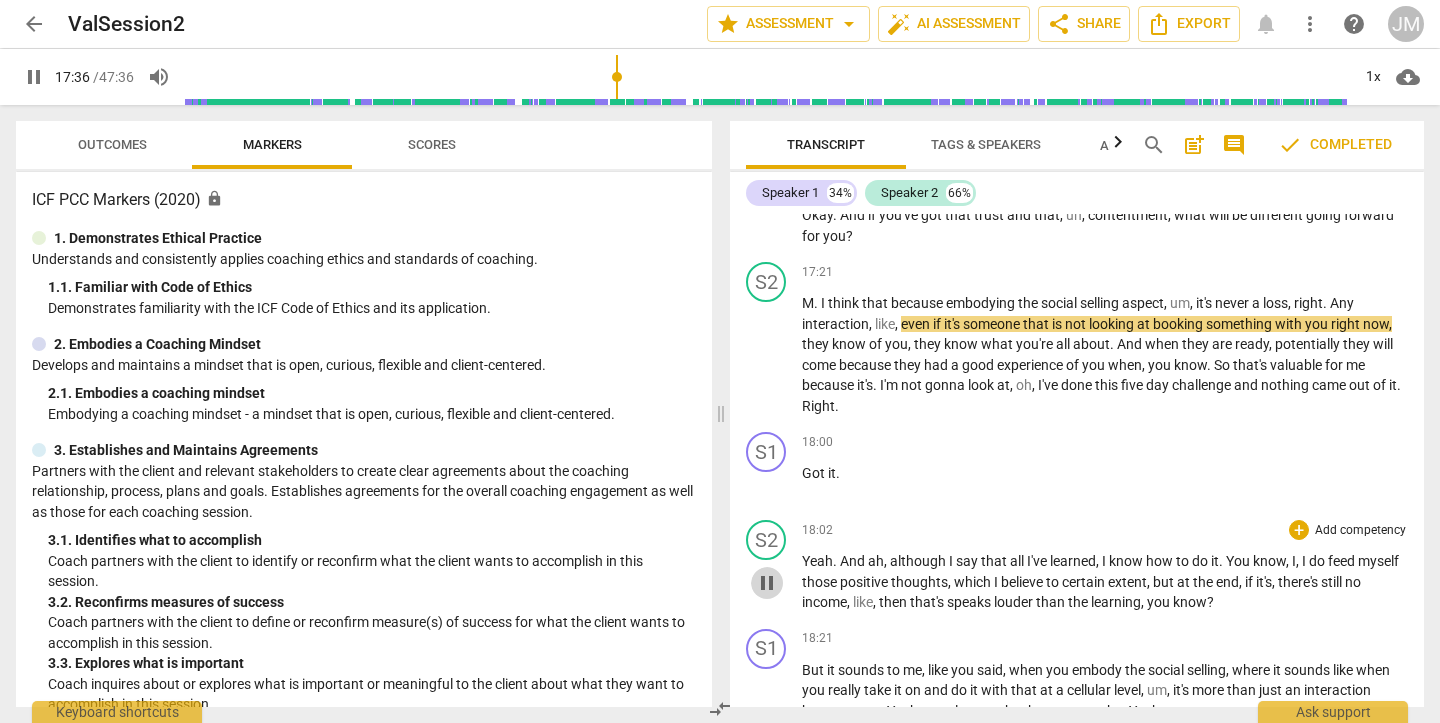 click on "pause" at bounding box center (767, 583) 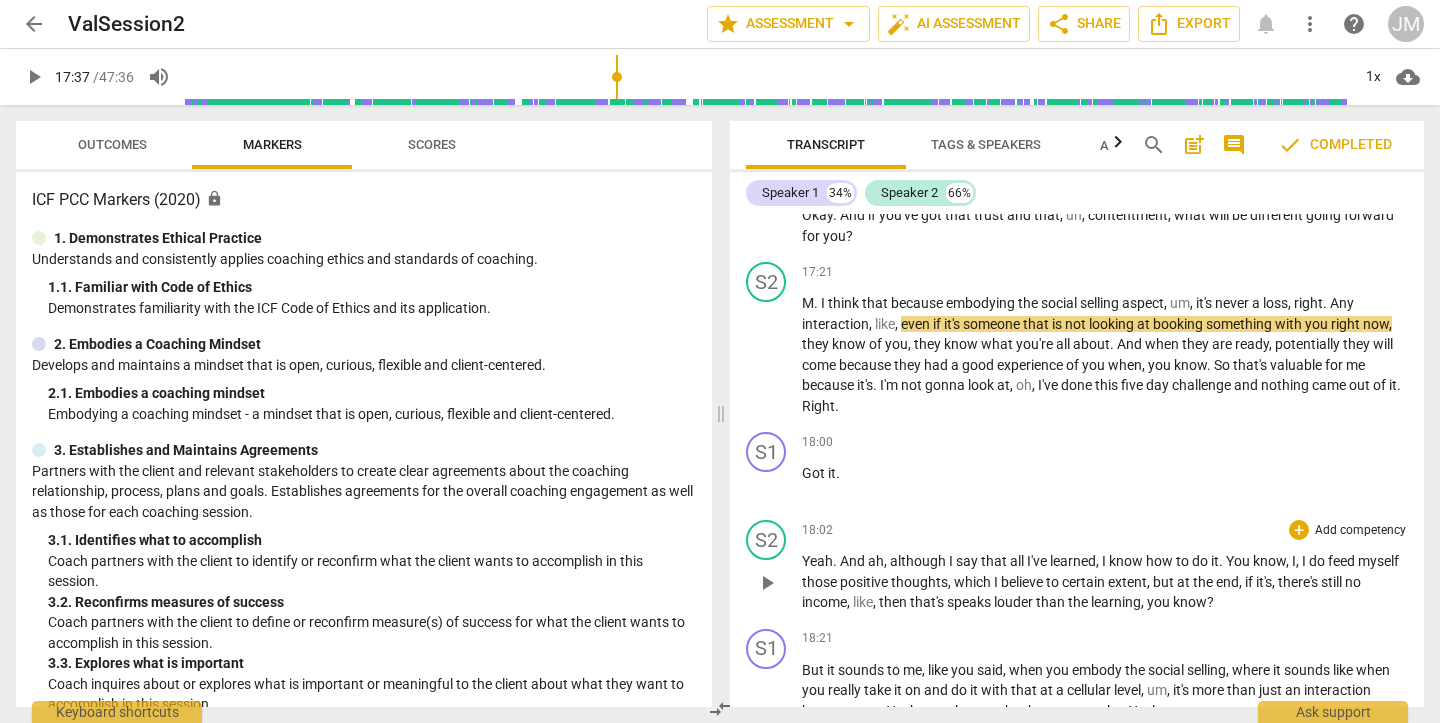 click on "play_arrow" at bounding box center [767, 583] 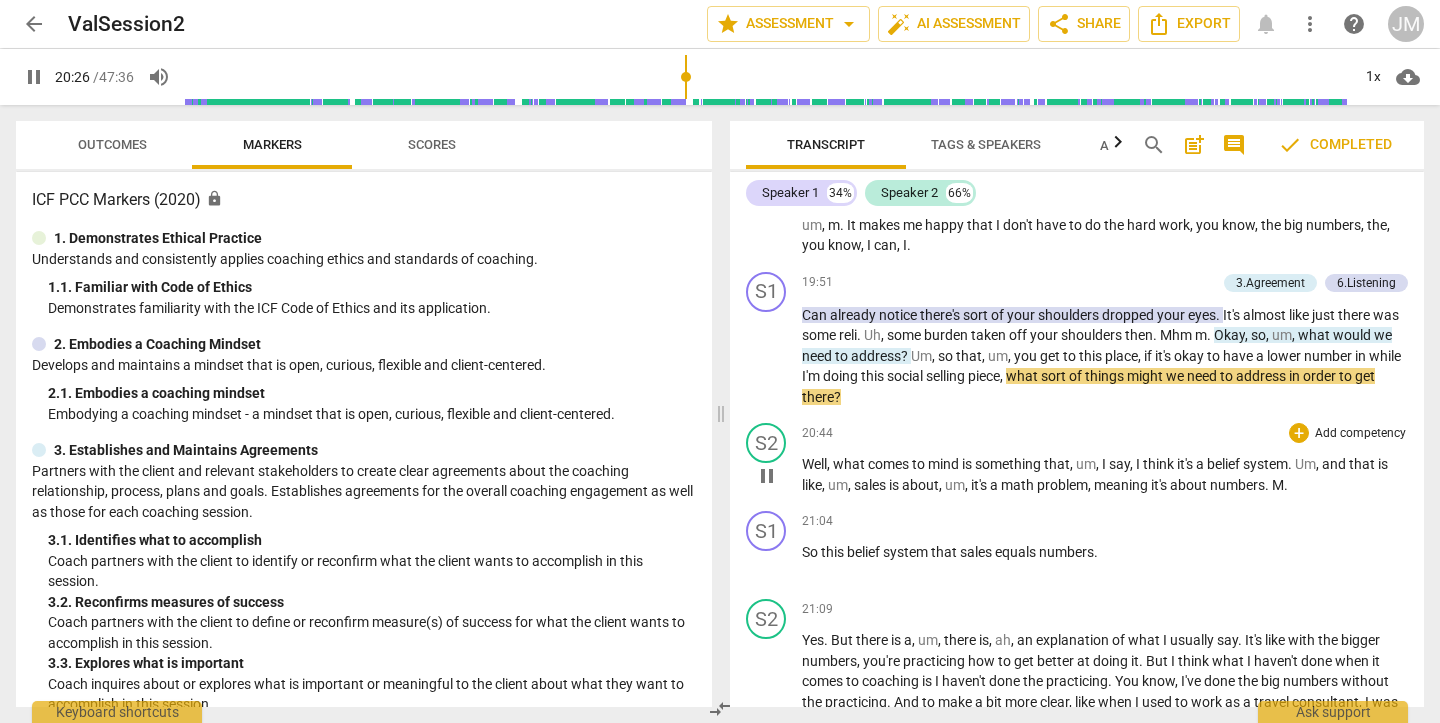 scroll, scrollTop: 6451, scrollLeft: 0, axis: vertical 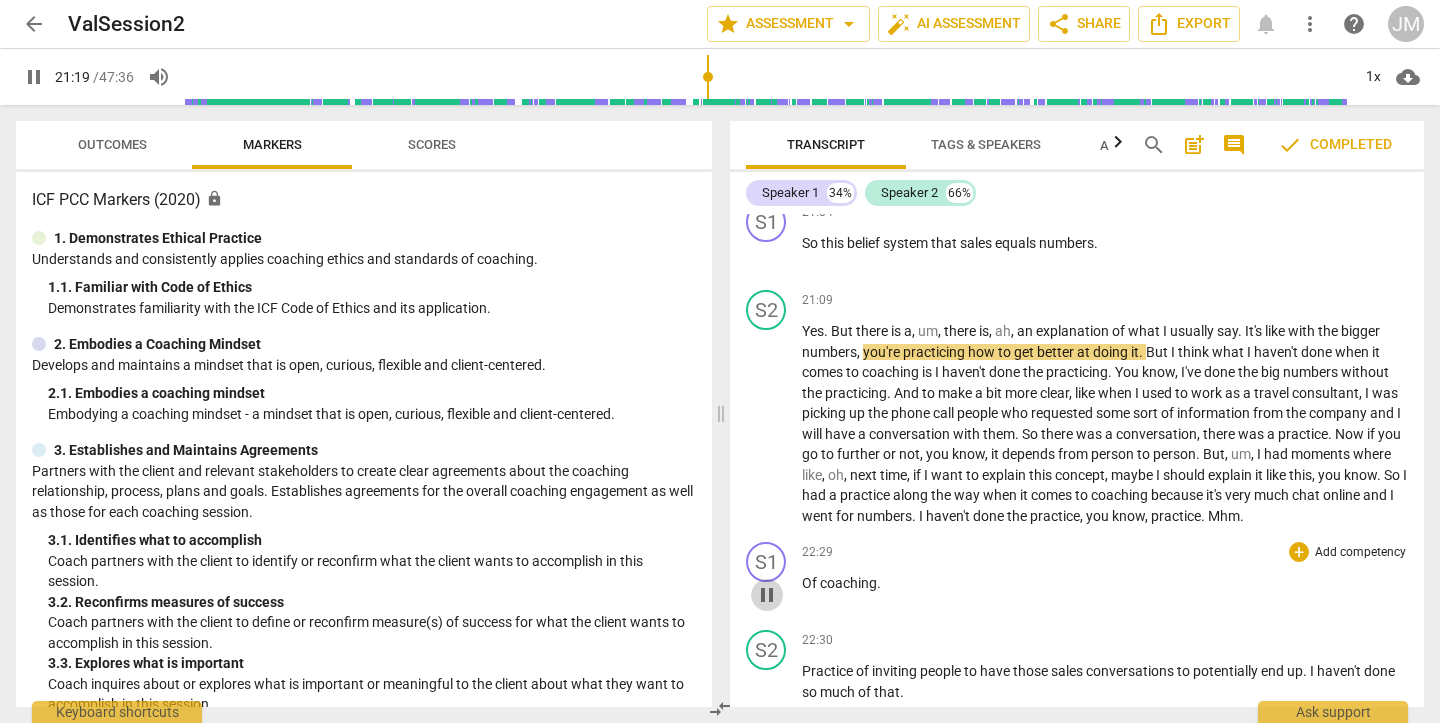 click on "pause" at bounding box center (767, 595) 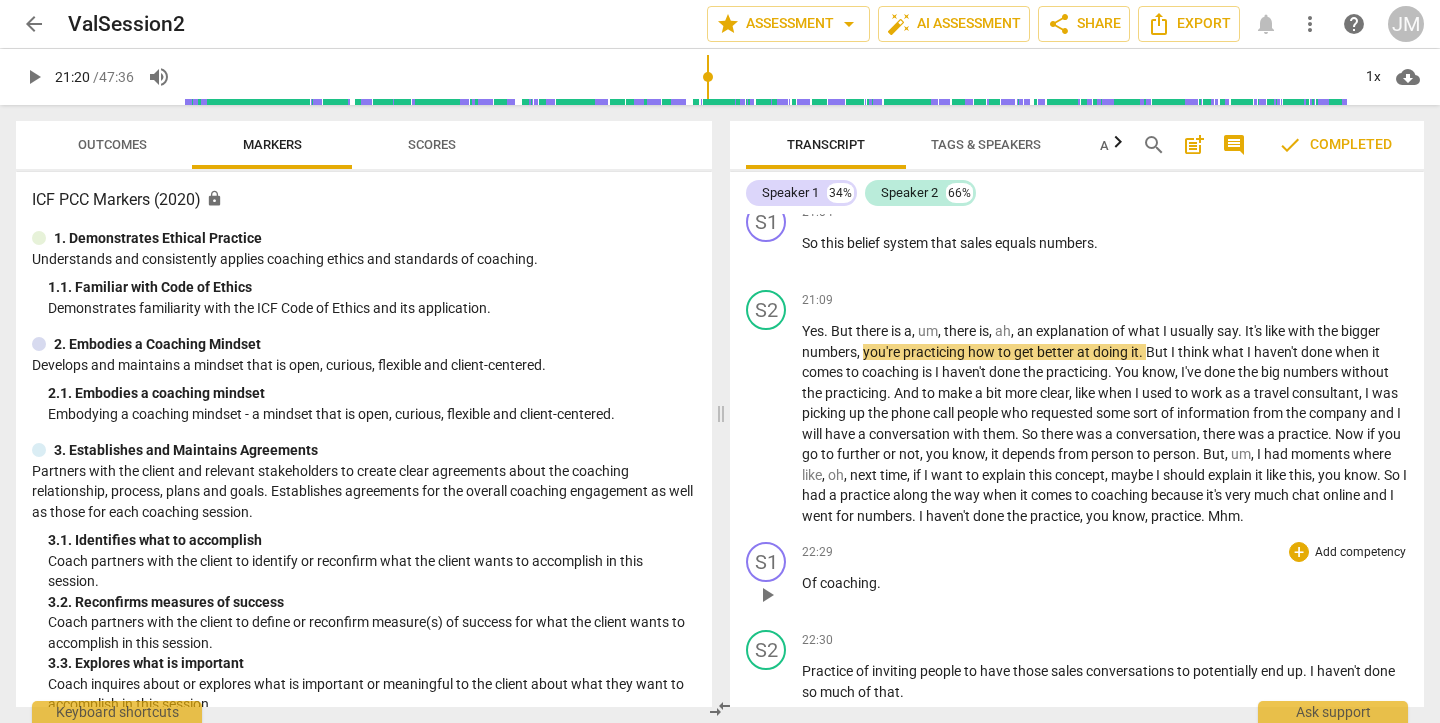 click on "play_arrow" at bounding box center [767, 595] 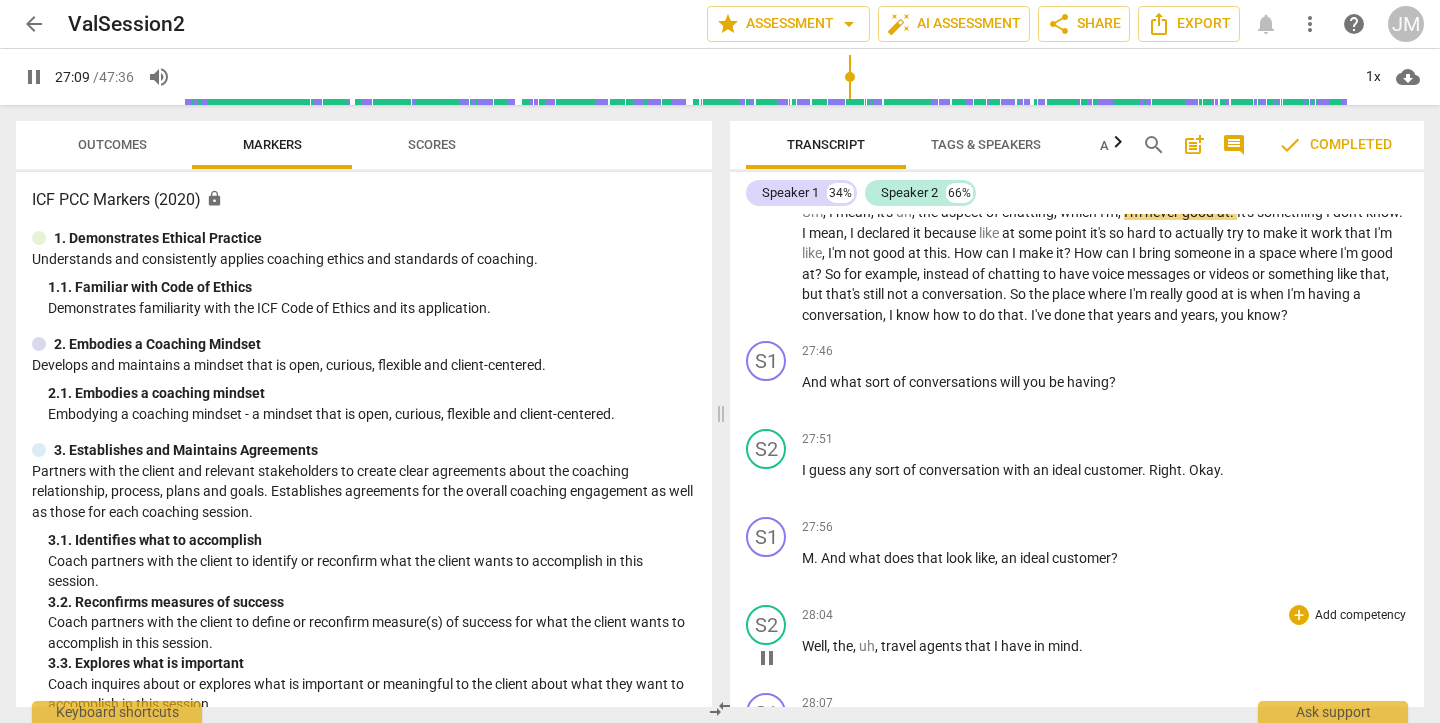 scroll, scrollTop: 9253, scrollLeft: 0, axis: vertical 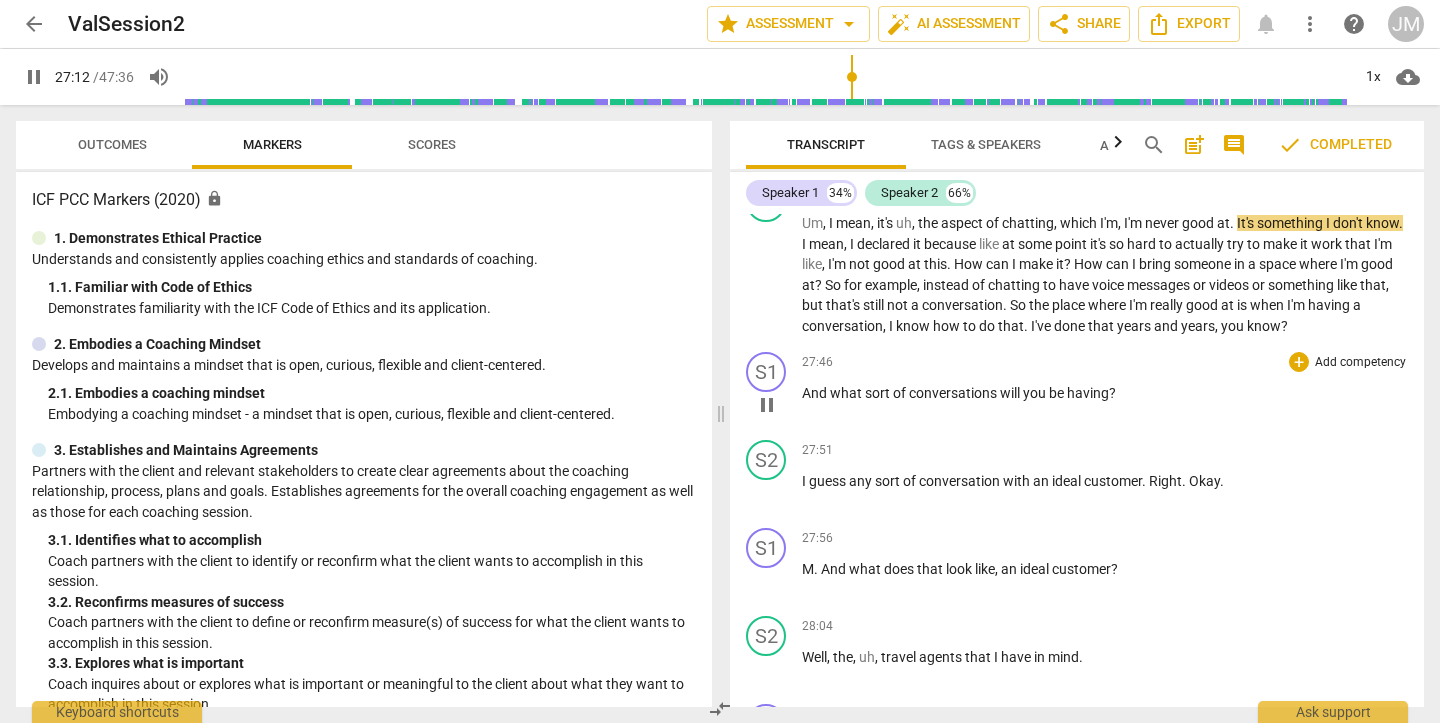 click on "pause" at bounding box center (767, 405) 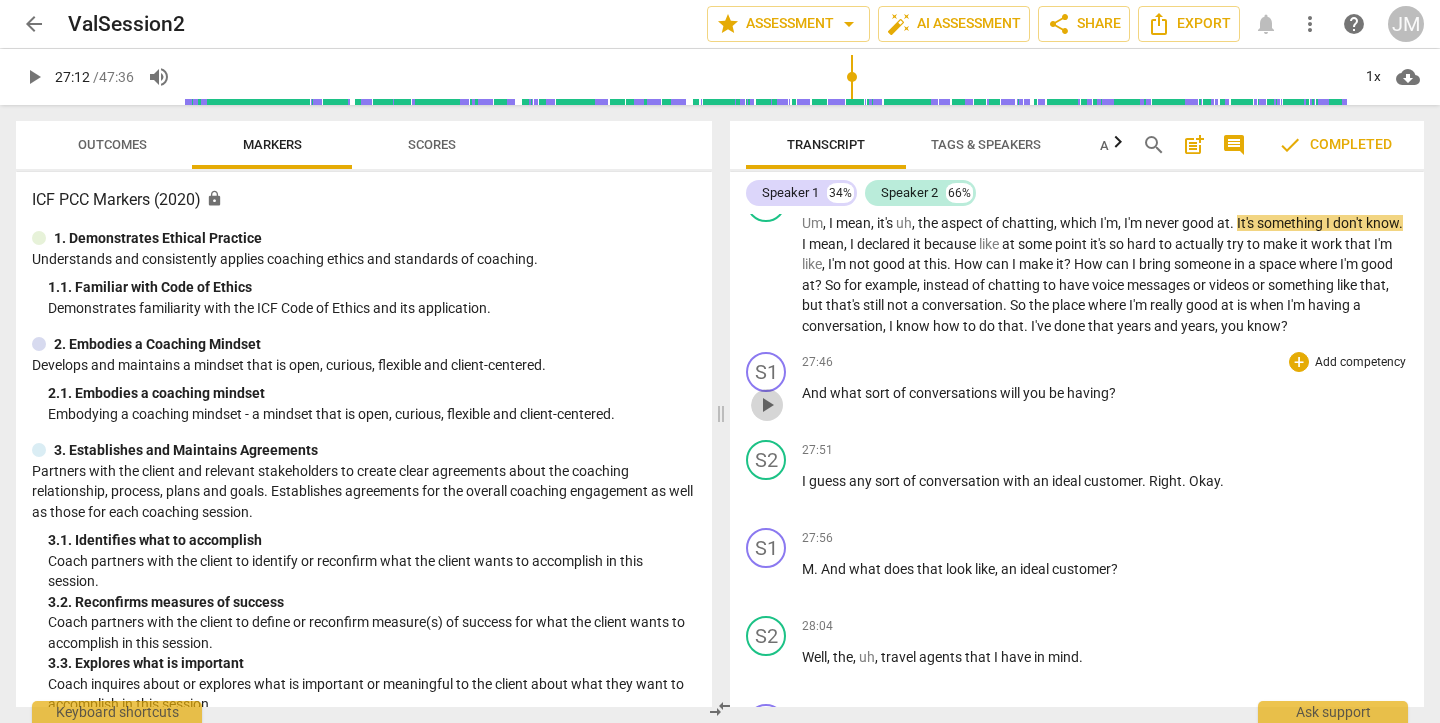 click on "play_arrow" at bounding box center (767, 405) 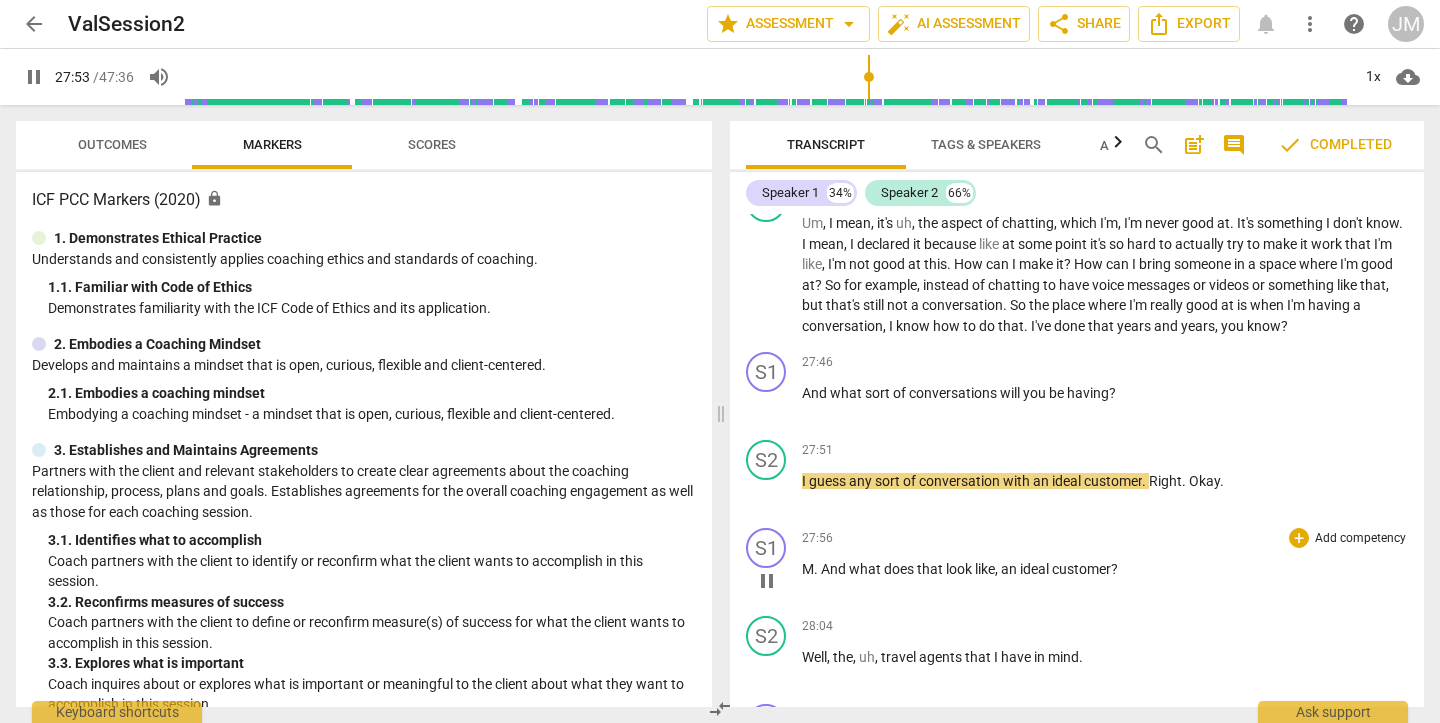 click on "pause" at bounding box center [767, 581] 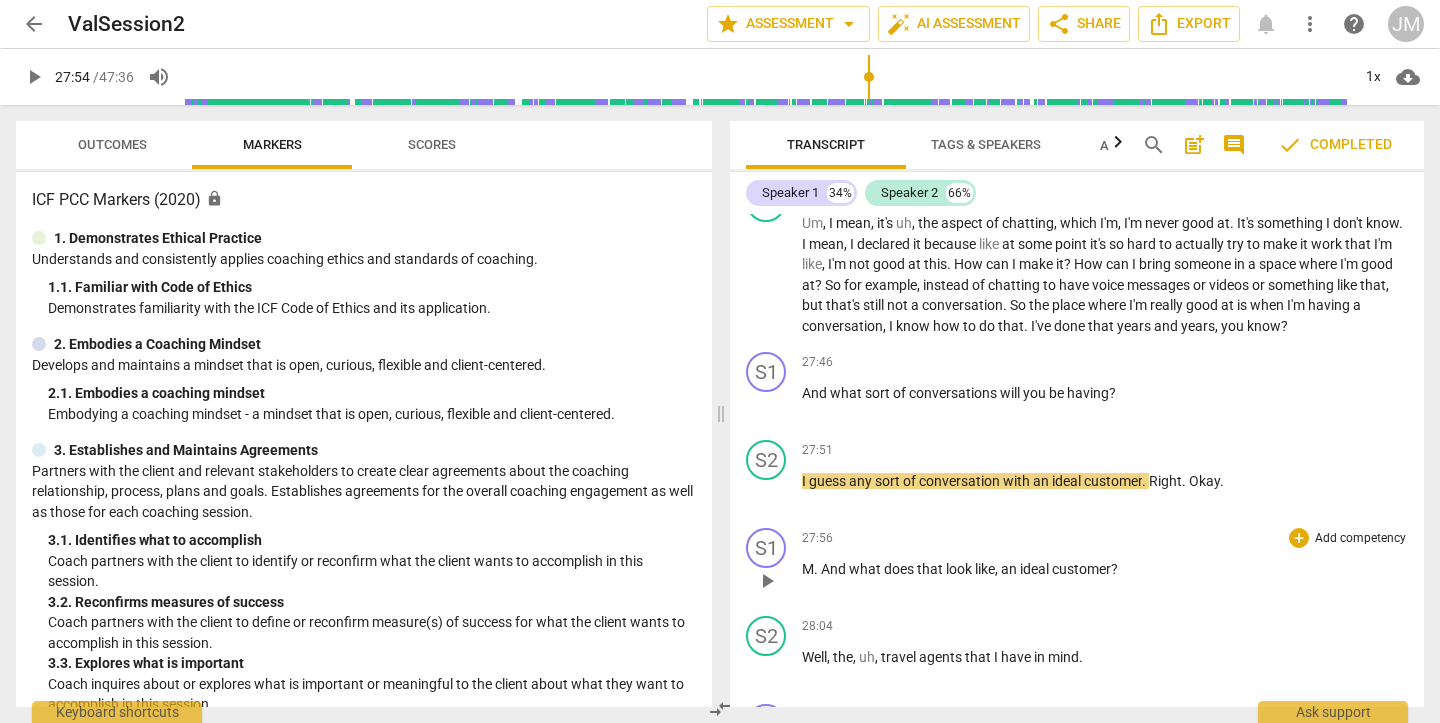 click on "play_arrow" at bounding box center [767, 581] 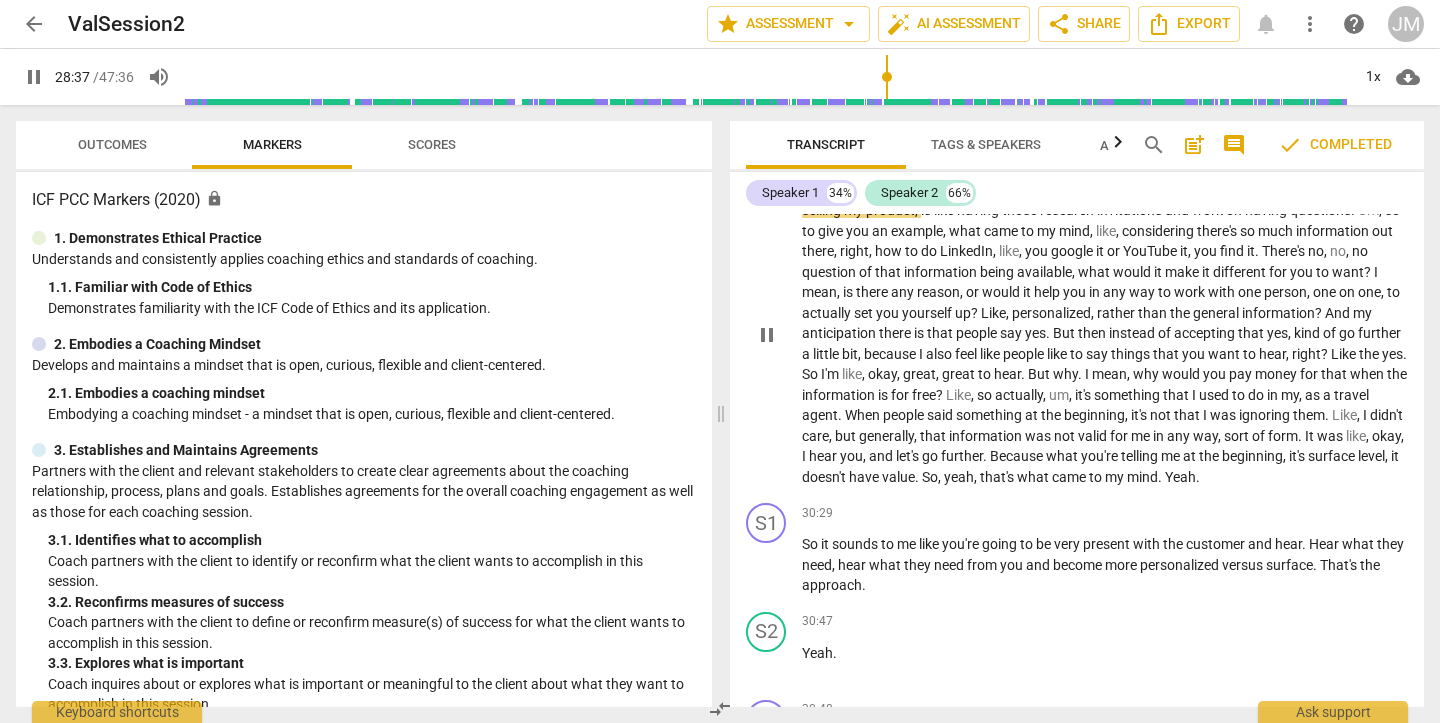 scroll, scrollTop: 9952, scrollLeft: 0, axis: vertical 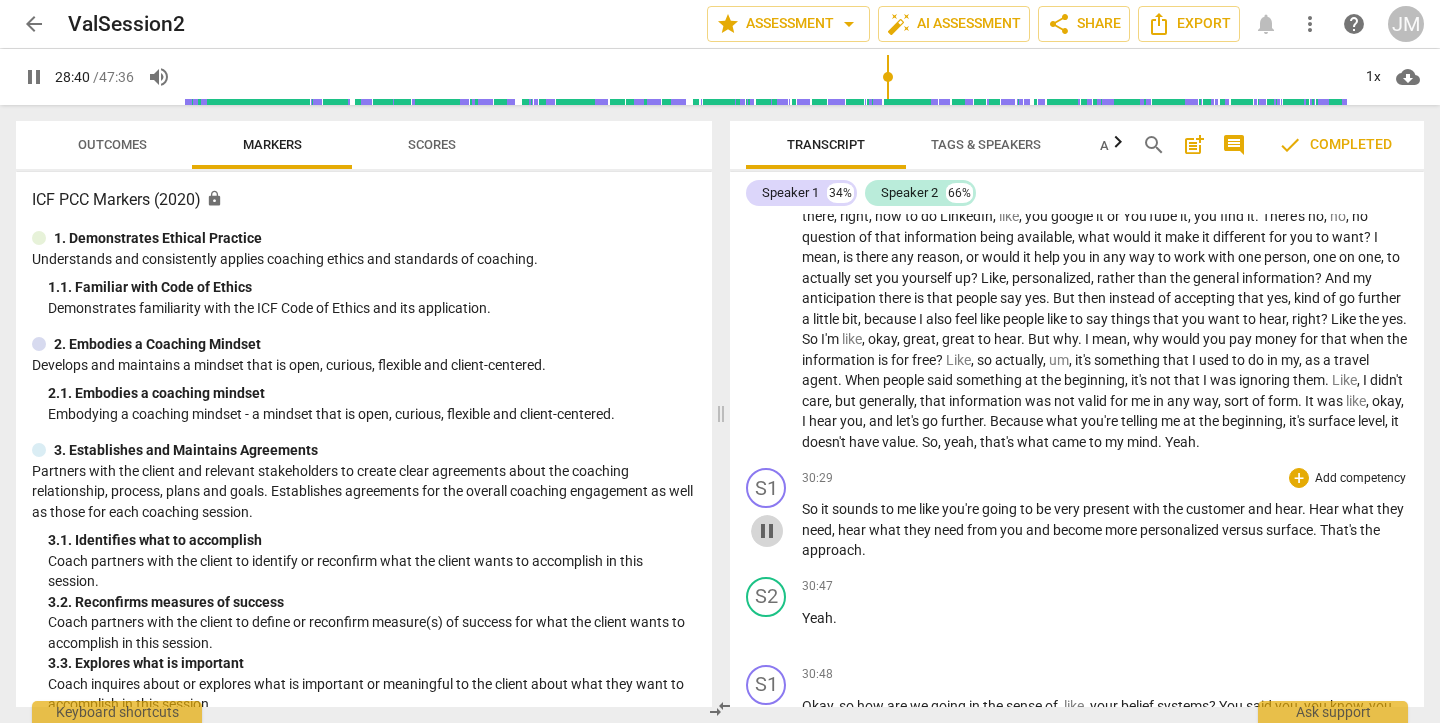 click on "pause" at bounding box center (767, 531) 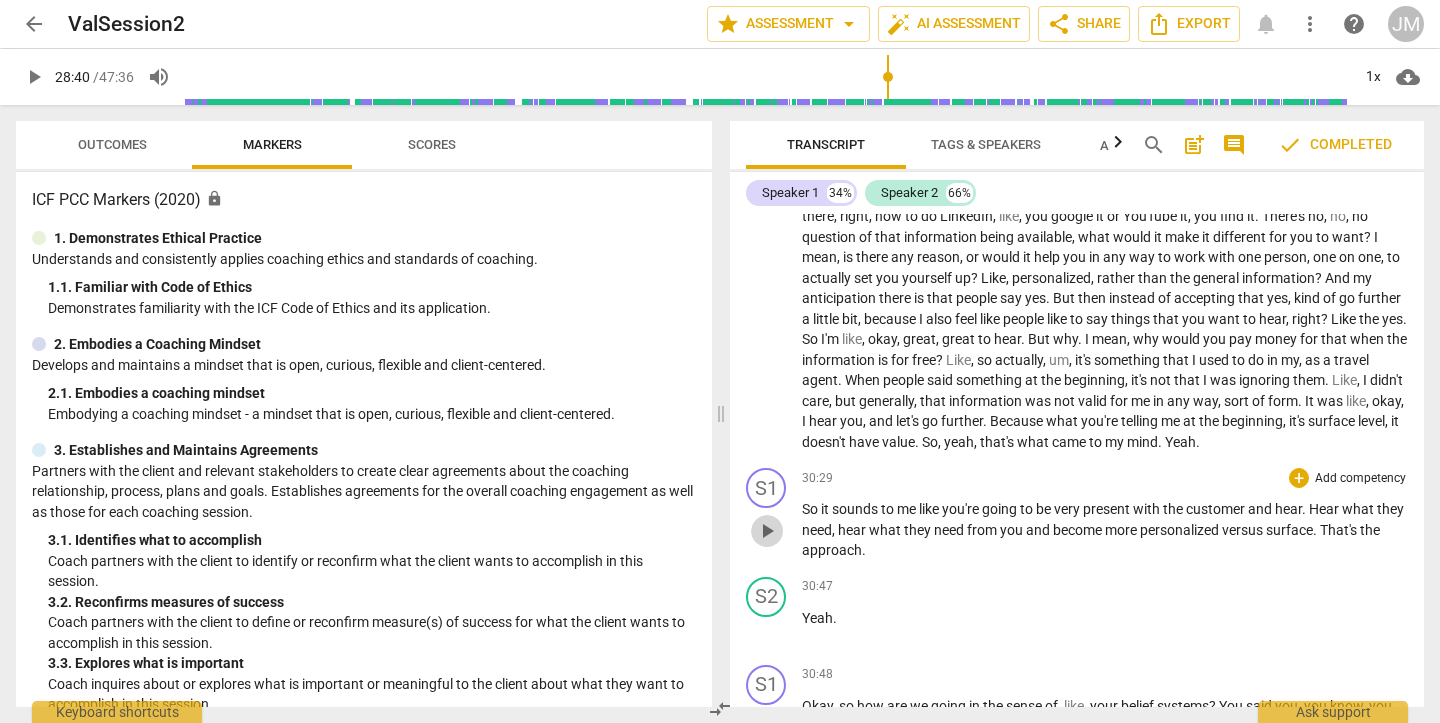 click on "play_arrow" at bounding box center [767, 531] 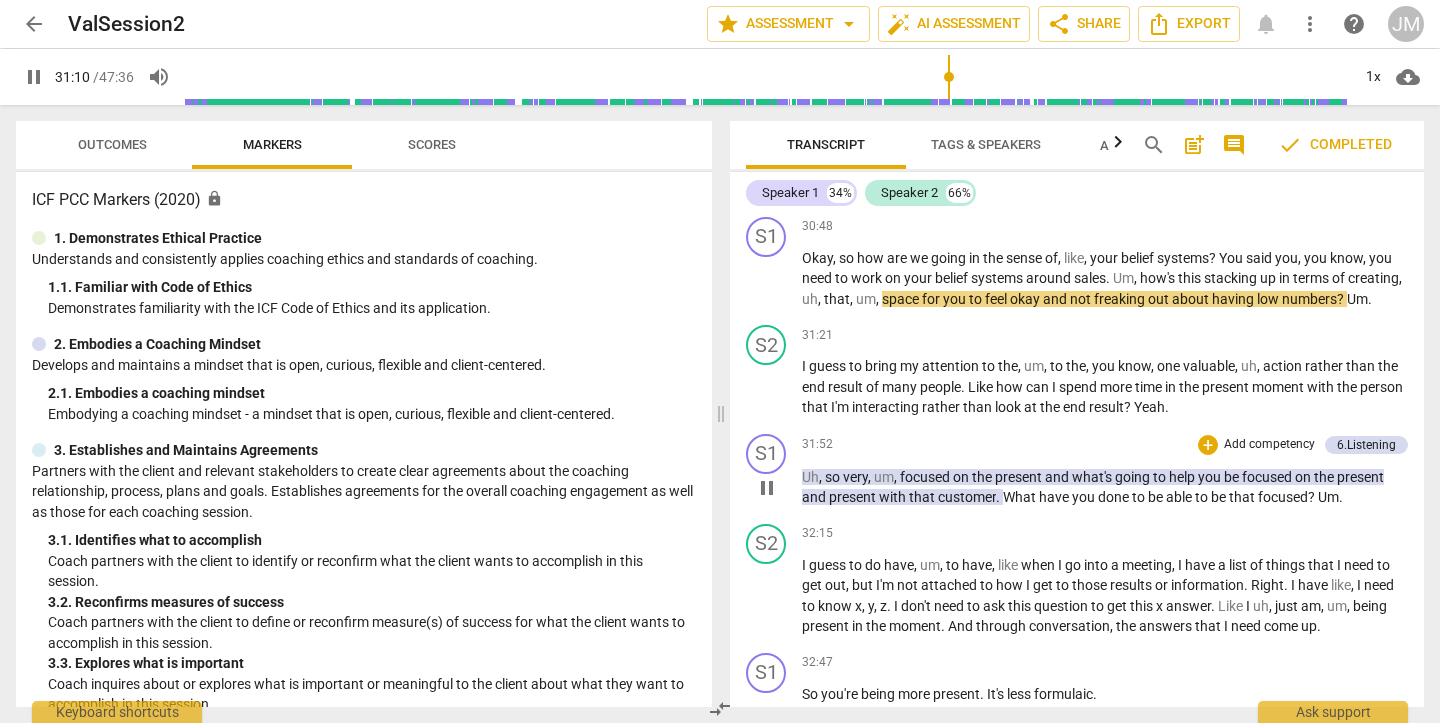 scroll, scrollTop: 10424, scrollLeft: 0, axis: vertical 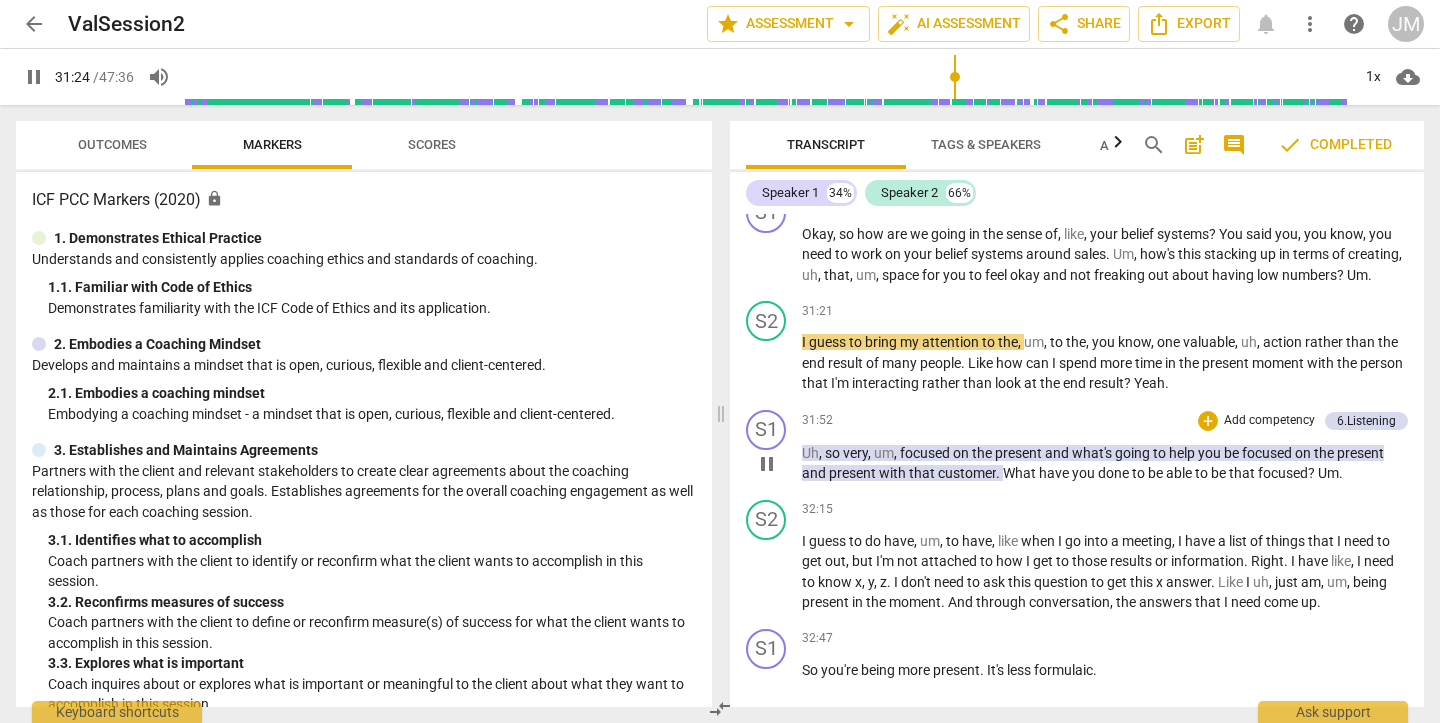 click on "pause" at bounding box center (767, 464) 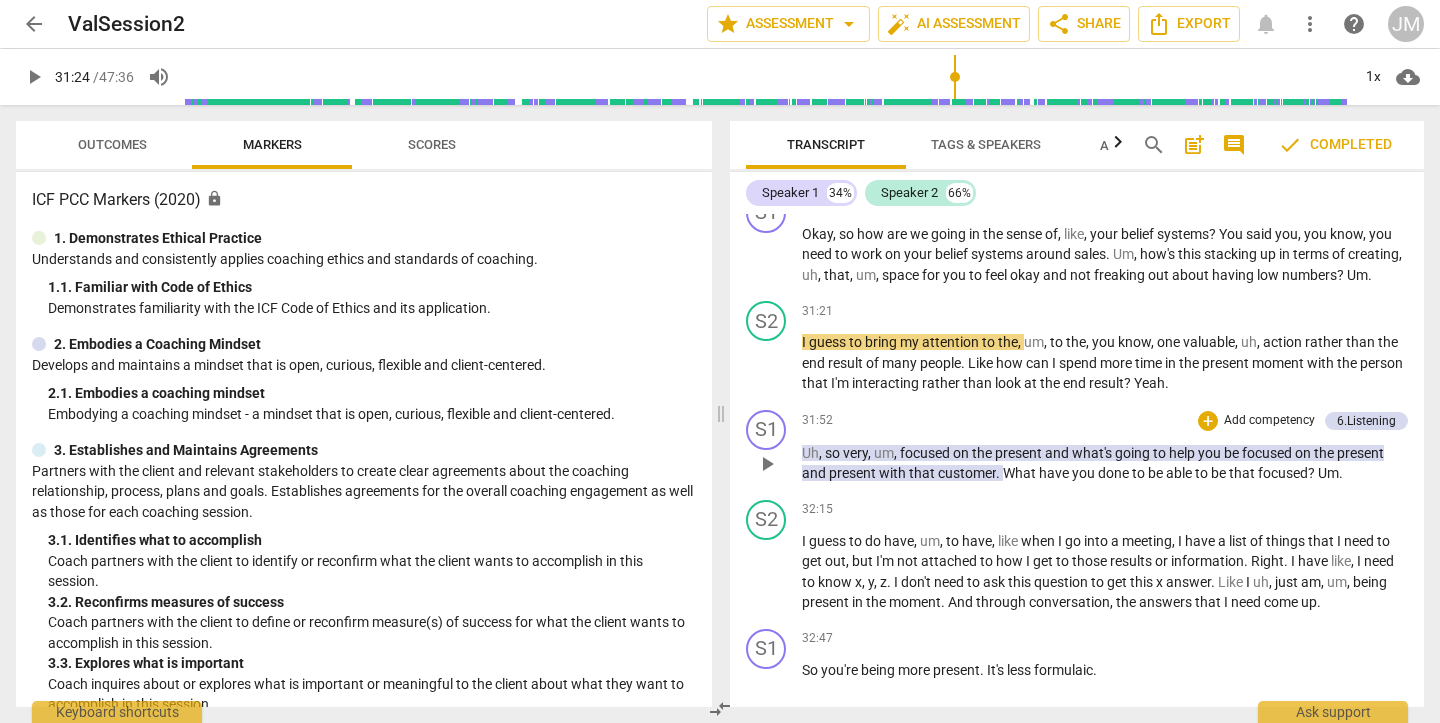 click on "play_arrow" at bounding box center (767, 464) 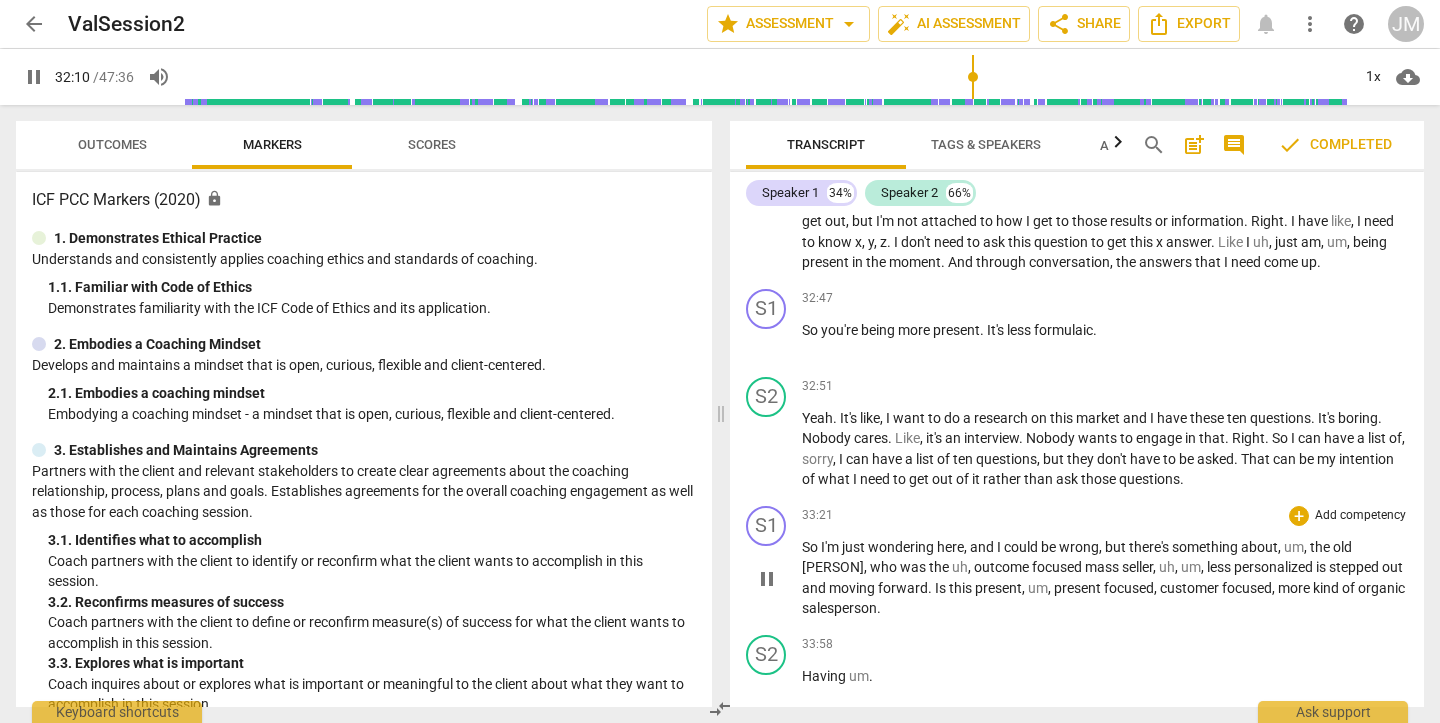 scroll, scrollTop: 10765, scrollLeft: 0, axis: vertical 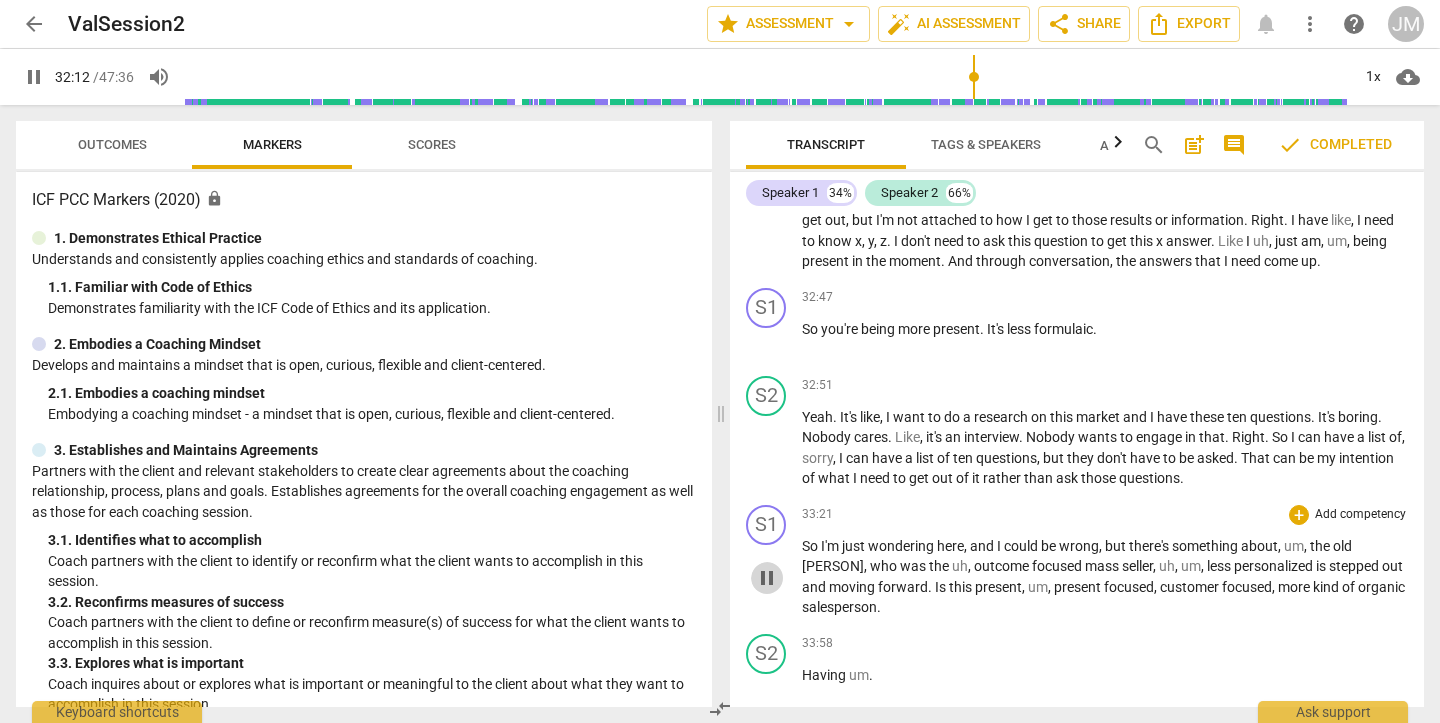 click on "pause" at bounding box center [767, 578] 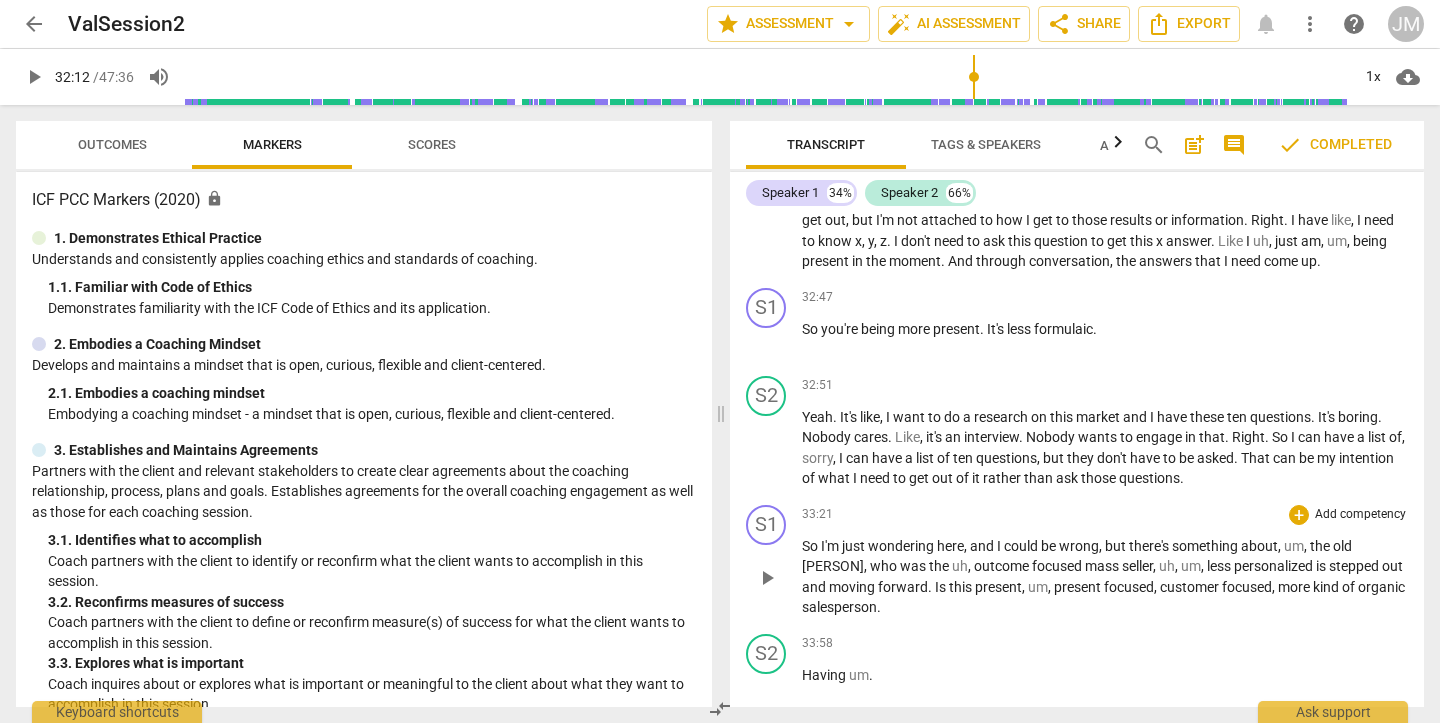 click on "play_arrow" at bounding box center (767, 578) 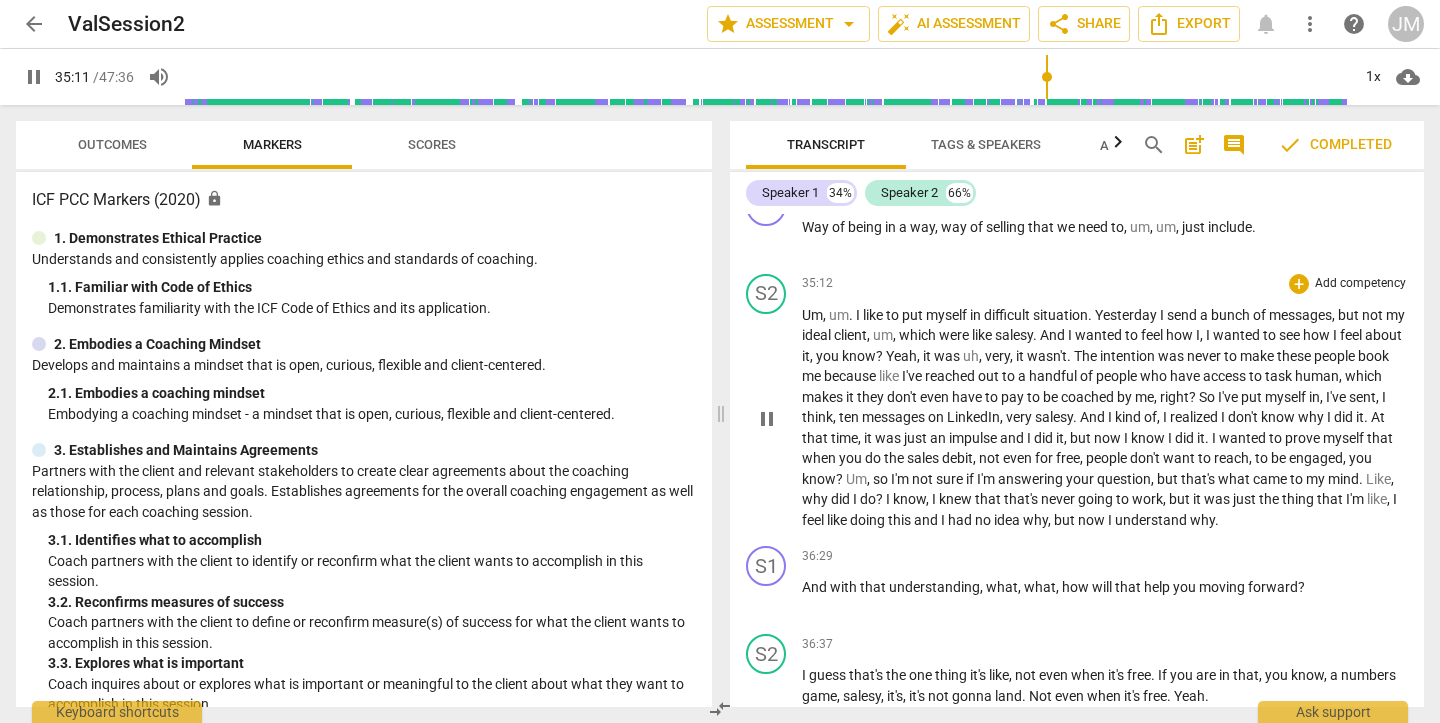 scroll, scrollTop: 12066, scrollLeft: 0, axis: vertical 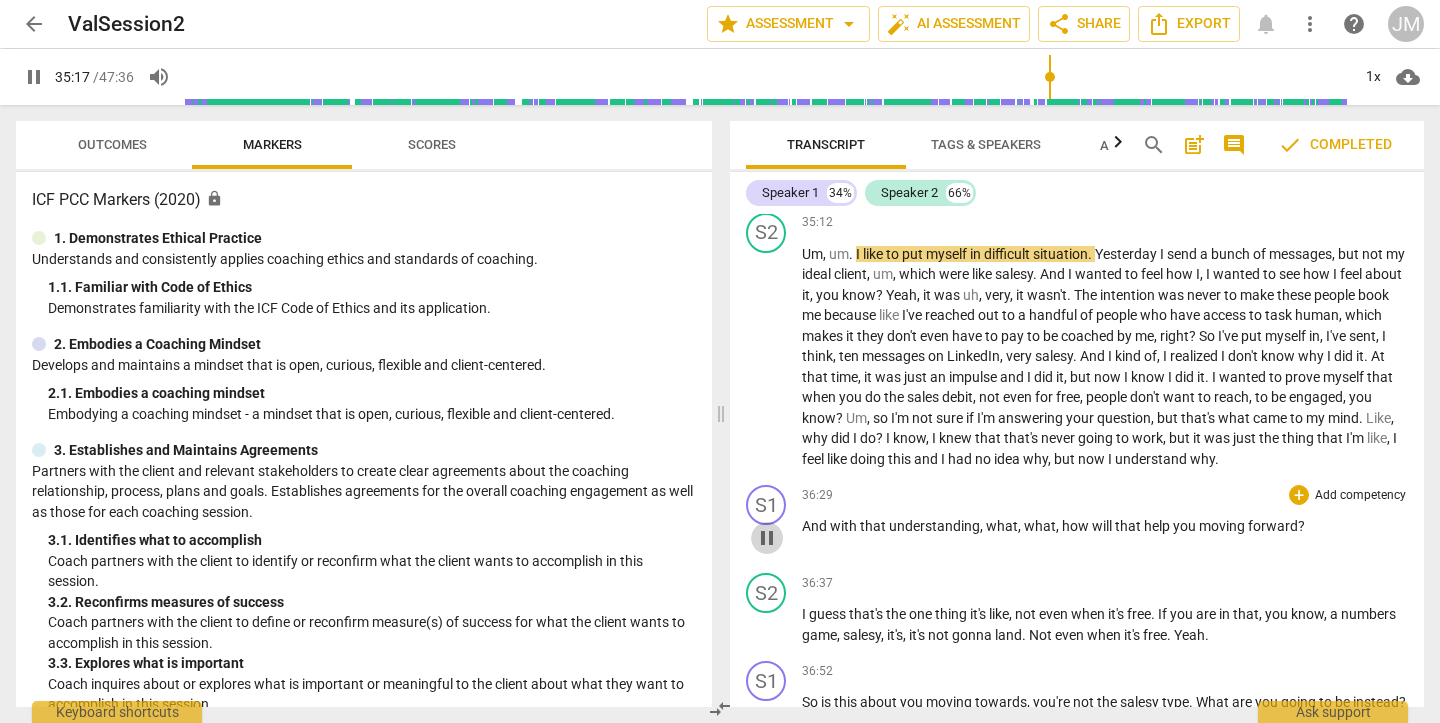 click on "pause" at bounding box center (767, 538) 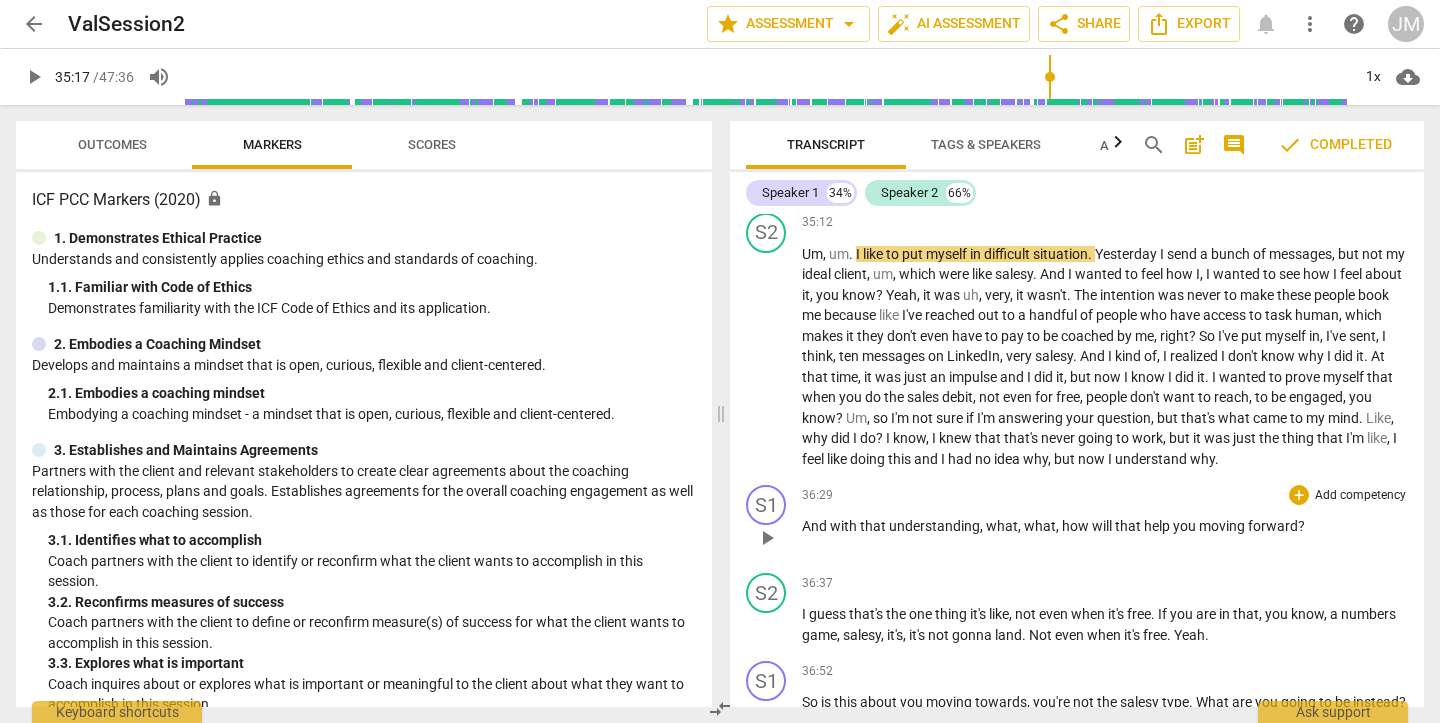 click on "play_arrow" at bounding box center [767, 538] 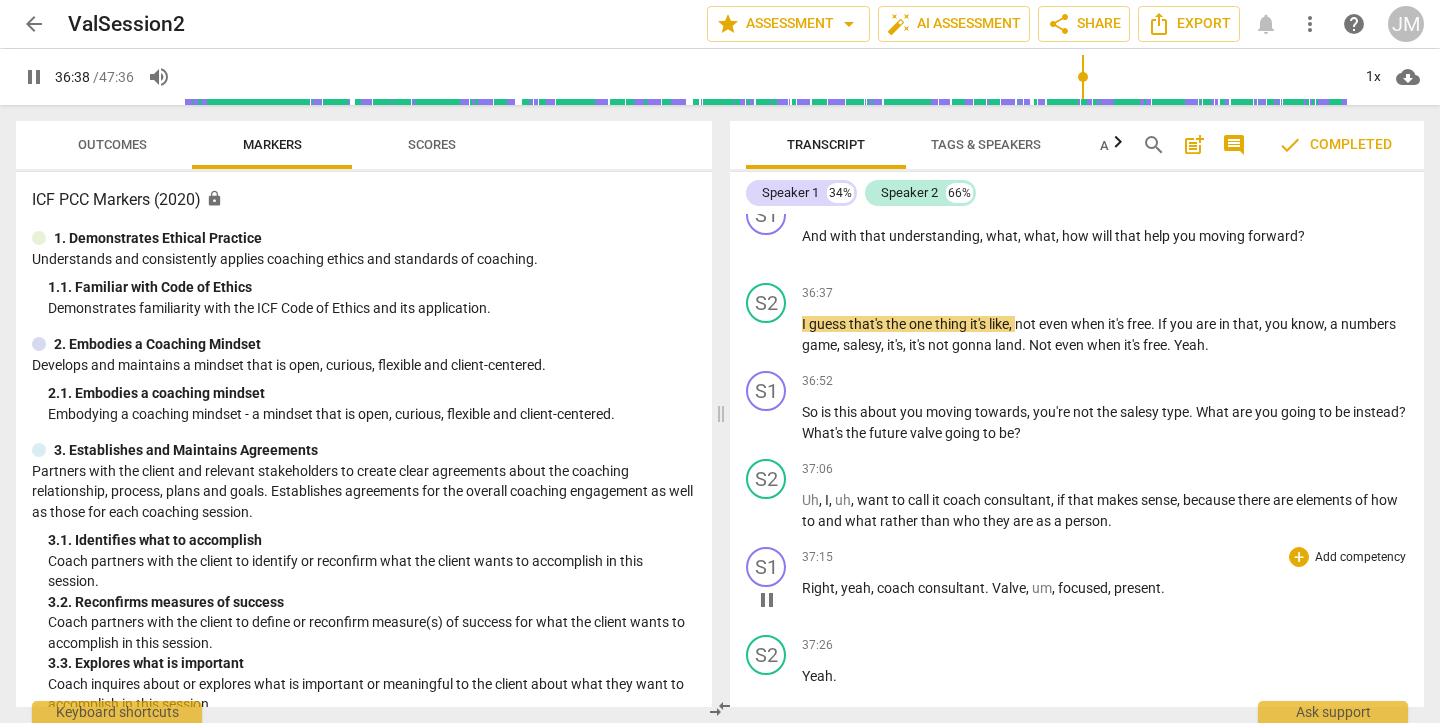 scroll, scrollTop: 12361, scrollLeft: 0, axis: vertical 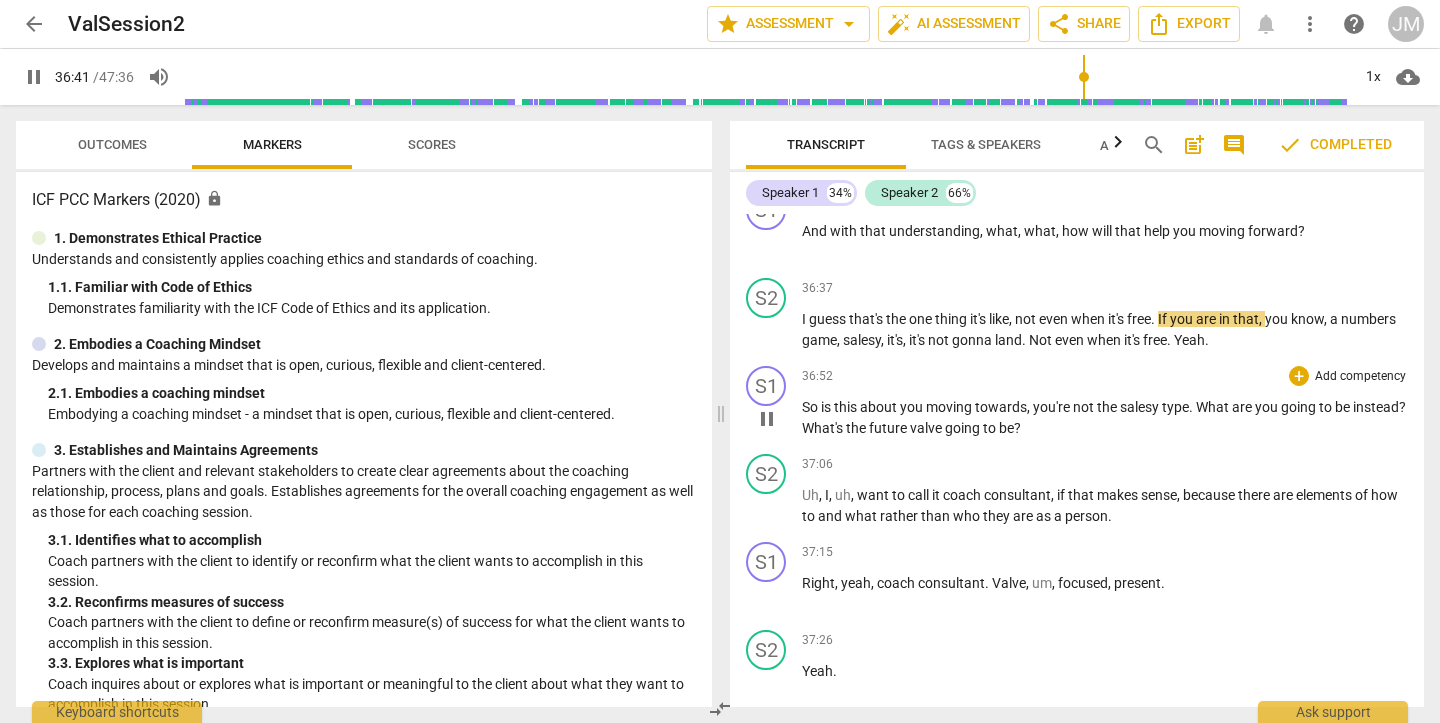 click on "pause" at bounding box center [767, 419] 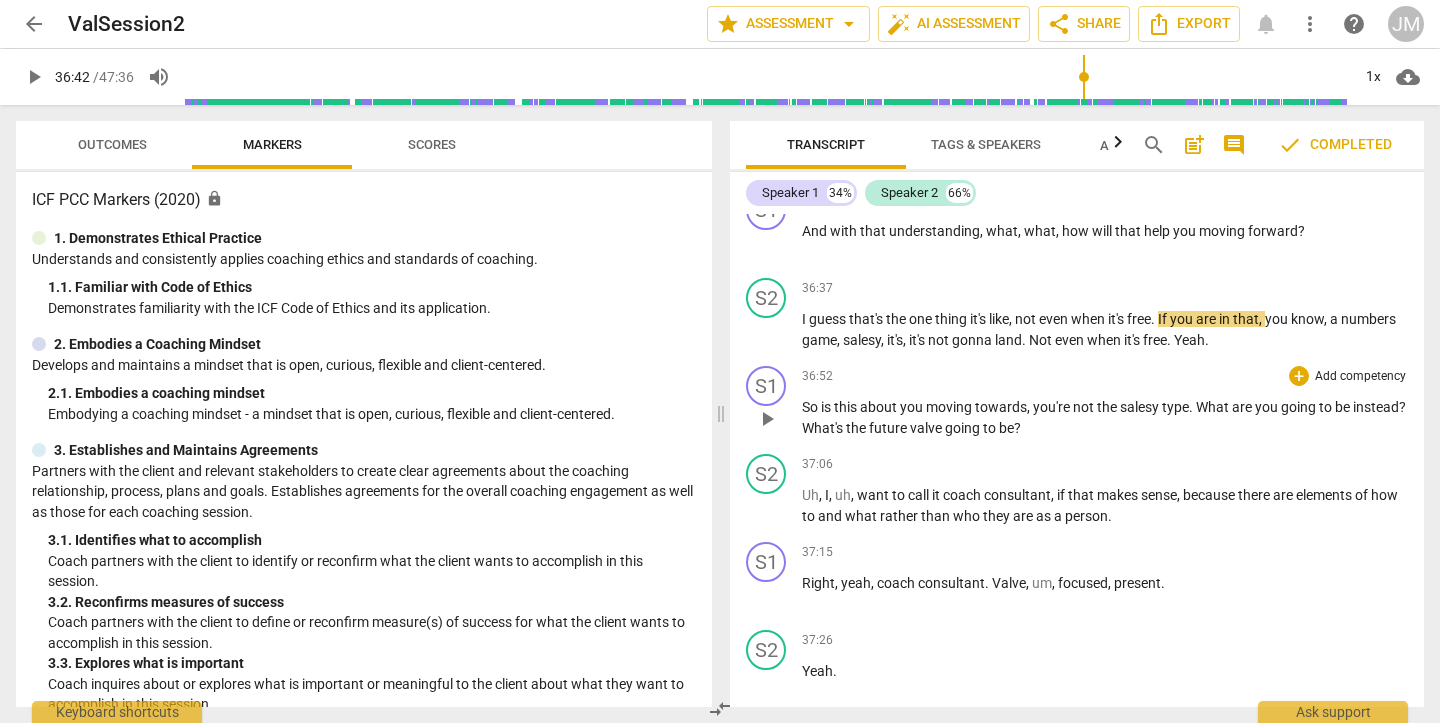 click on "play_arrow" at bounding box center (767, 419) 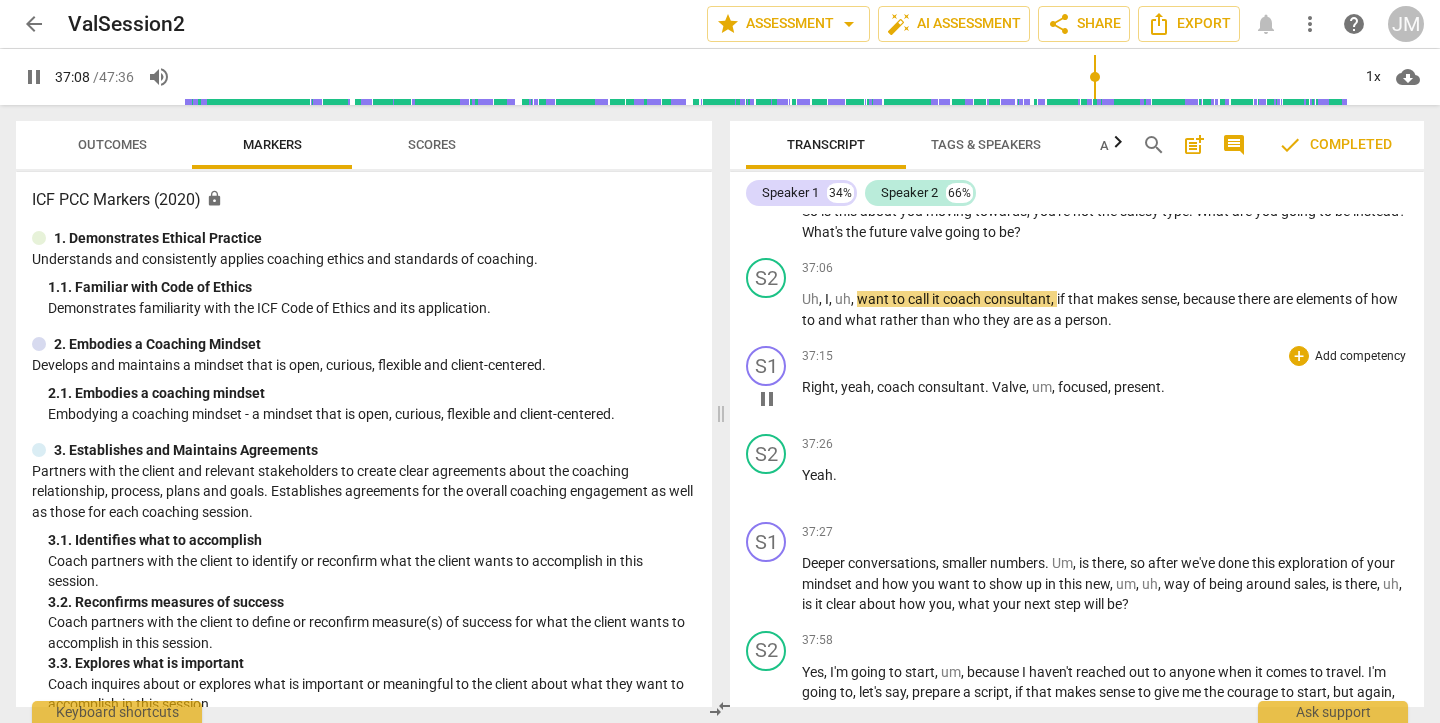 scroll, scrollTop: 12569, scrollLeft: 0, axis: vertical 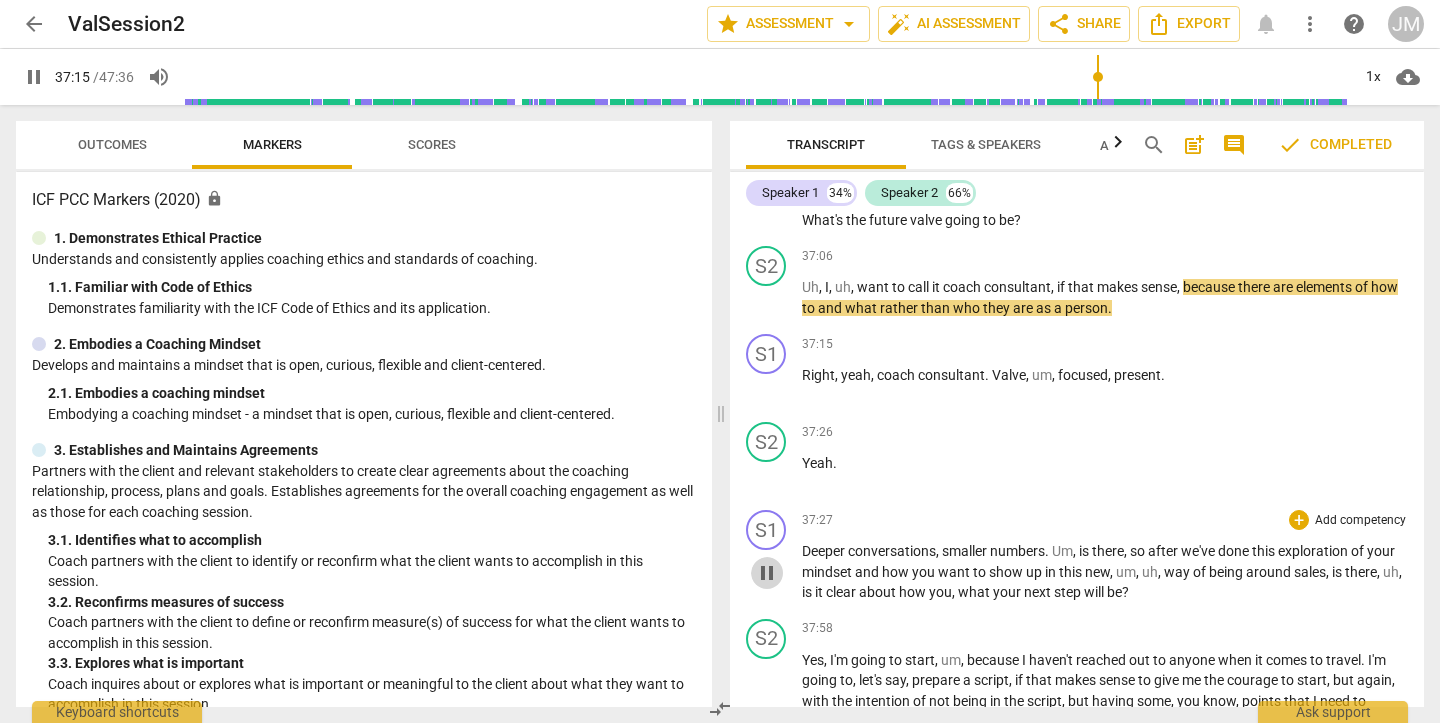 click on "pause" at bounding box center (767, 573) 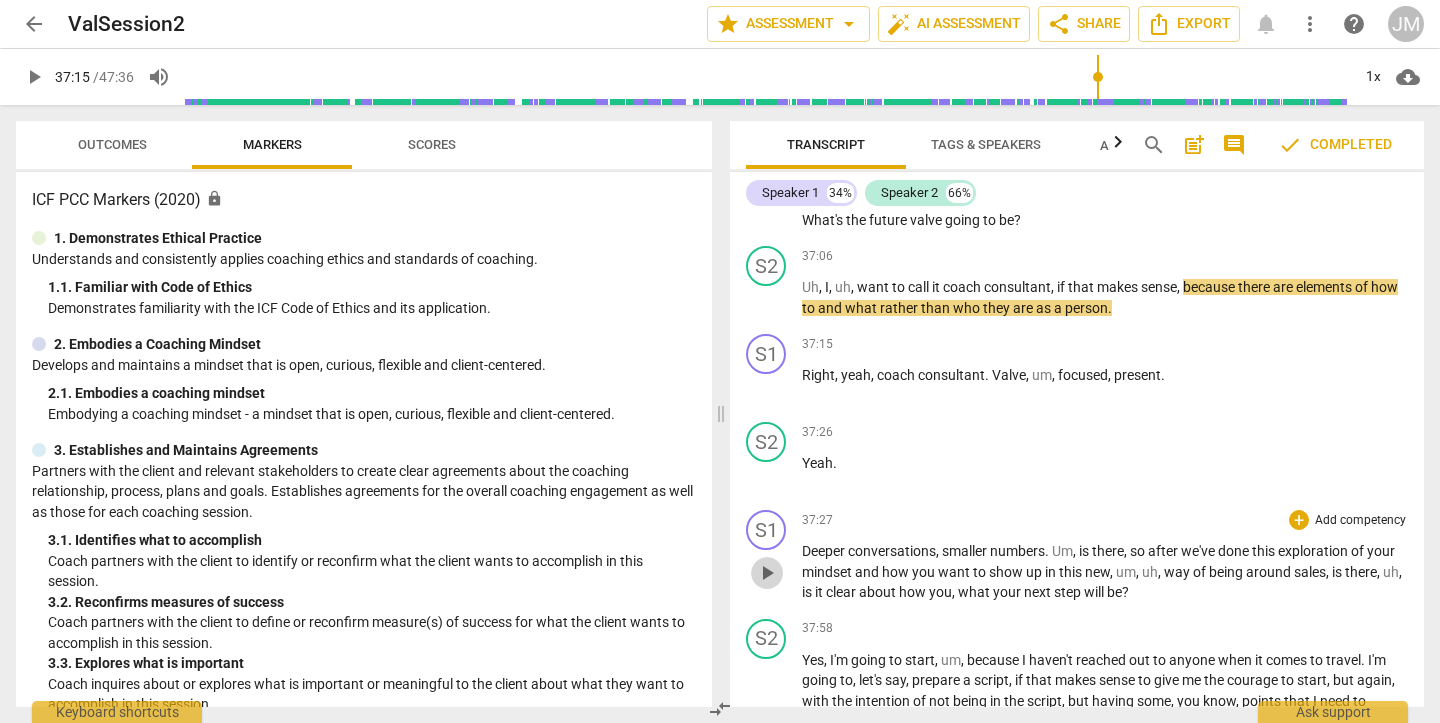 click on "play_arrow" at bounding box center [767, 573] 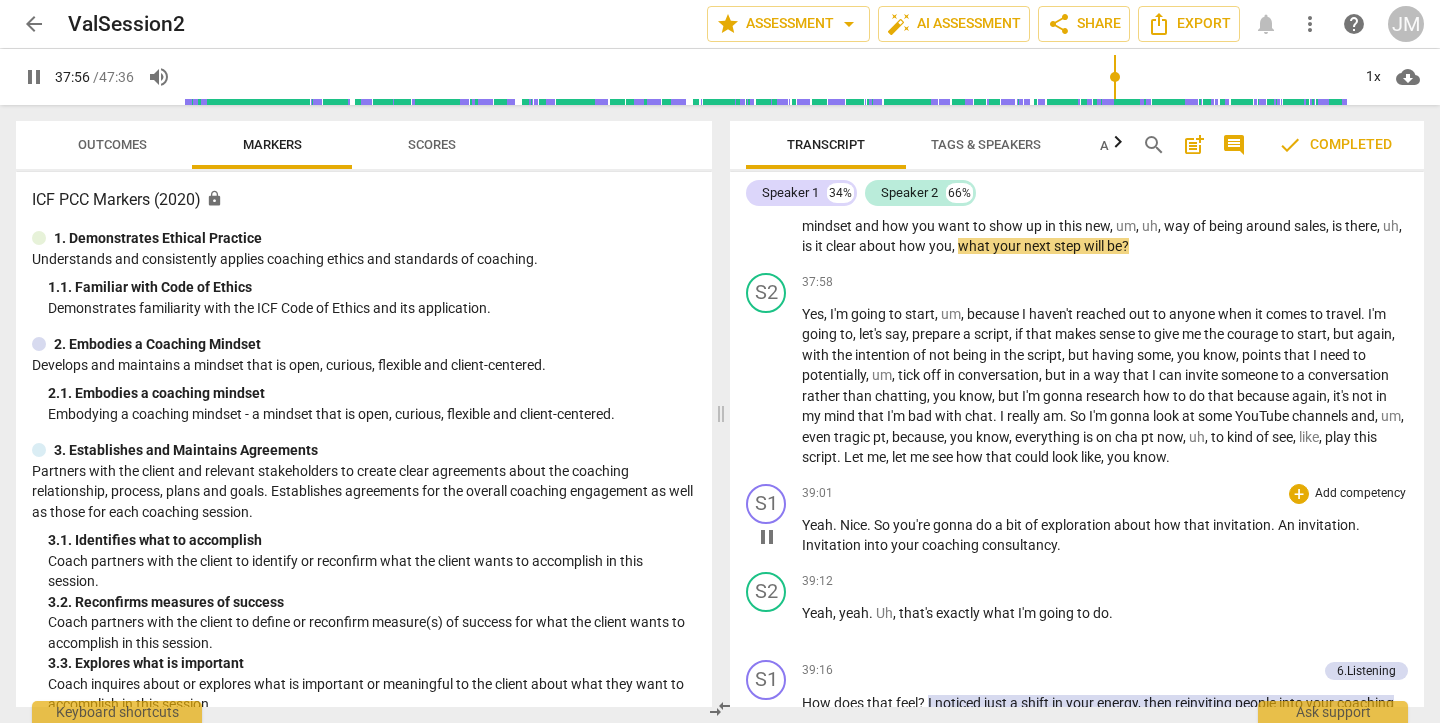 scroll, scrollTop: 12939, scrollLeft: 0, axis: vertical 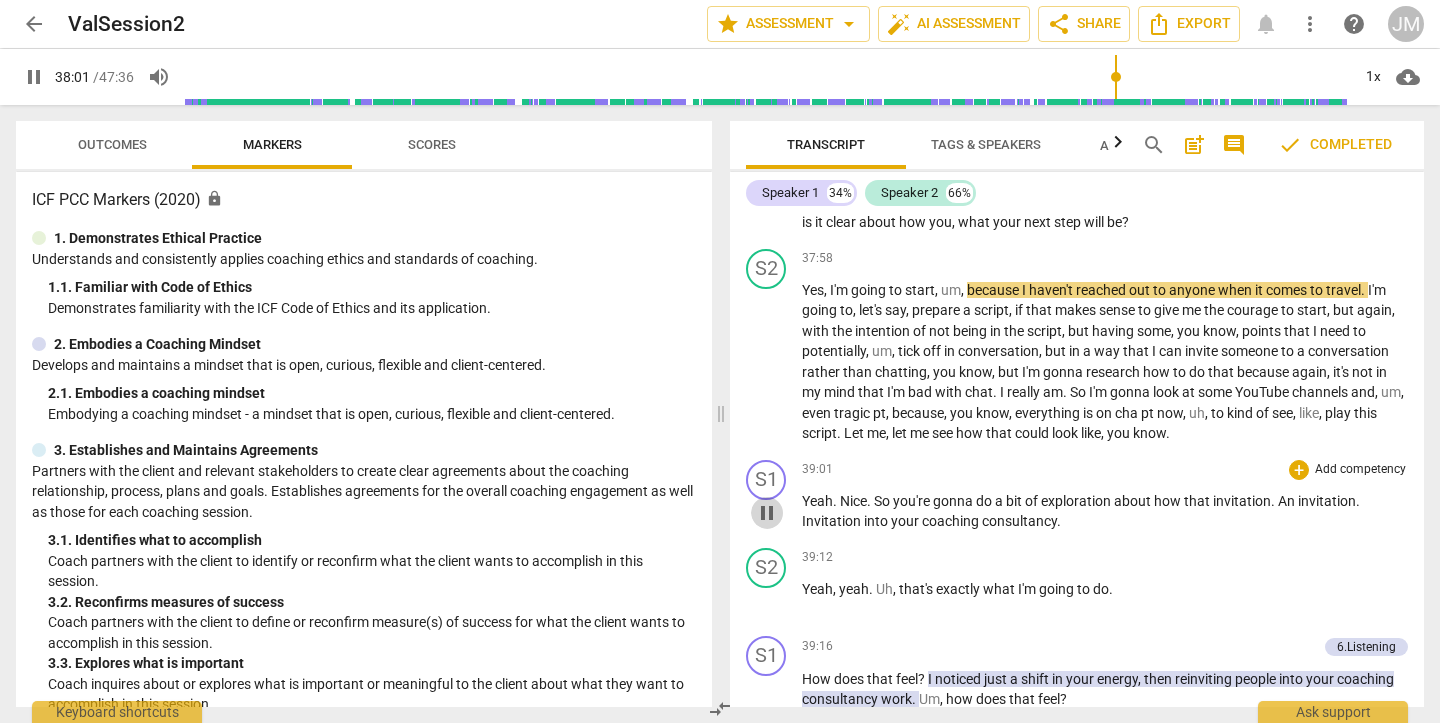 click on "pause" at bounding box center [767, 513] 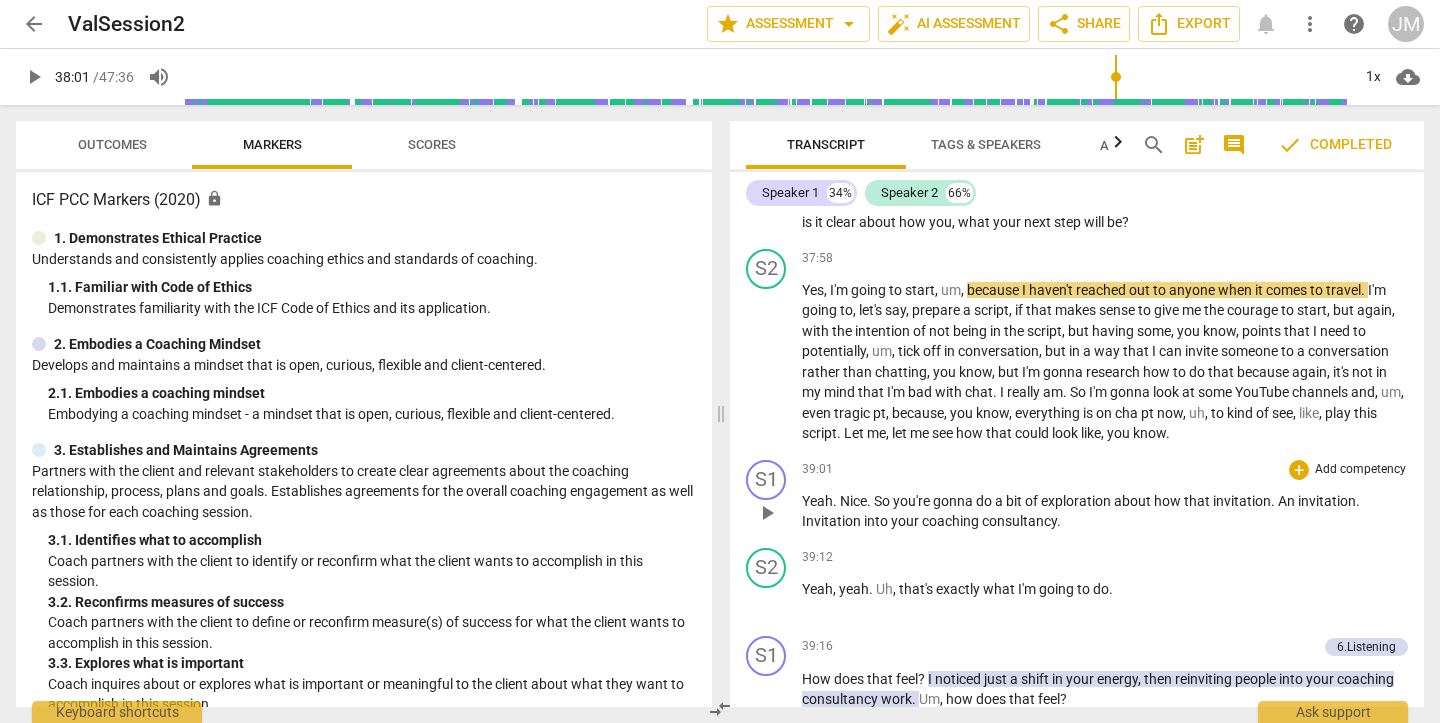click on "play_arrow" at bounding box center (767, 513) 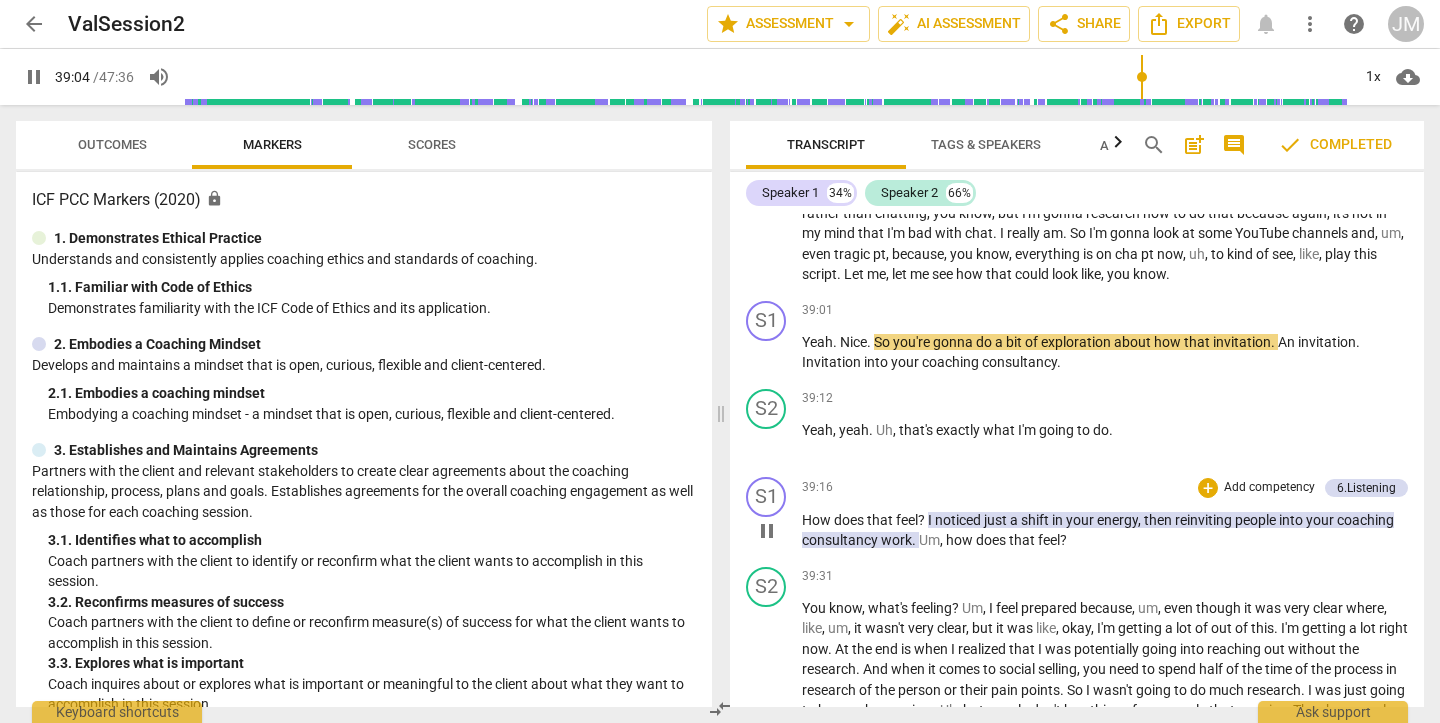 scroll, scrollTop: 13102, scrollLeft: 0, axis: vertical 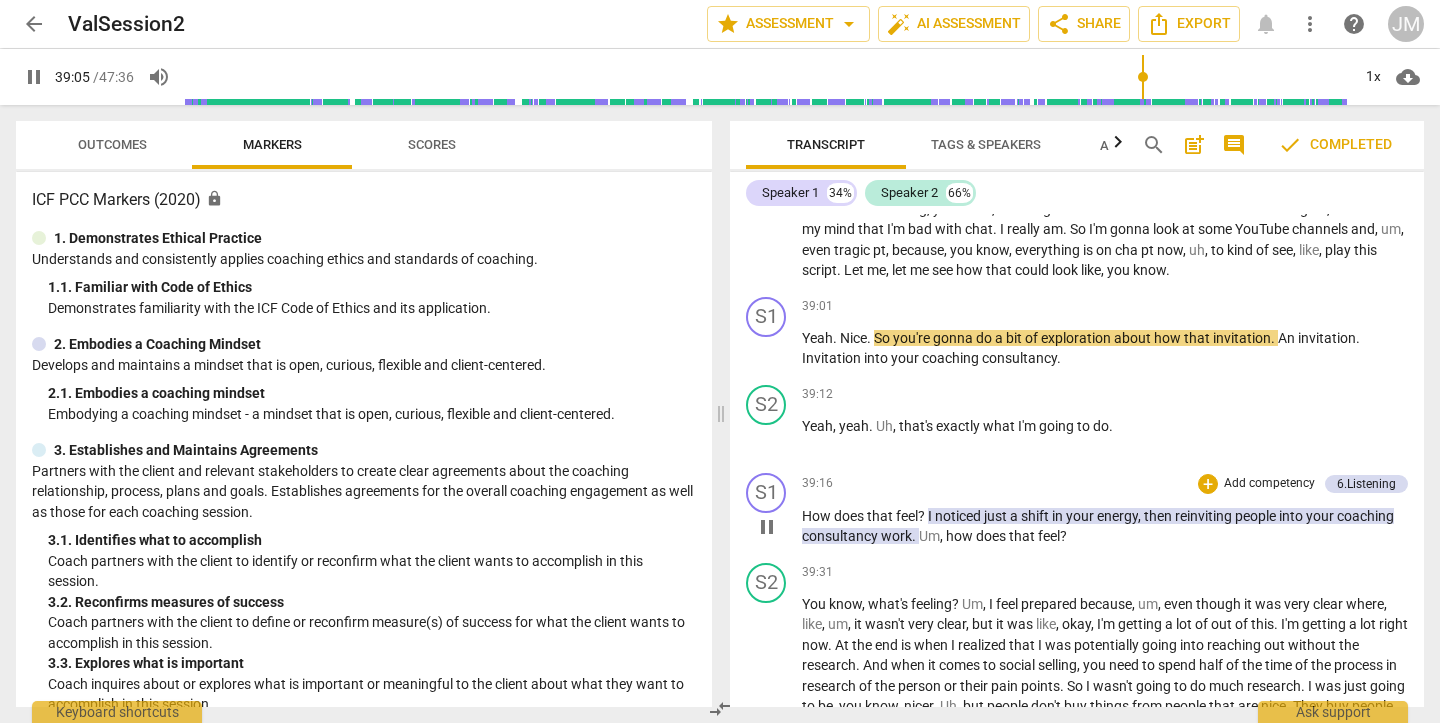 click on "pause" at bounding box center (767, 527) 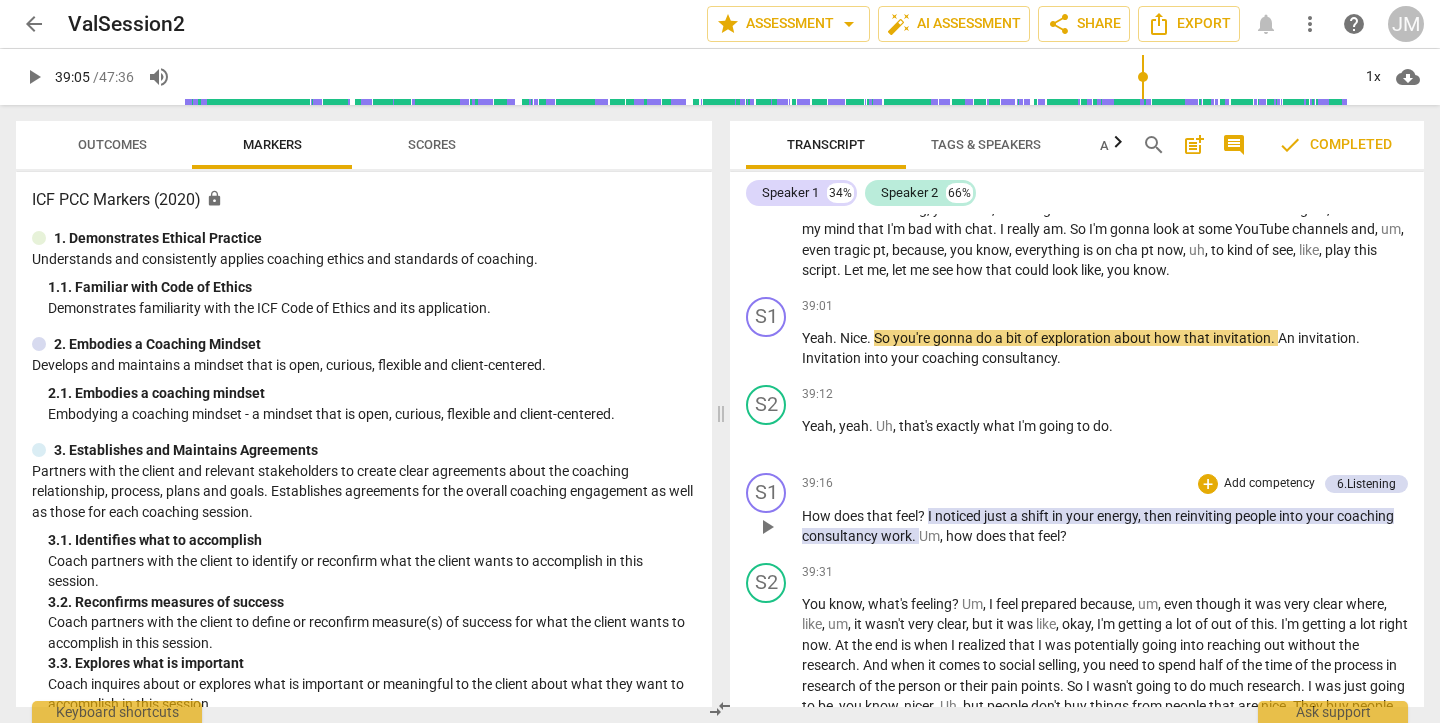click on "play_arrow" at bounding box center [767, 527] 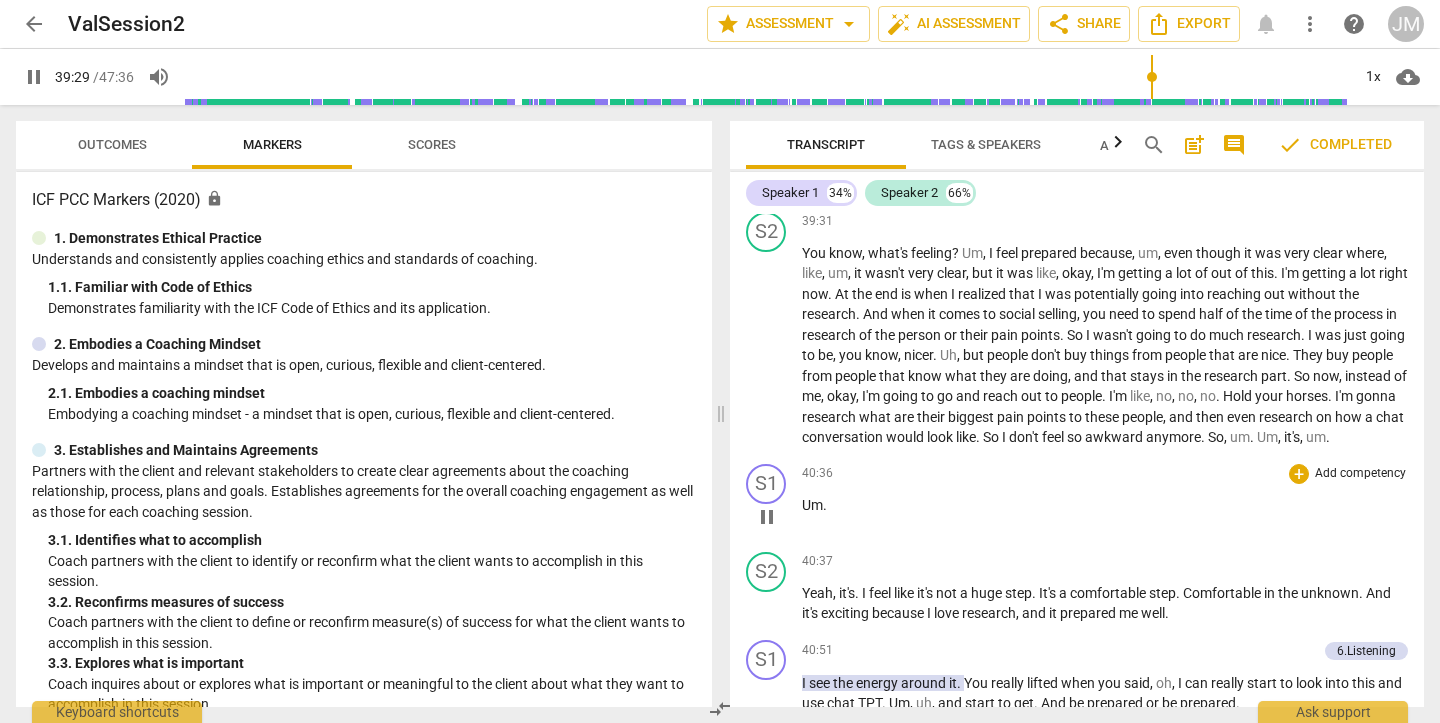 scroll, scrollTop: 13486, scrollLeft: 0, axis: vertical 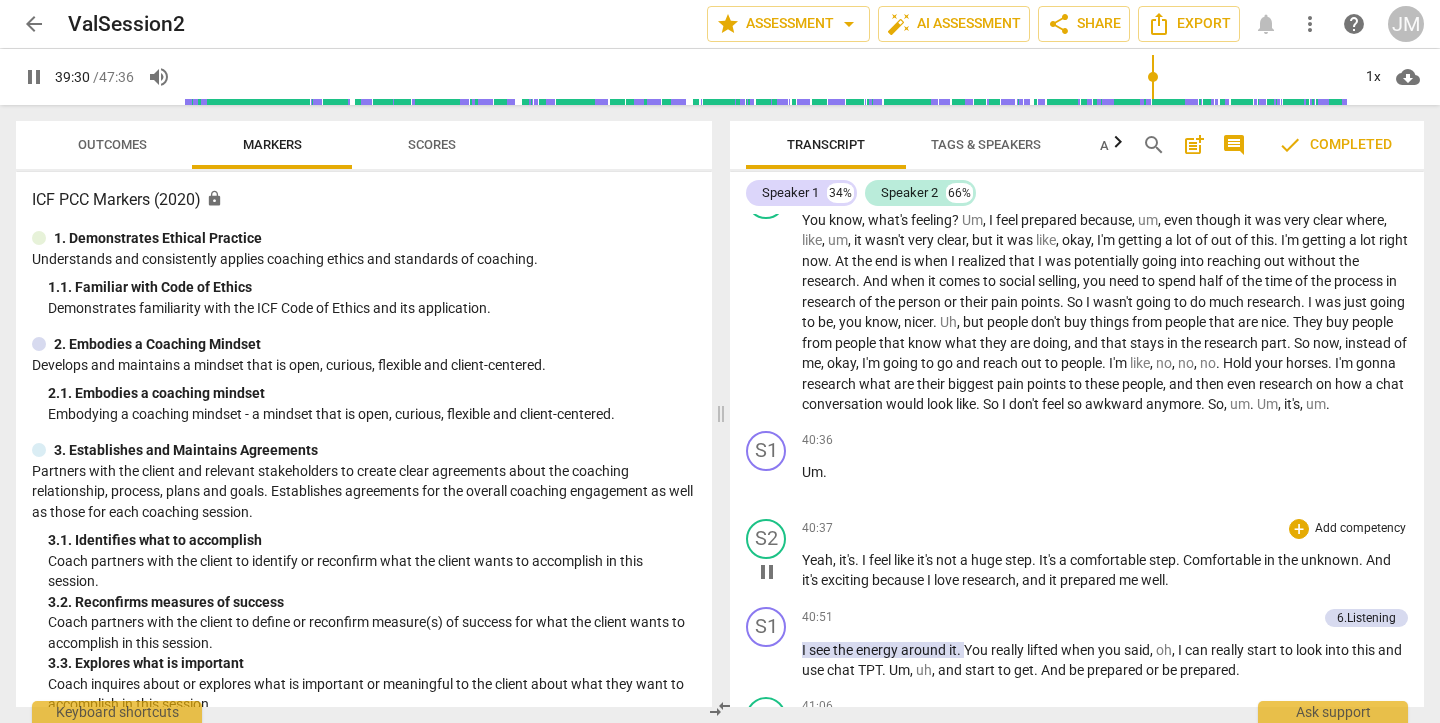 click on "pause" at bounding box center [767, 572] 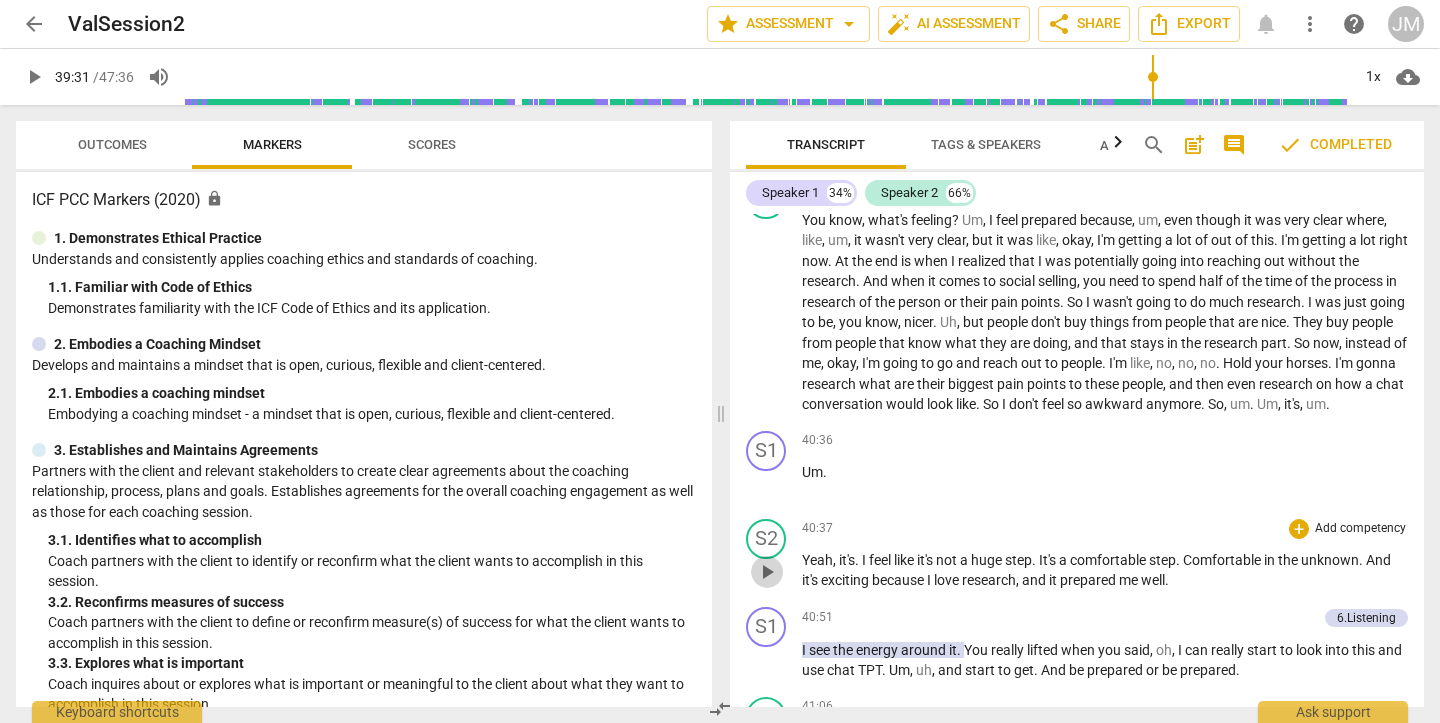 click on "play_arrow" at bounding box center [767, 572] 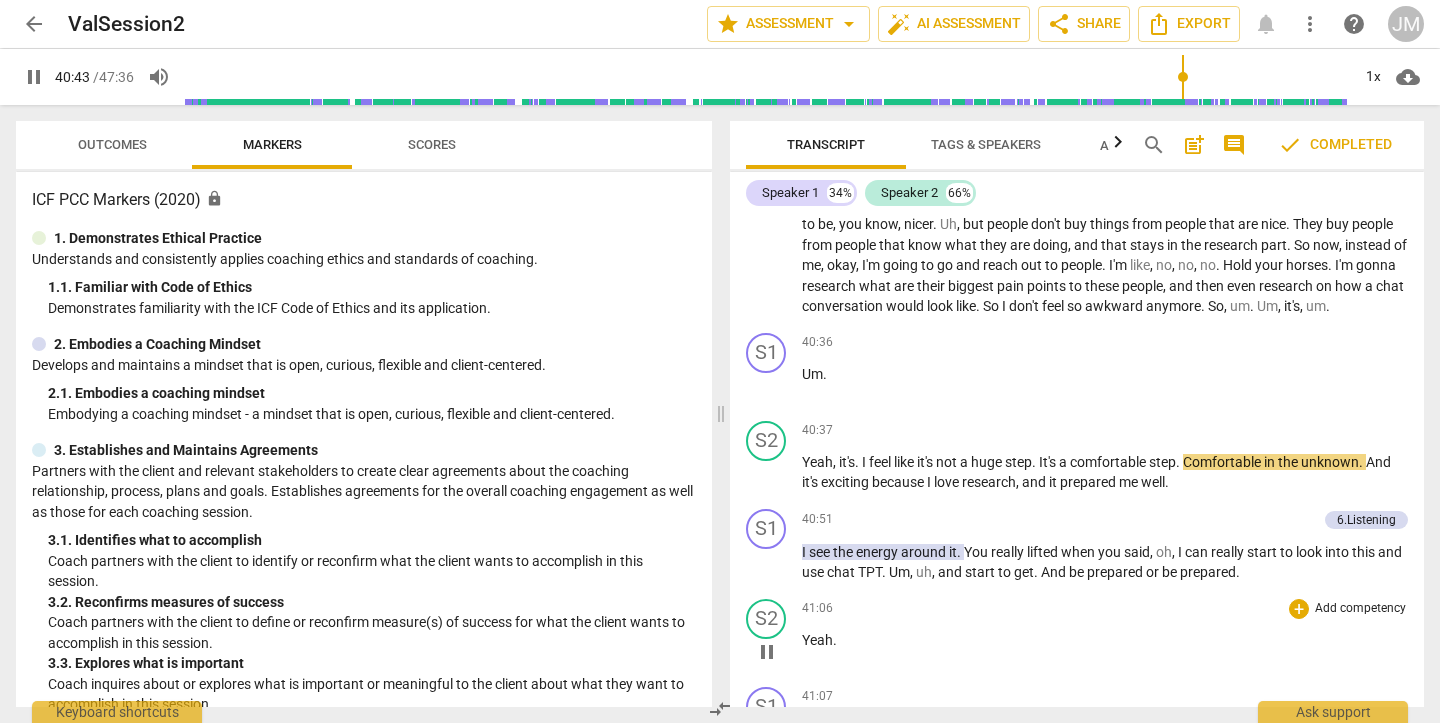 scroll, scrollTop: 13578, scrollLeft: 0, axis: vertical 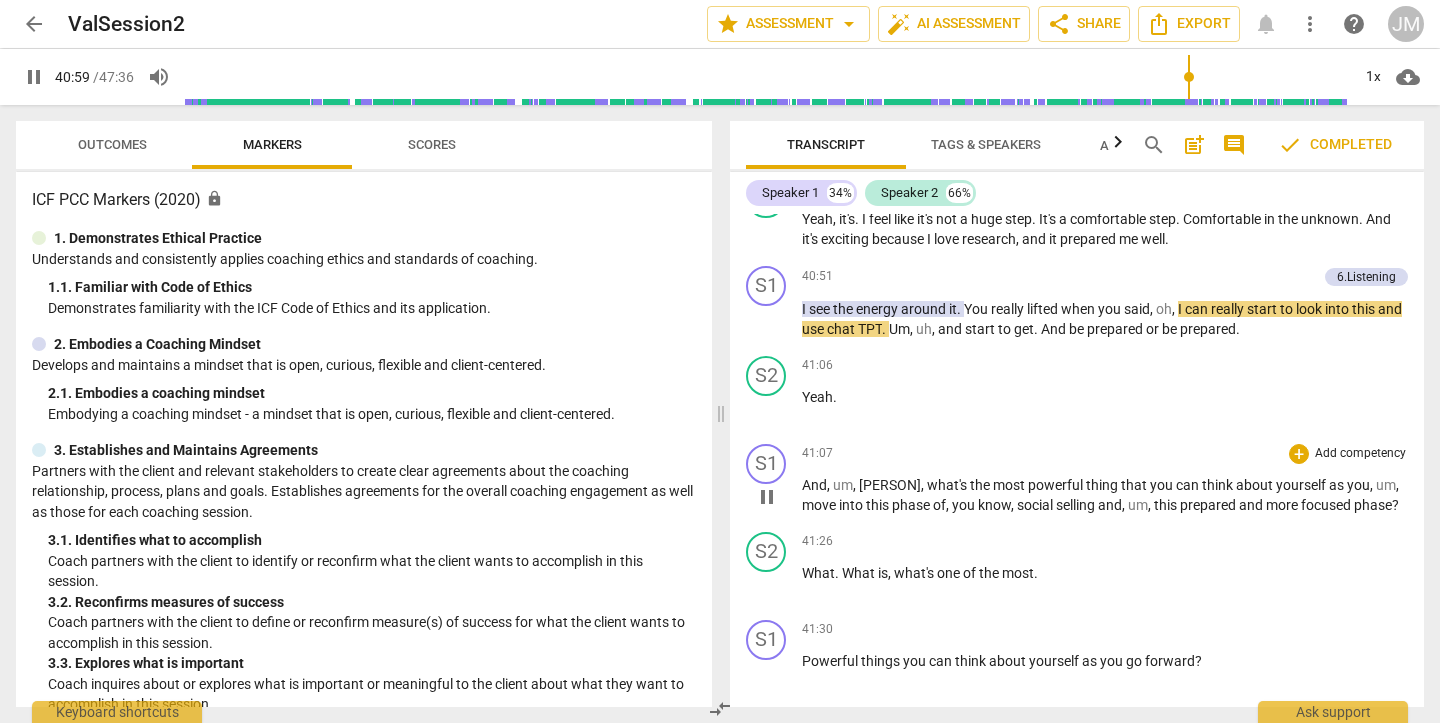 click on "pause" at bounding box center [767, 497] 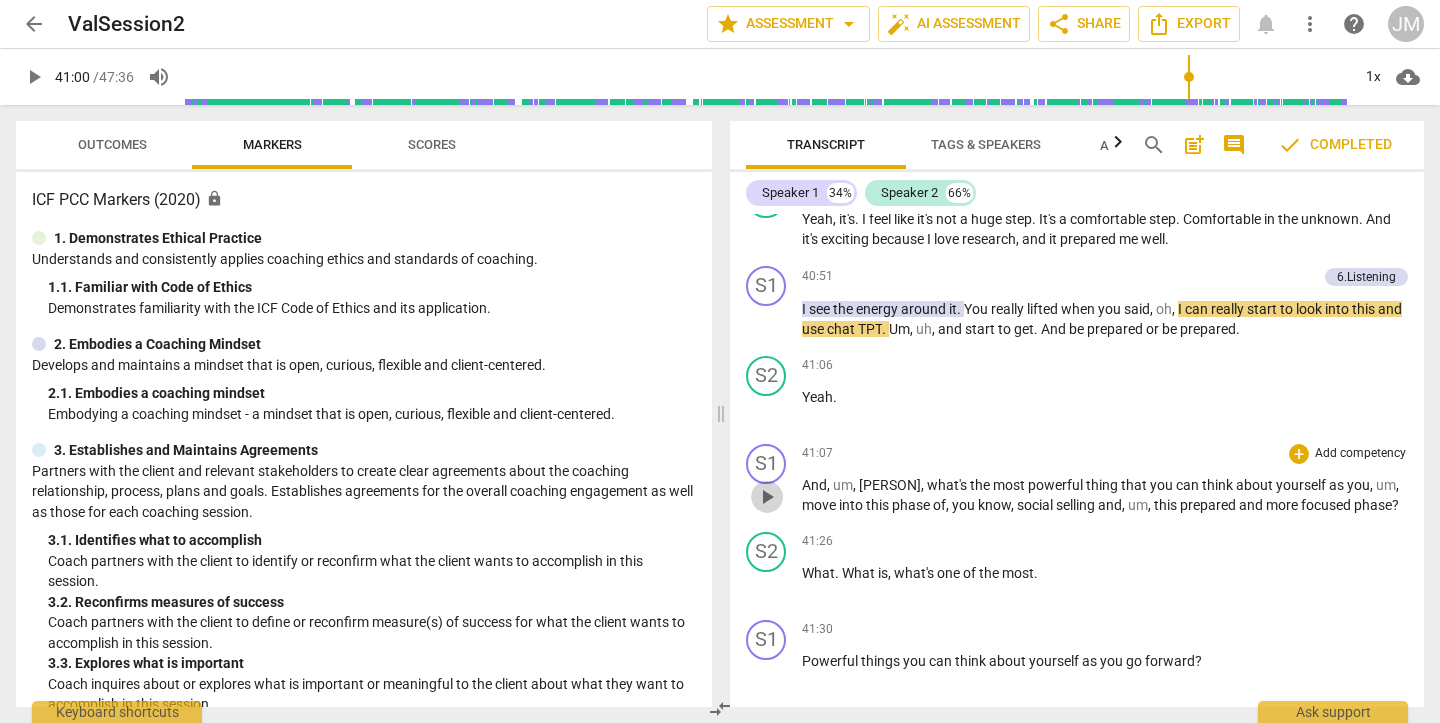 click on "play_arrow" at bounding box center [767, 497] 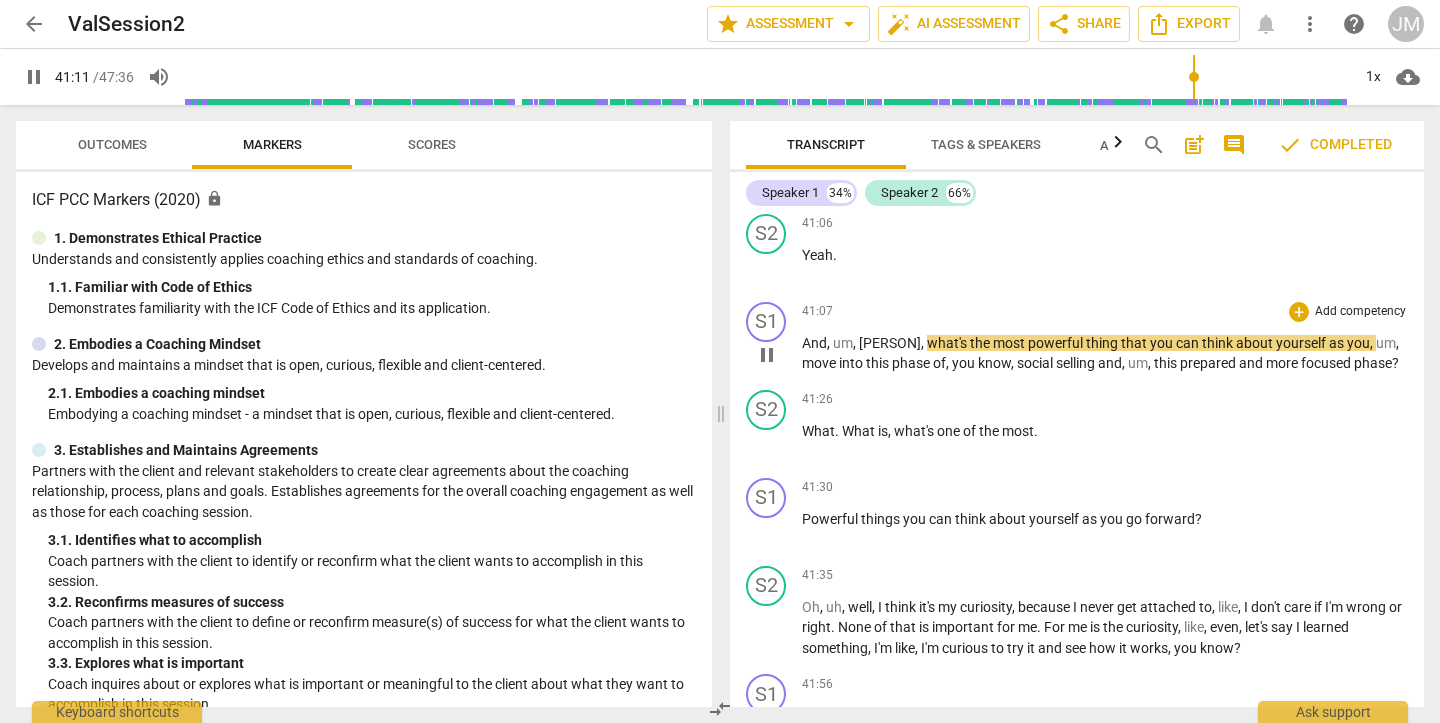 scroll, scrollTop: 13973, scrollLeft: 0, axis: vertical 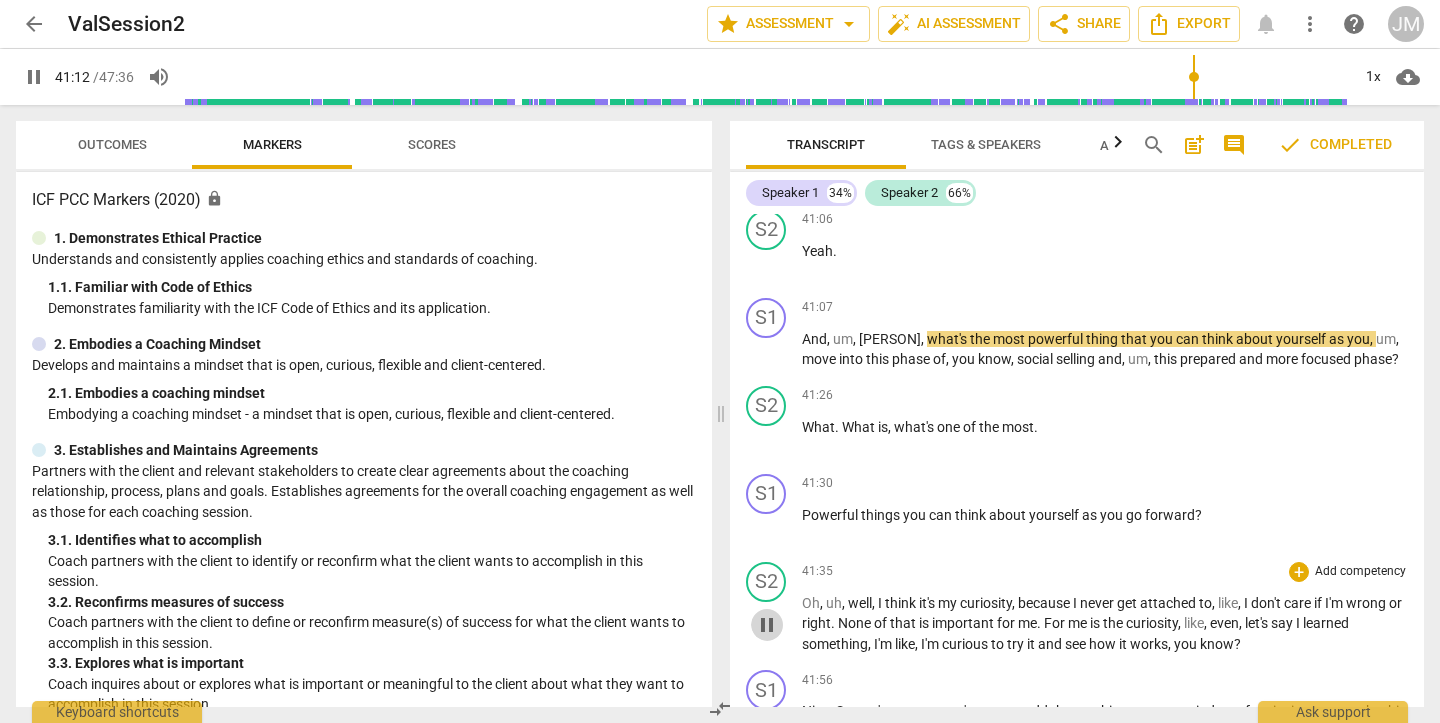 click on "pause" at bounding box center (767, 625) 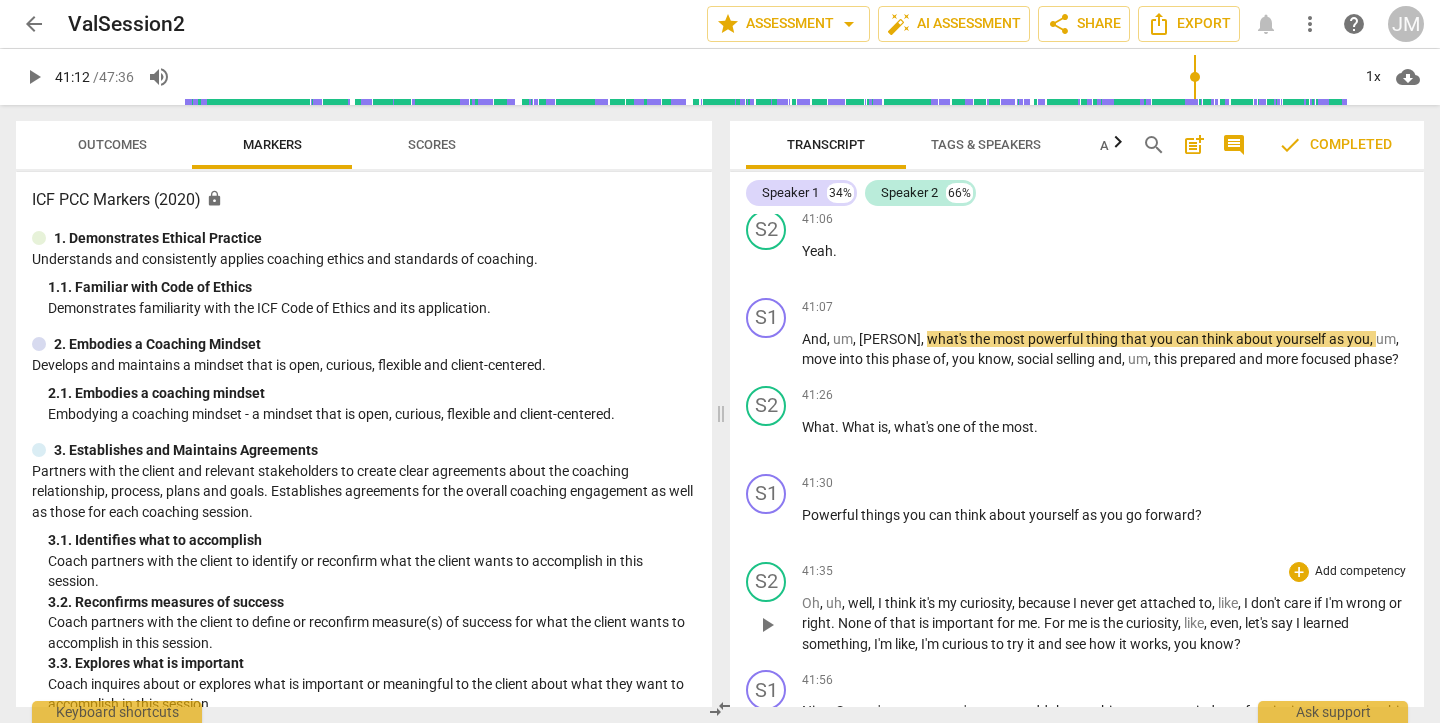 click on "play_arrow" at bounding box center [767, 625] 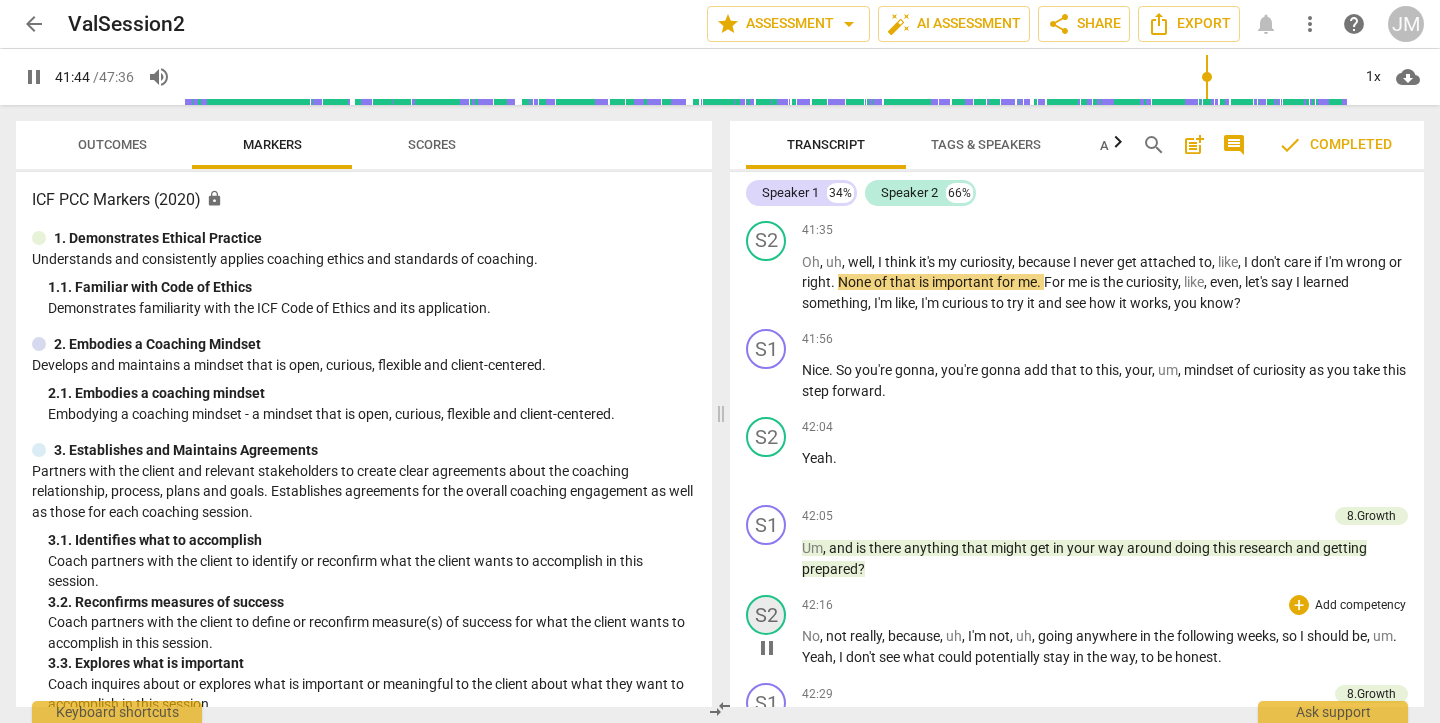 scroll, scrollTop: 14317, scrollLeft: 0, axis: vertical 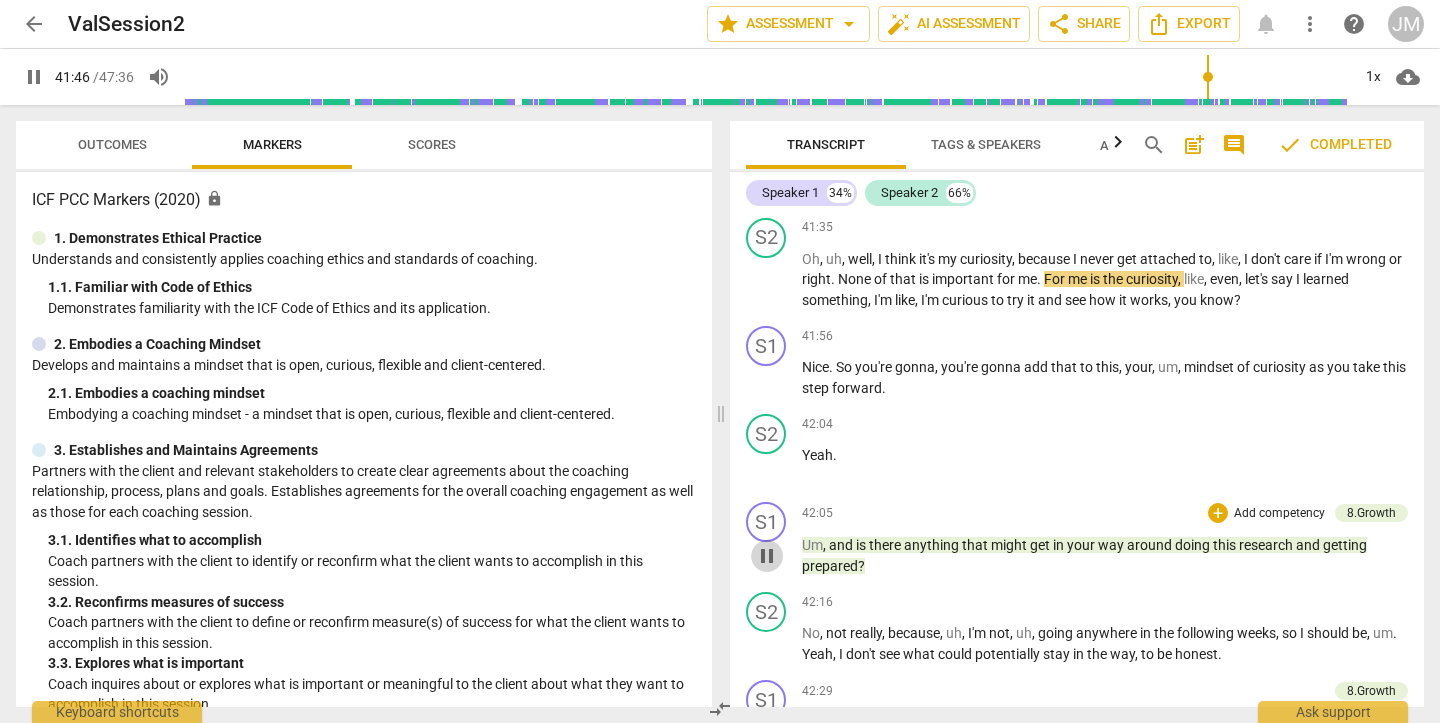 click on "pause" at bounding box center [767, 556] 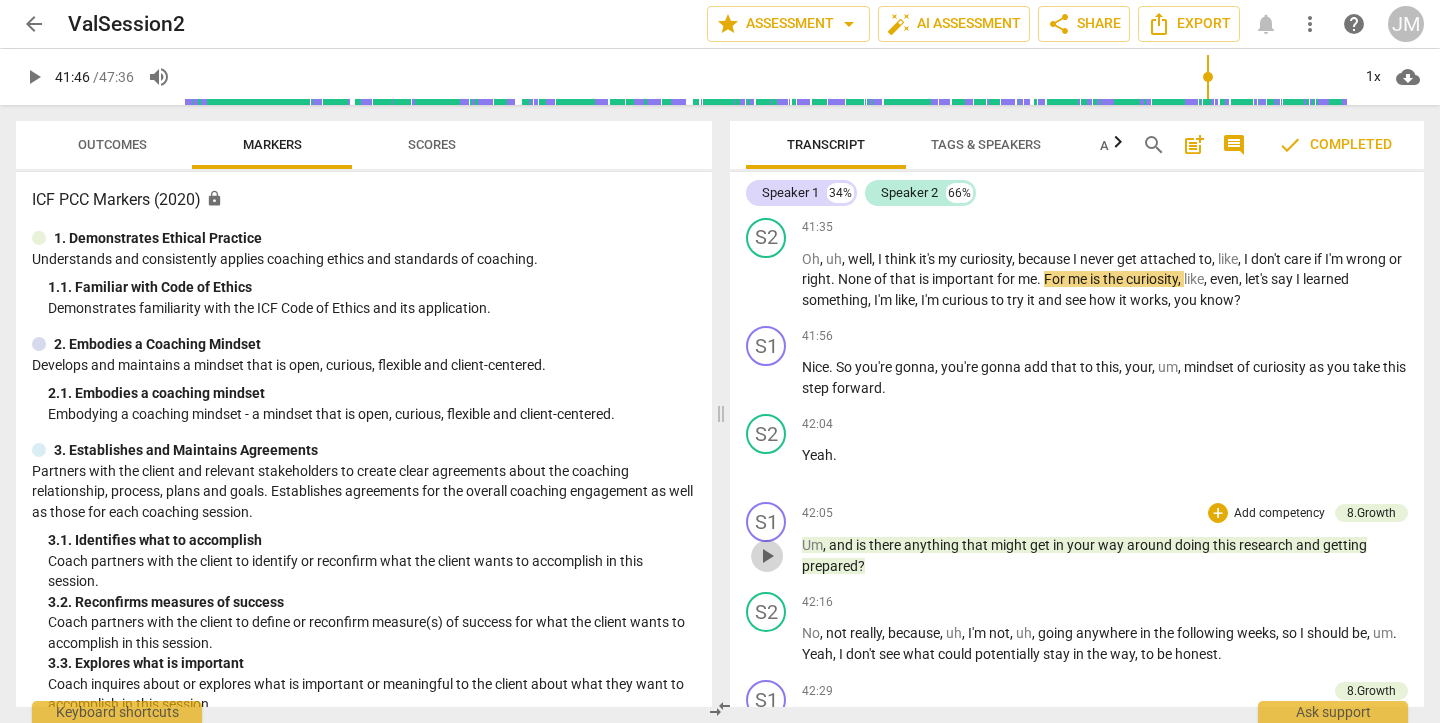 click on "play_arrow" at bounding box center [767, 556] 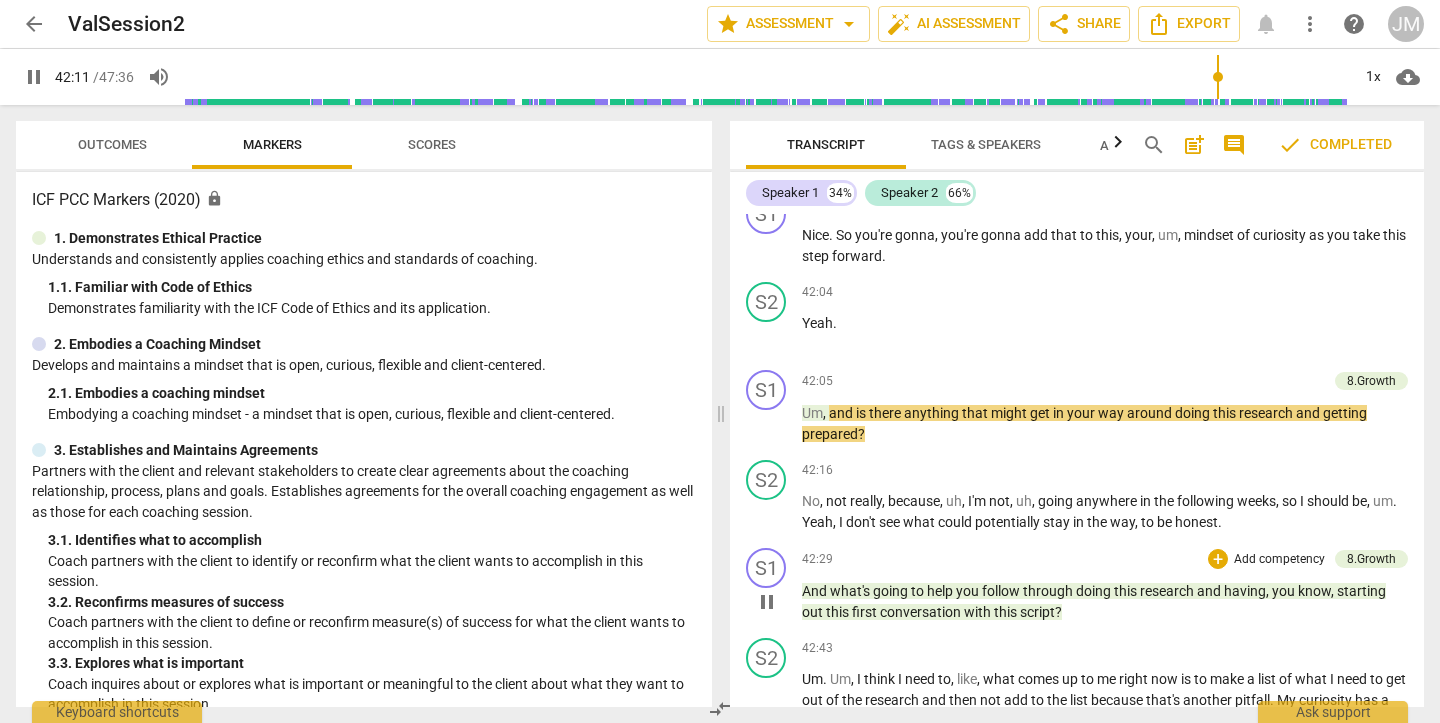 scroll, scrollTop: 14460, scrollLeft: 0, axis: vertical 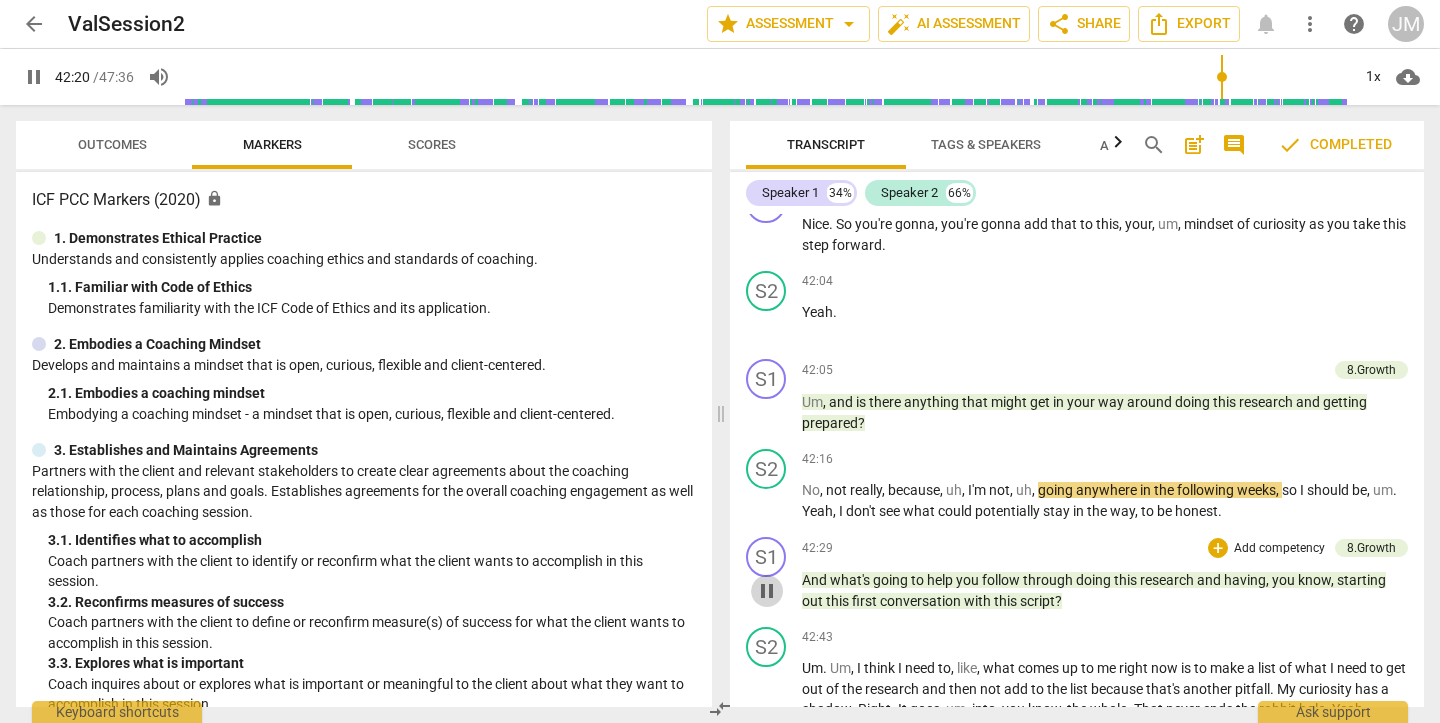 click on "pause" at bounding box center [767, 591] 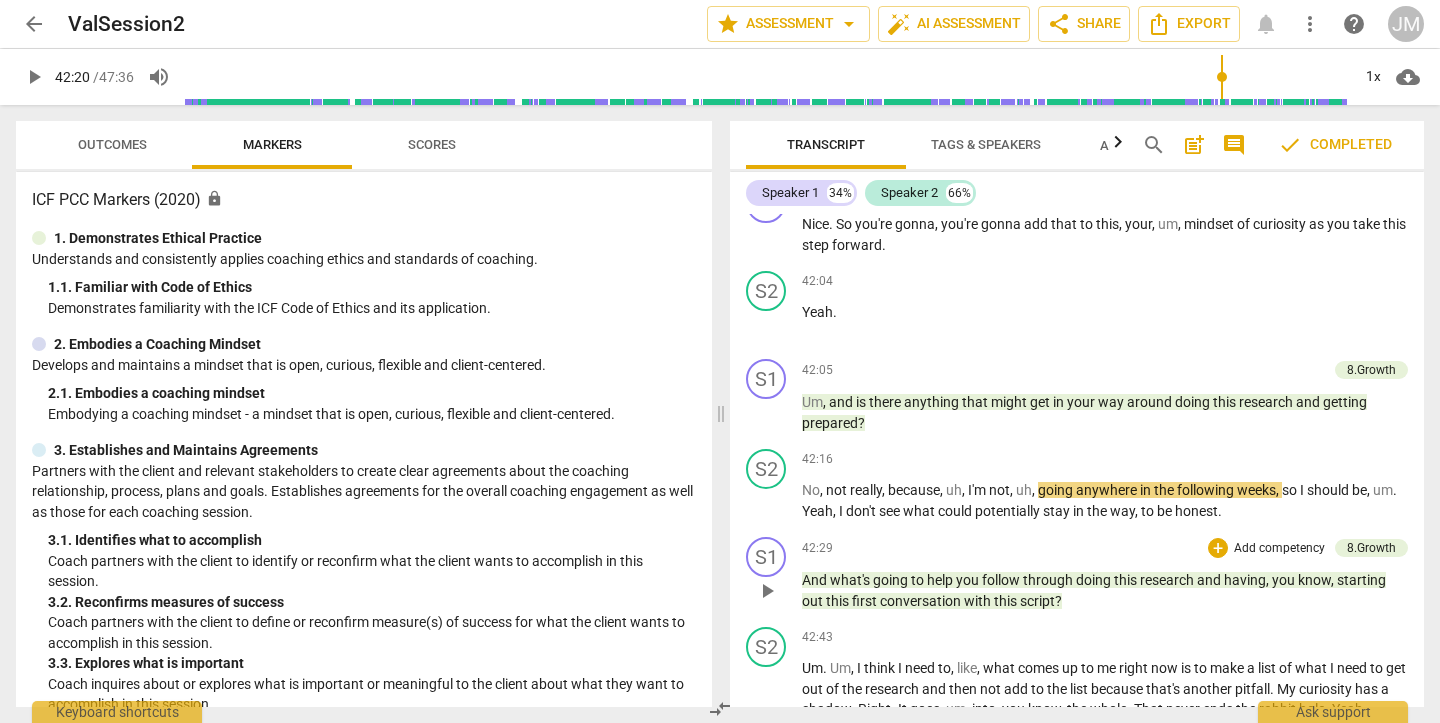 click on "play_arrow" at bounding box center [767, 591] 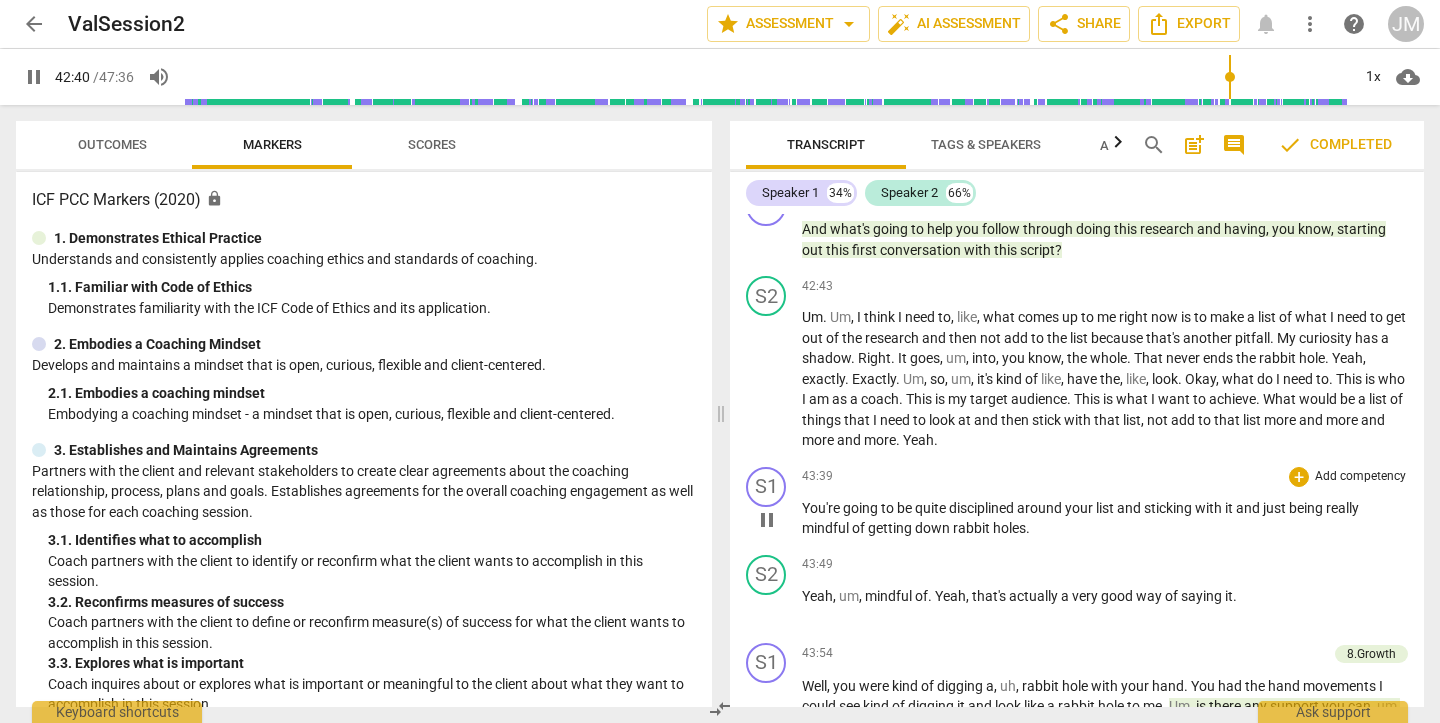 scroll, scrollTop: 14875, scrollLeft: 0, axis: vertical 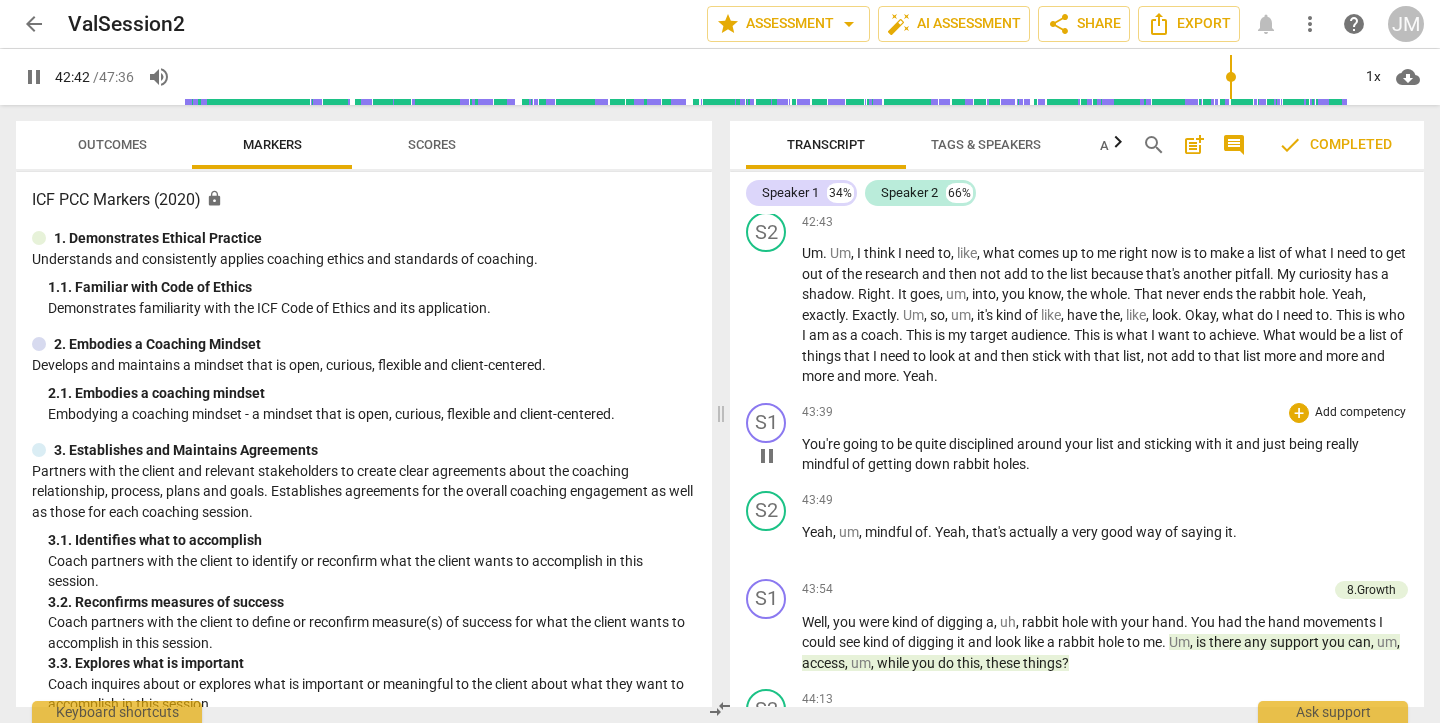 click on "pause" at bounding box center (767, 456) 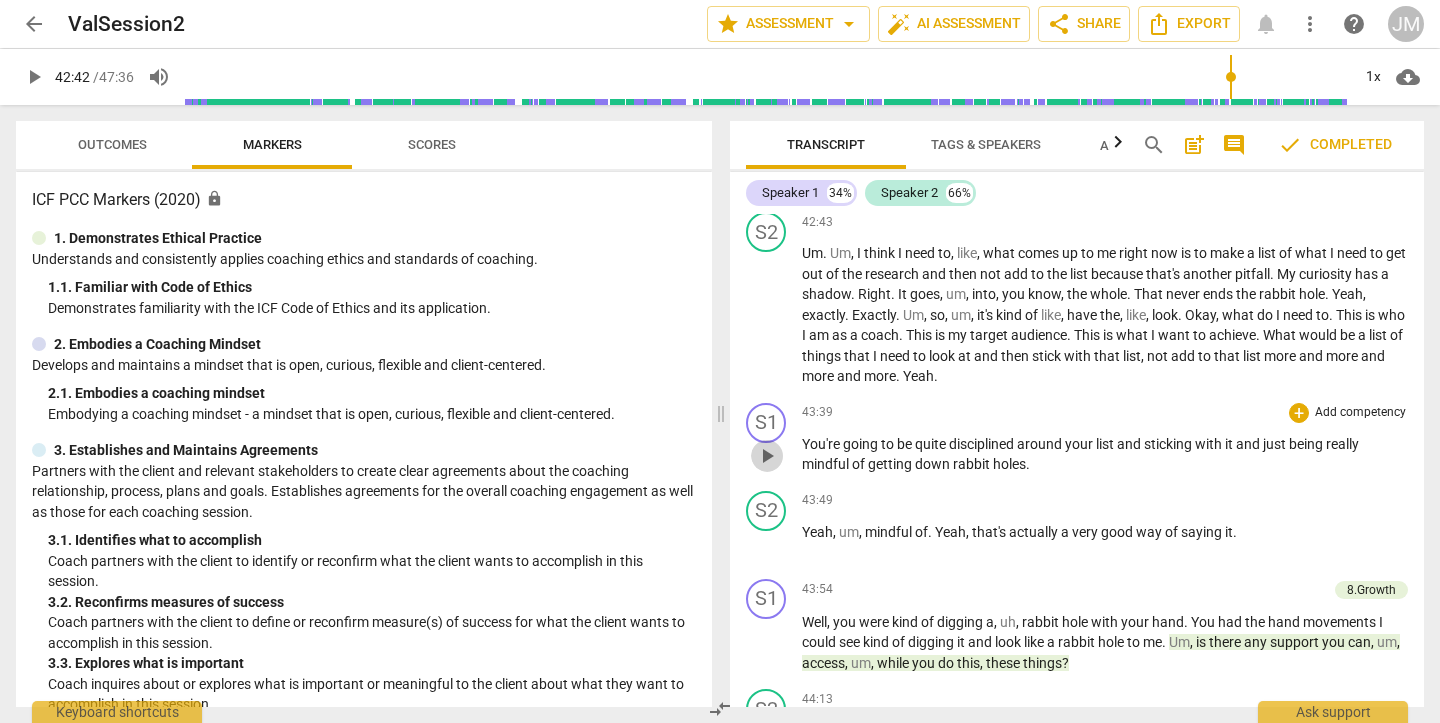click on "play_arrow" at bounding box center [767, 456] 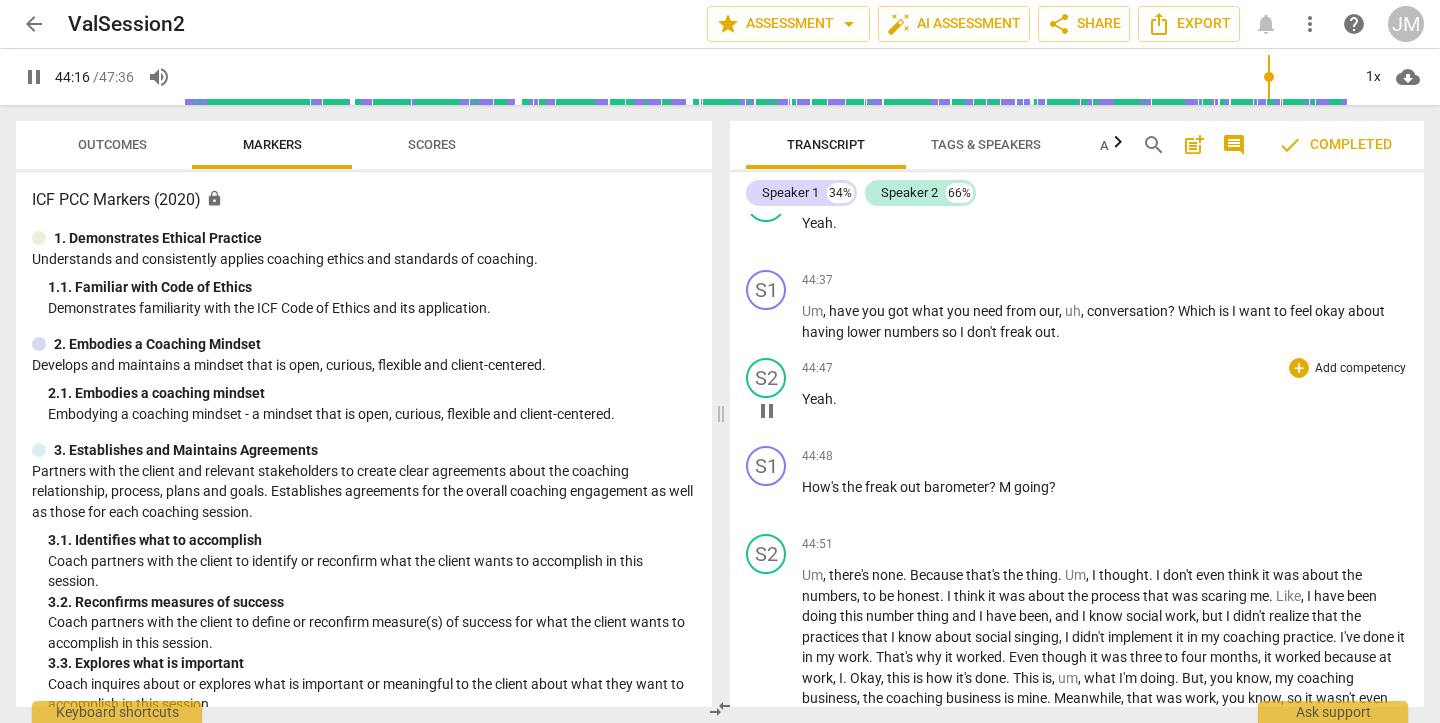 scroll, scrollTop: 15562, scrollLeft: 0, axis: vertical 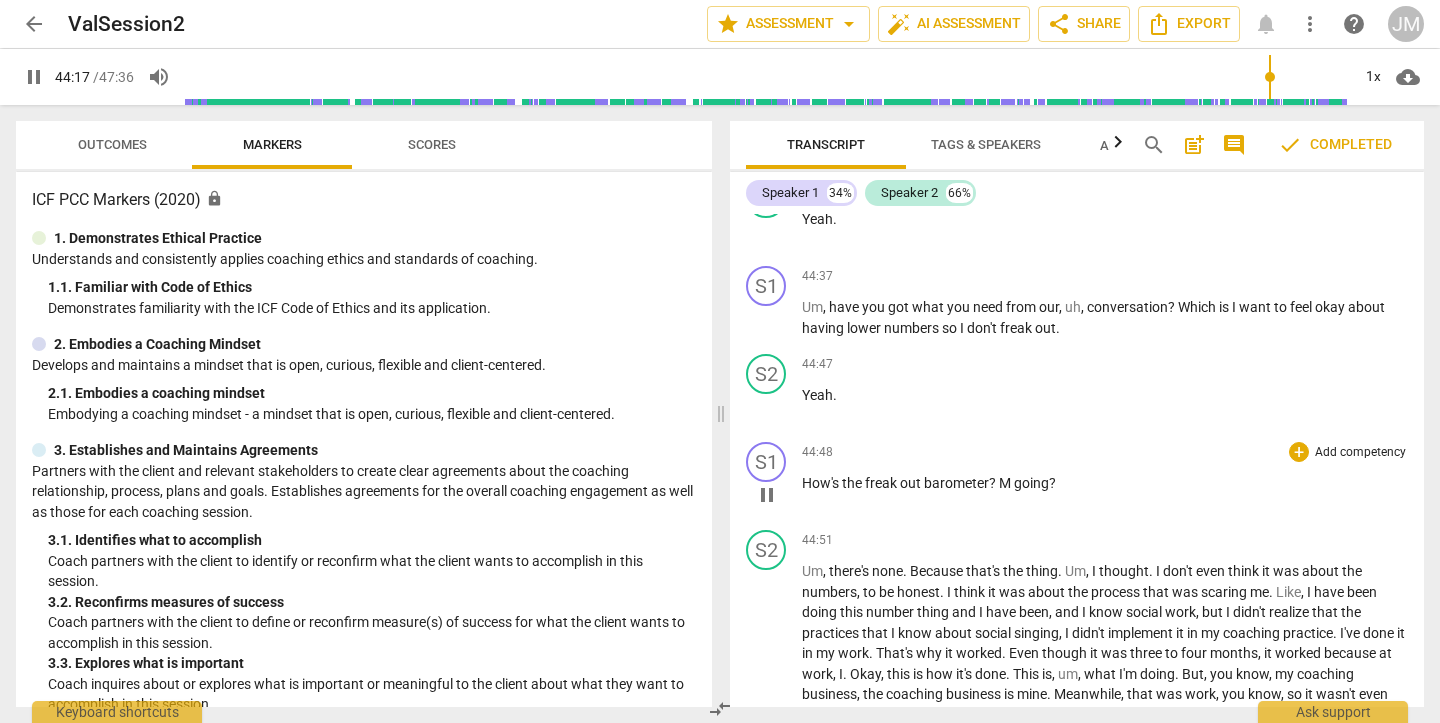 click on "pause" at bounding box center (767, 495) 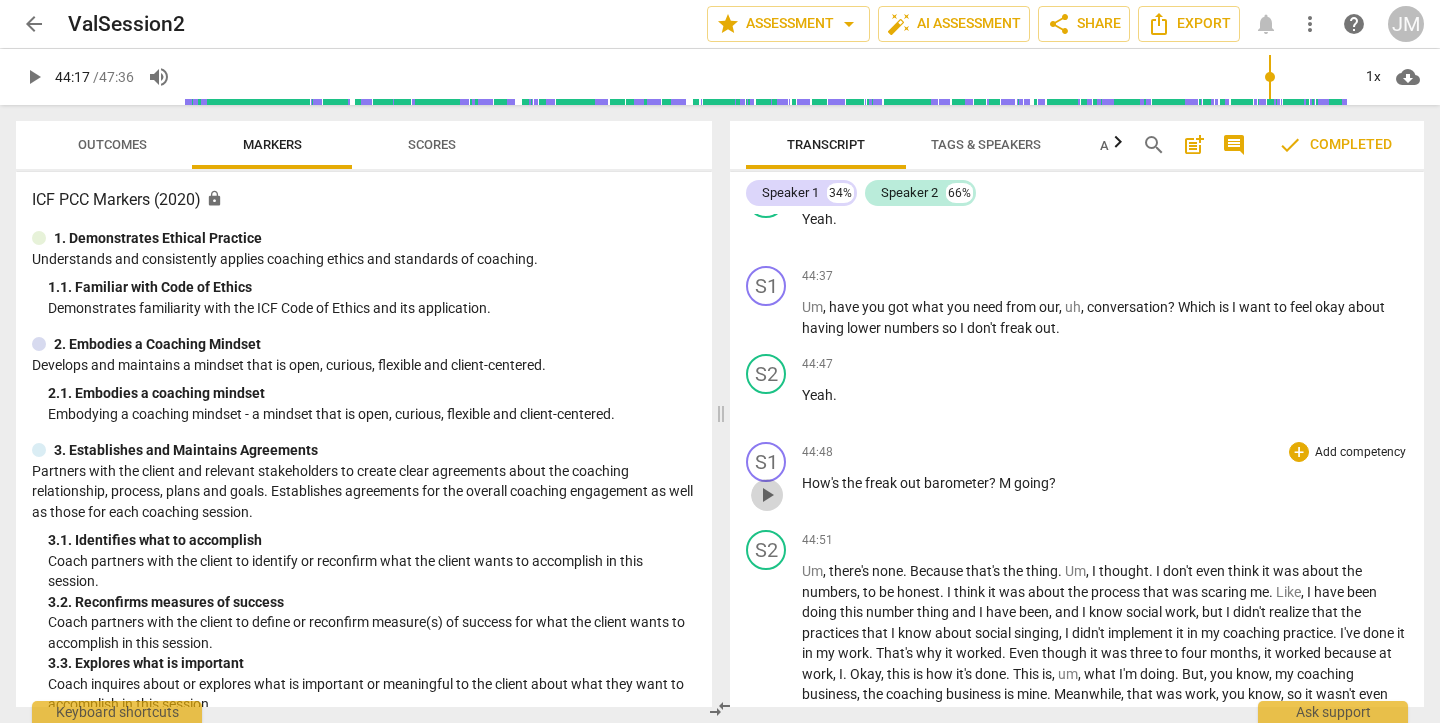click on "play_arrow" at bounding box center [767, 495] 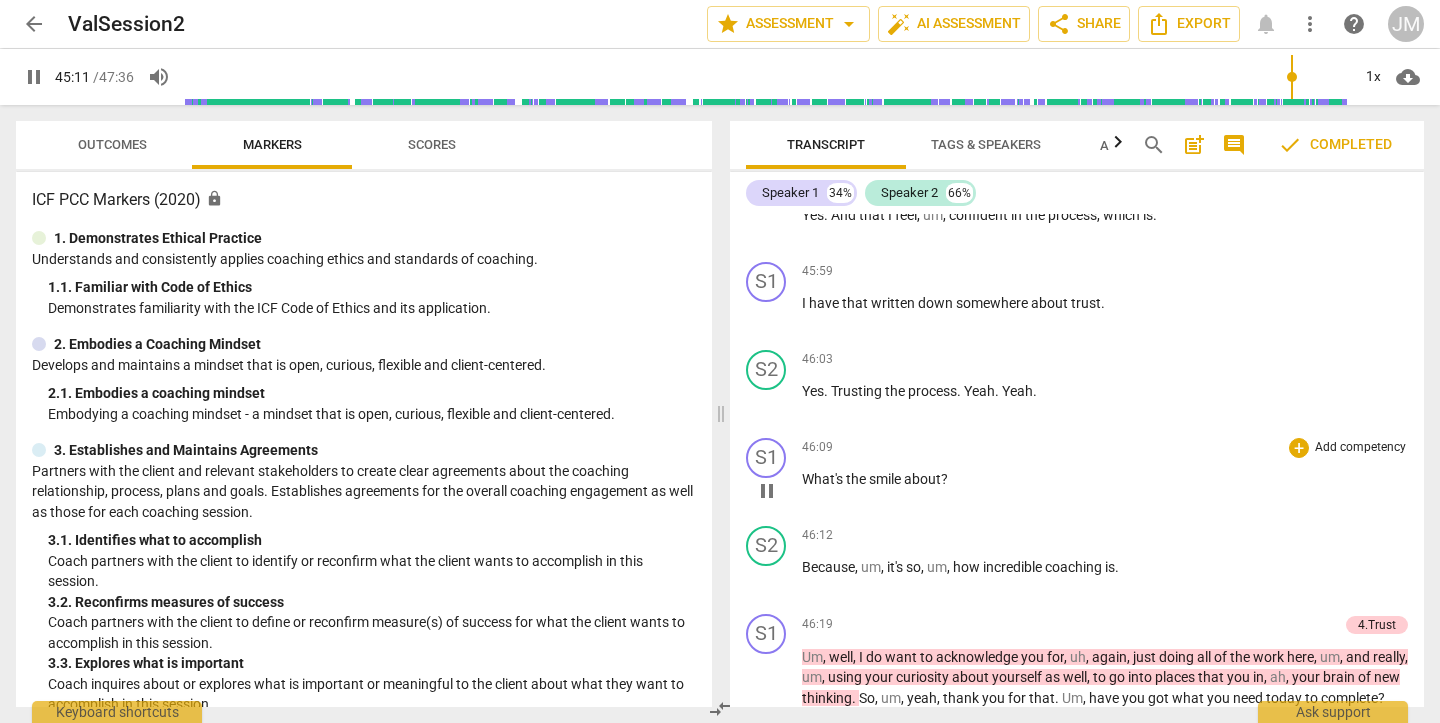 scroll, scrollTop: 16236, scrollLeft: 0, axis: vertical 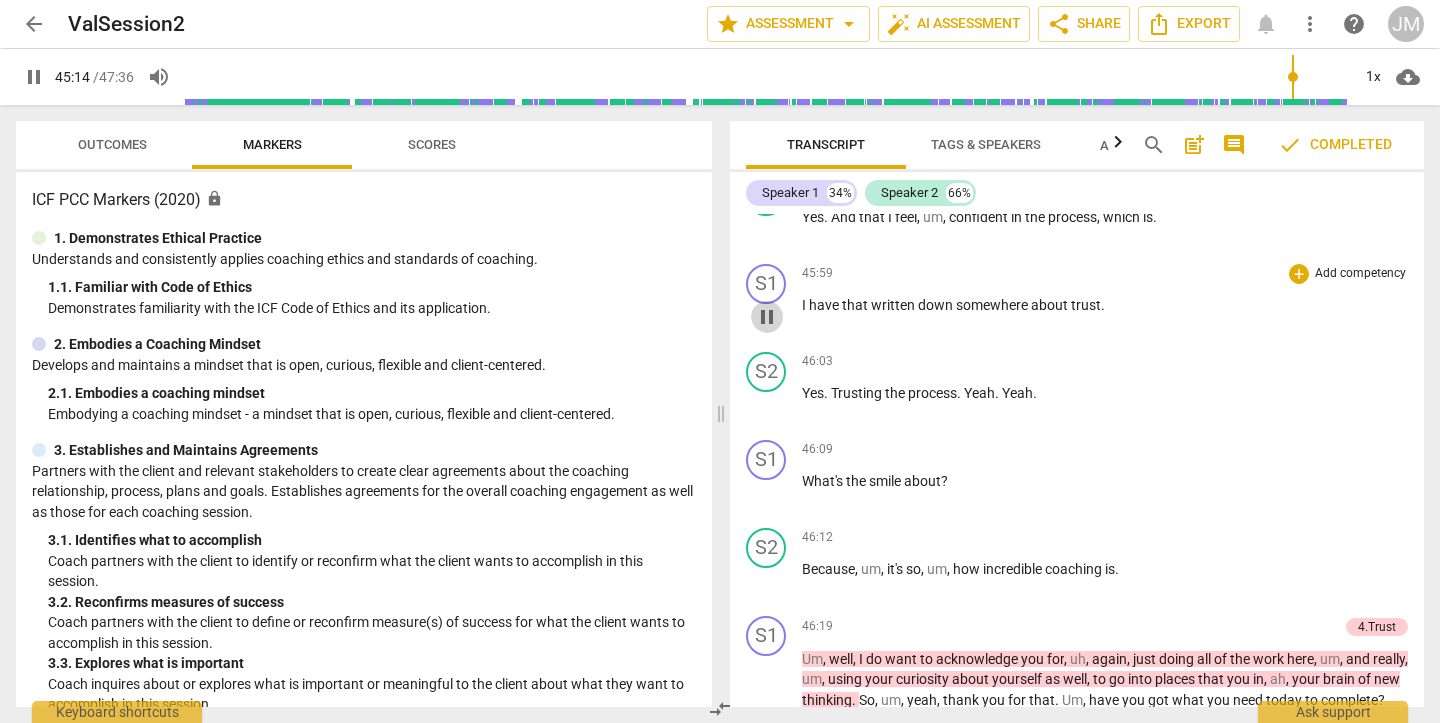 click on "pause" at bounding box center (767, 317) 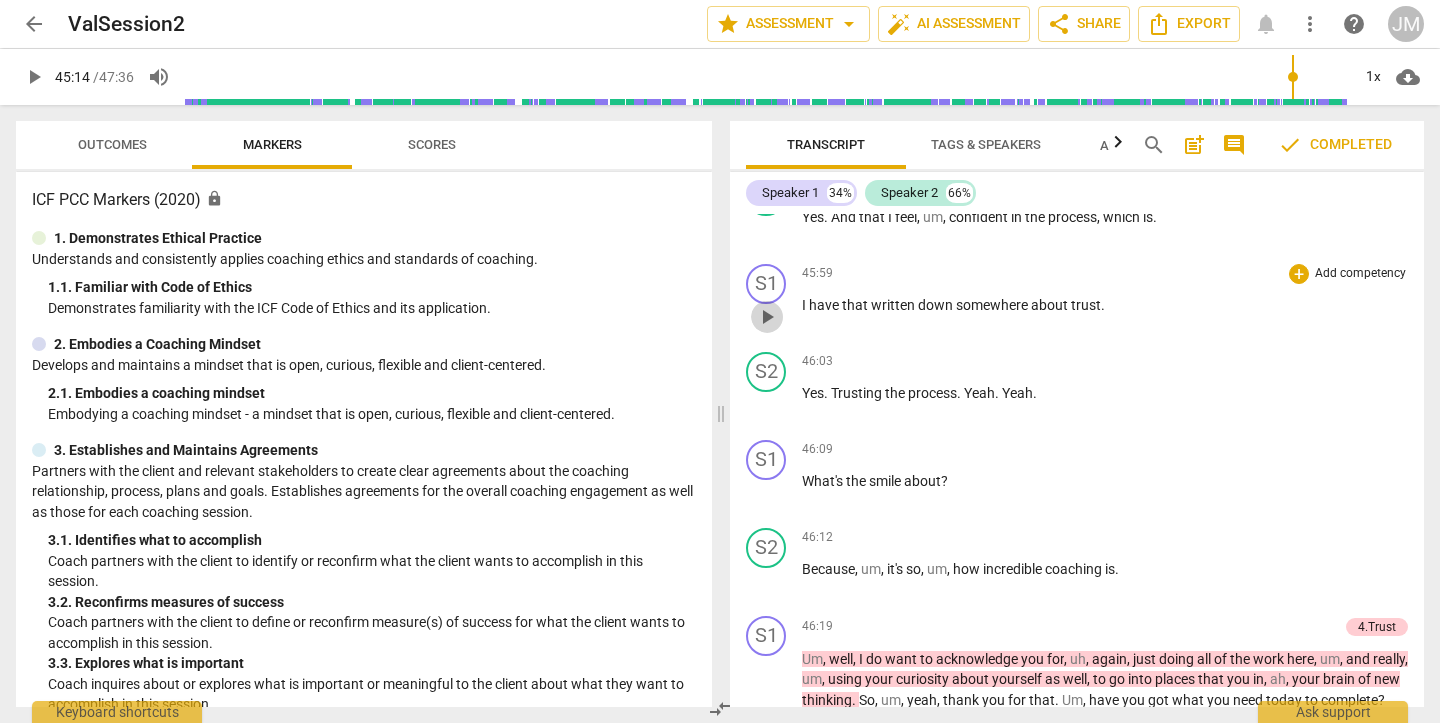 click on "play_arrow" at bounding box center (767, 317) 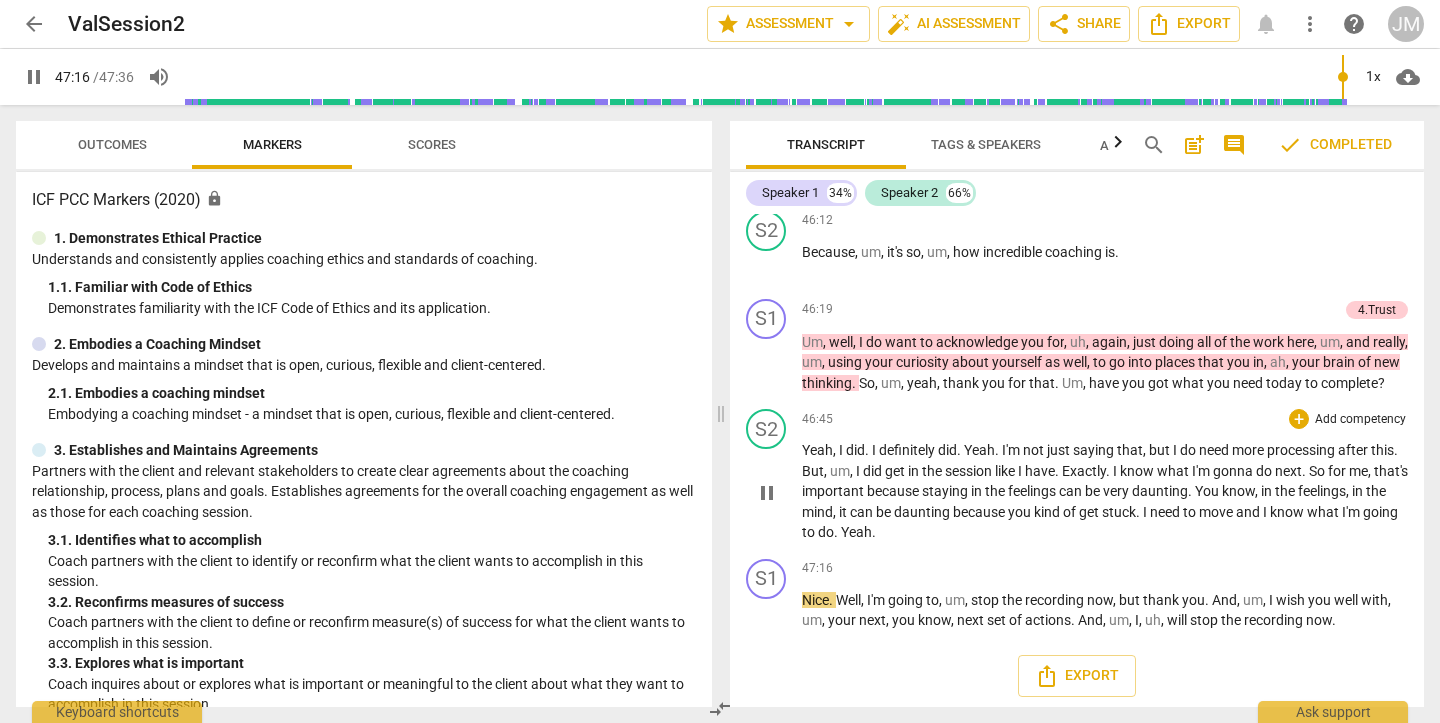 scroll, scrollTop: 16551, scrollLeft: 0, axis: vertical 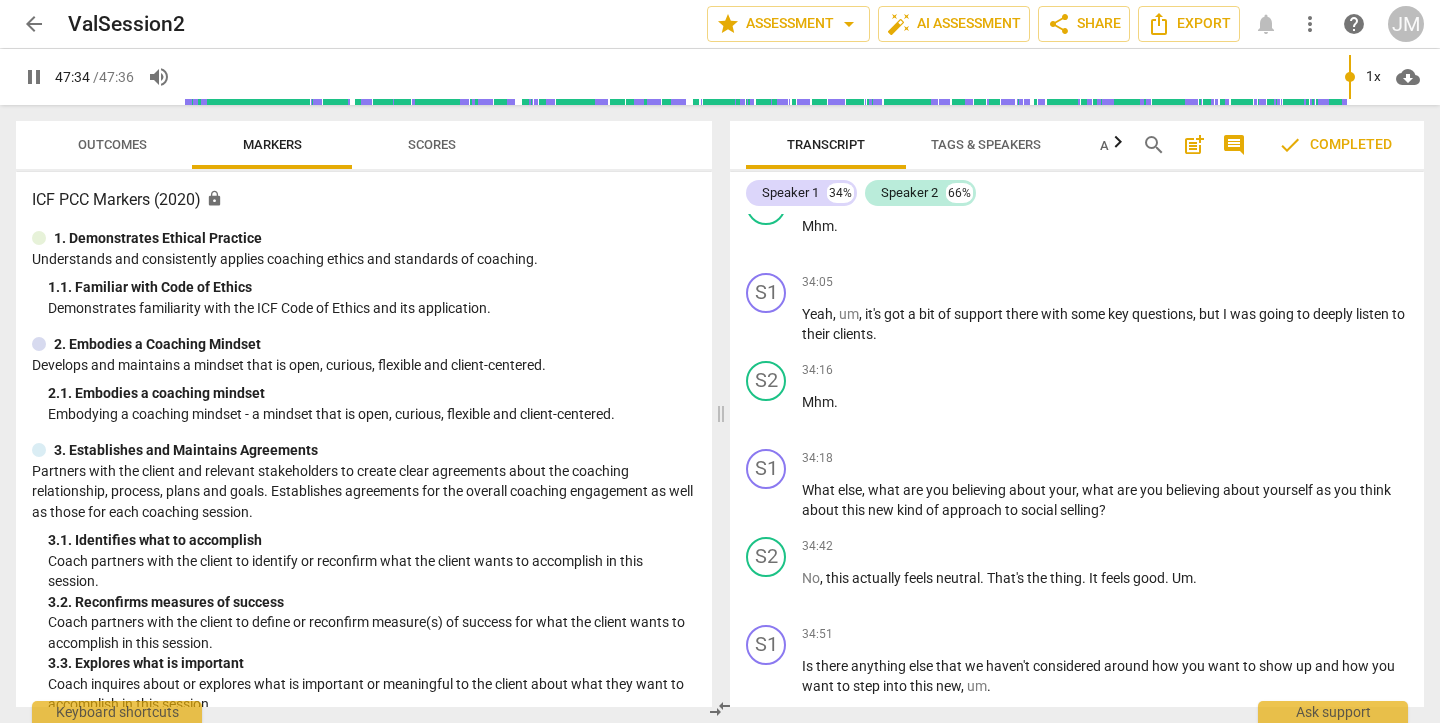 click on "Scores" at bounding box center [432, 145] 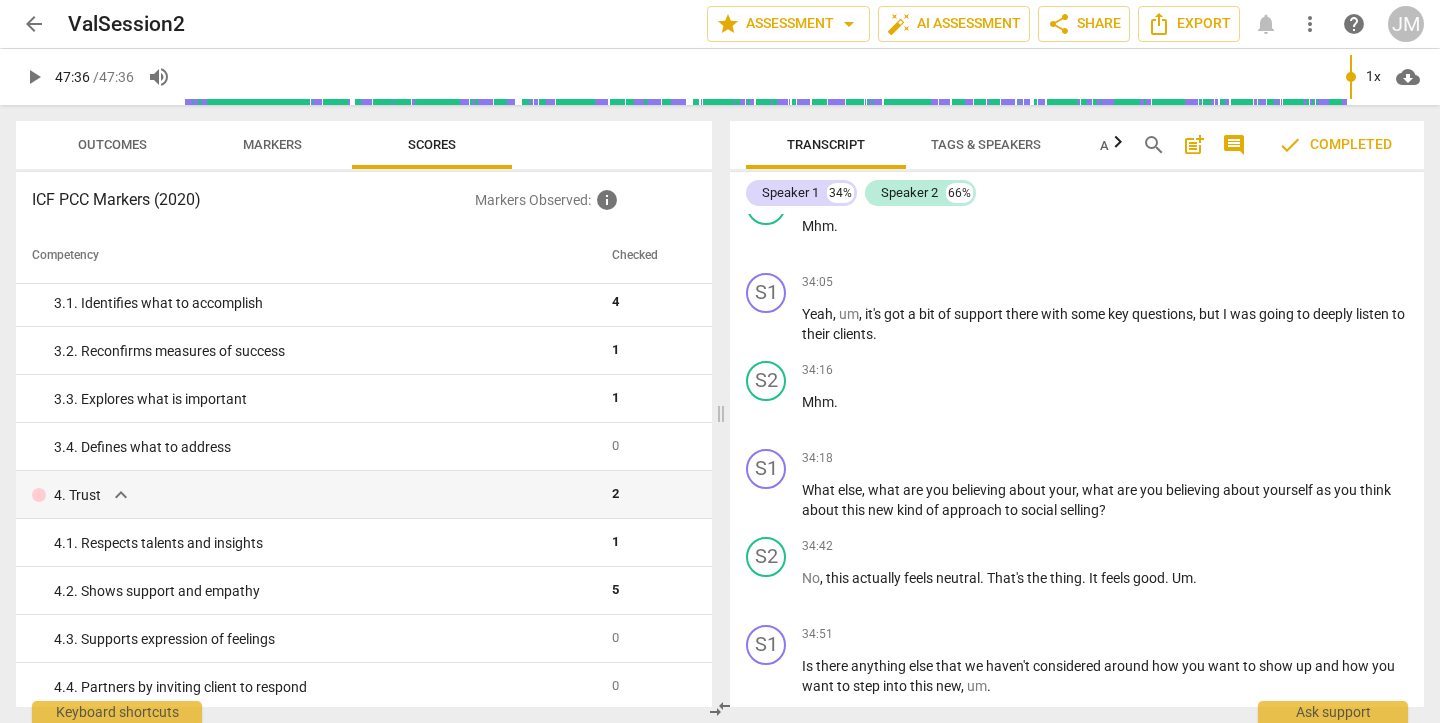 type on "2856" 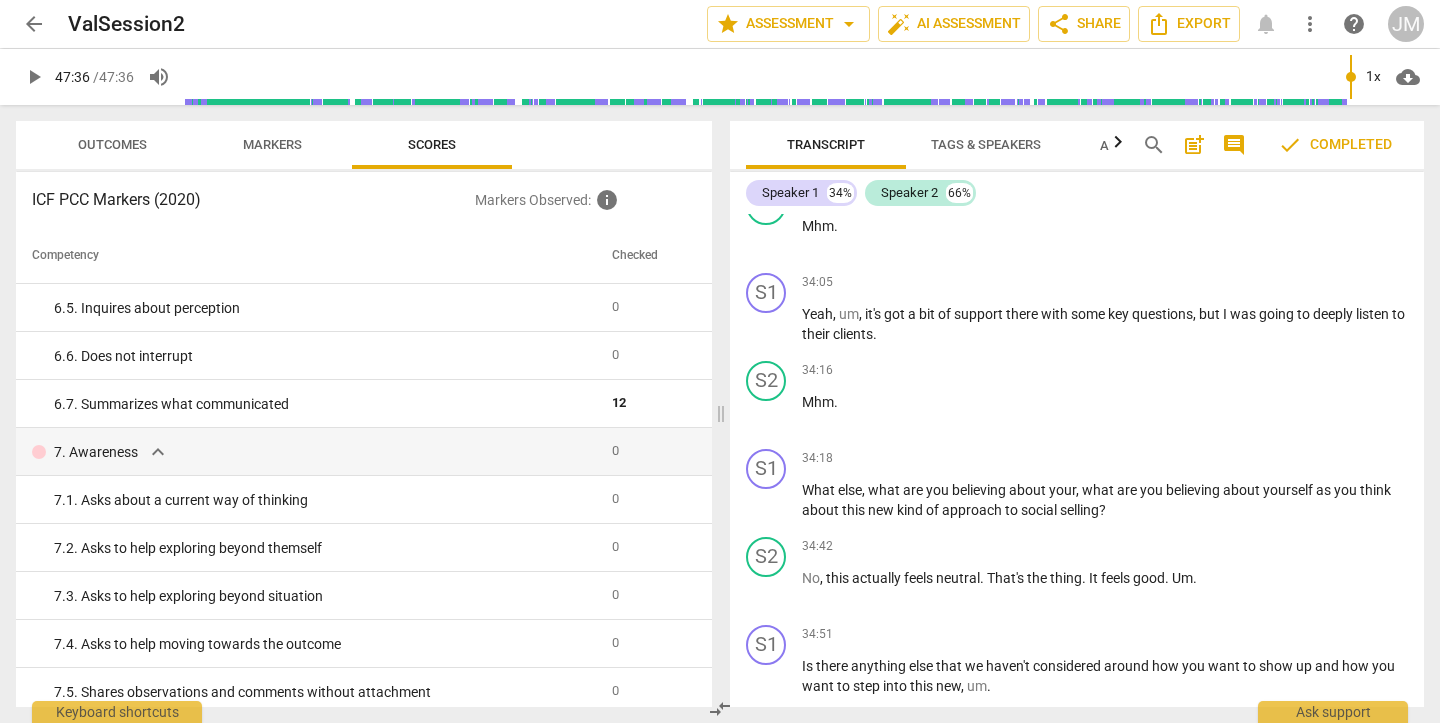 scroll, scrollTop: 1260, scrollLeft: 0, axis: vertical 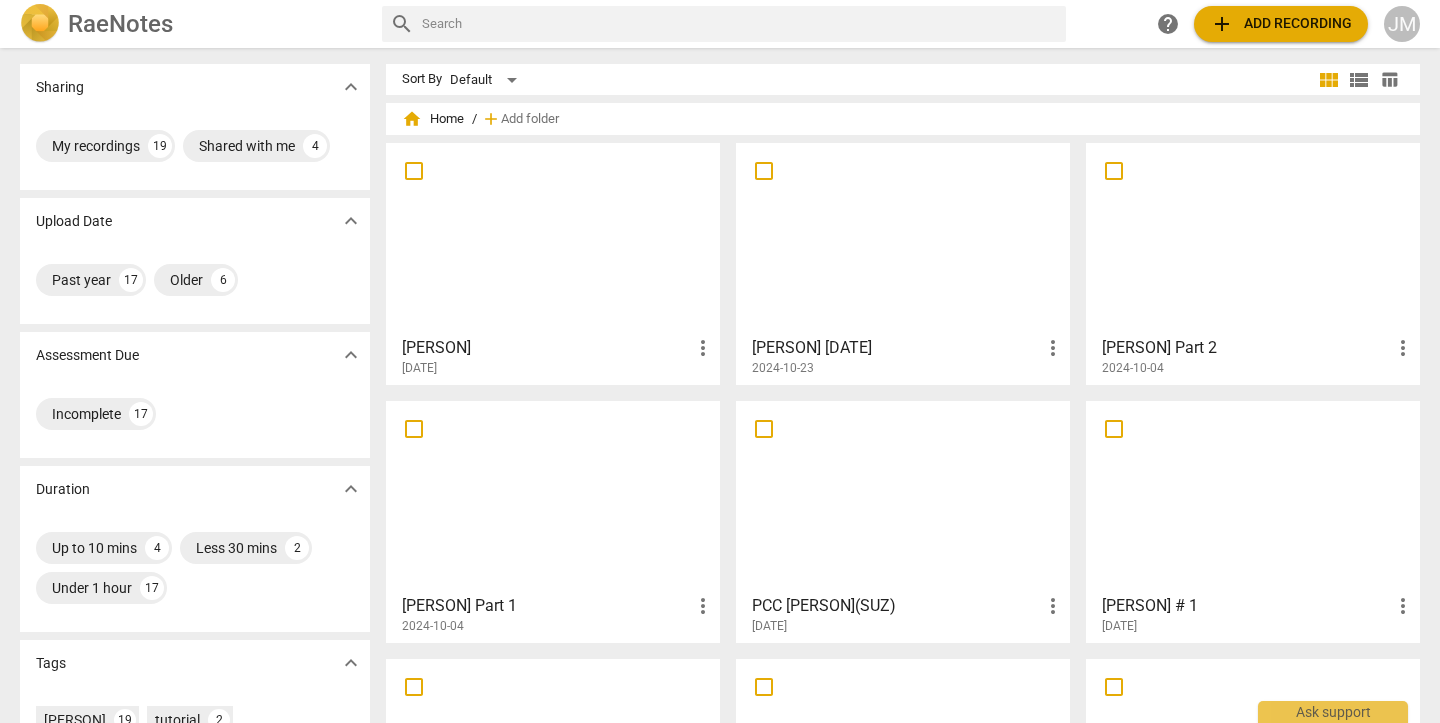 click at bounding box center (553, 238) 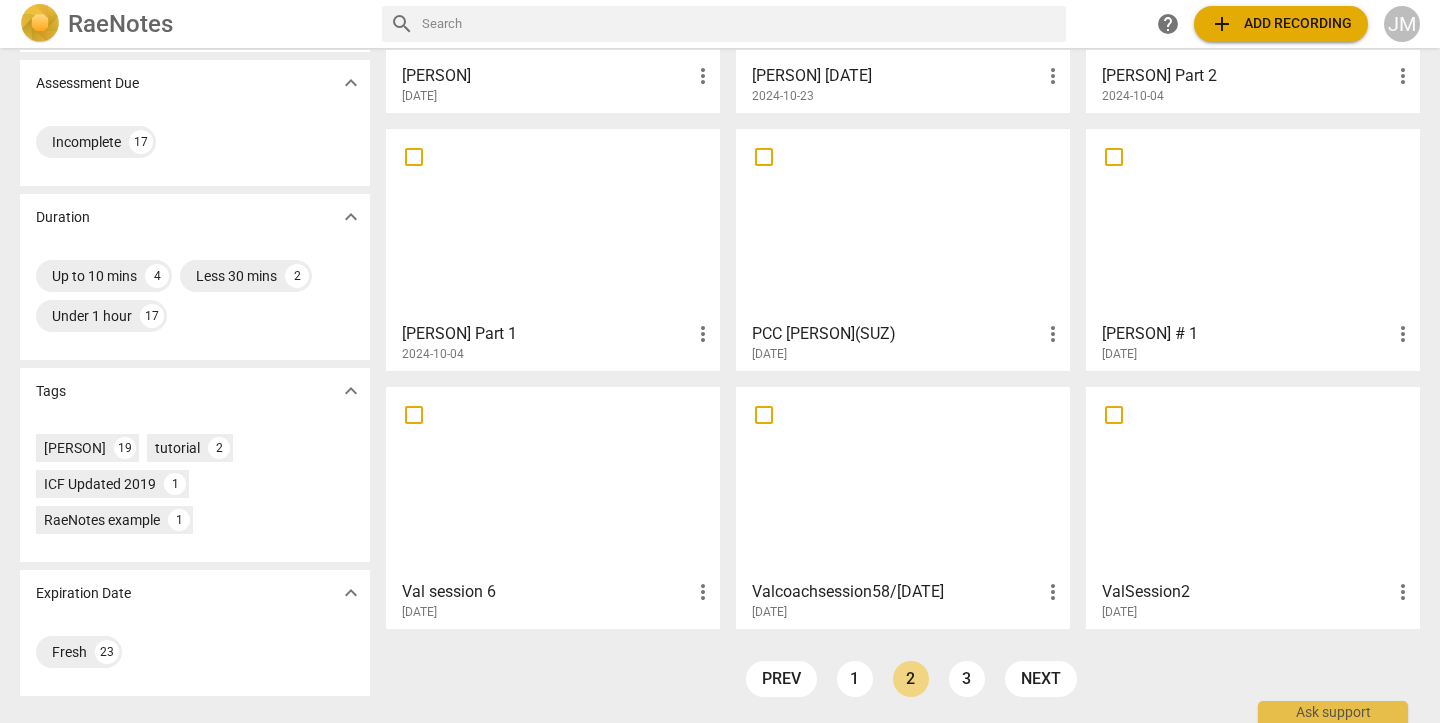 scroll, scrollTop: 272, scrollLeft: 0, axis: vertical 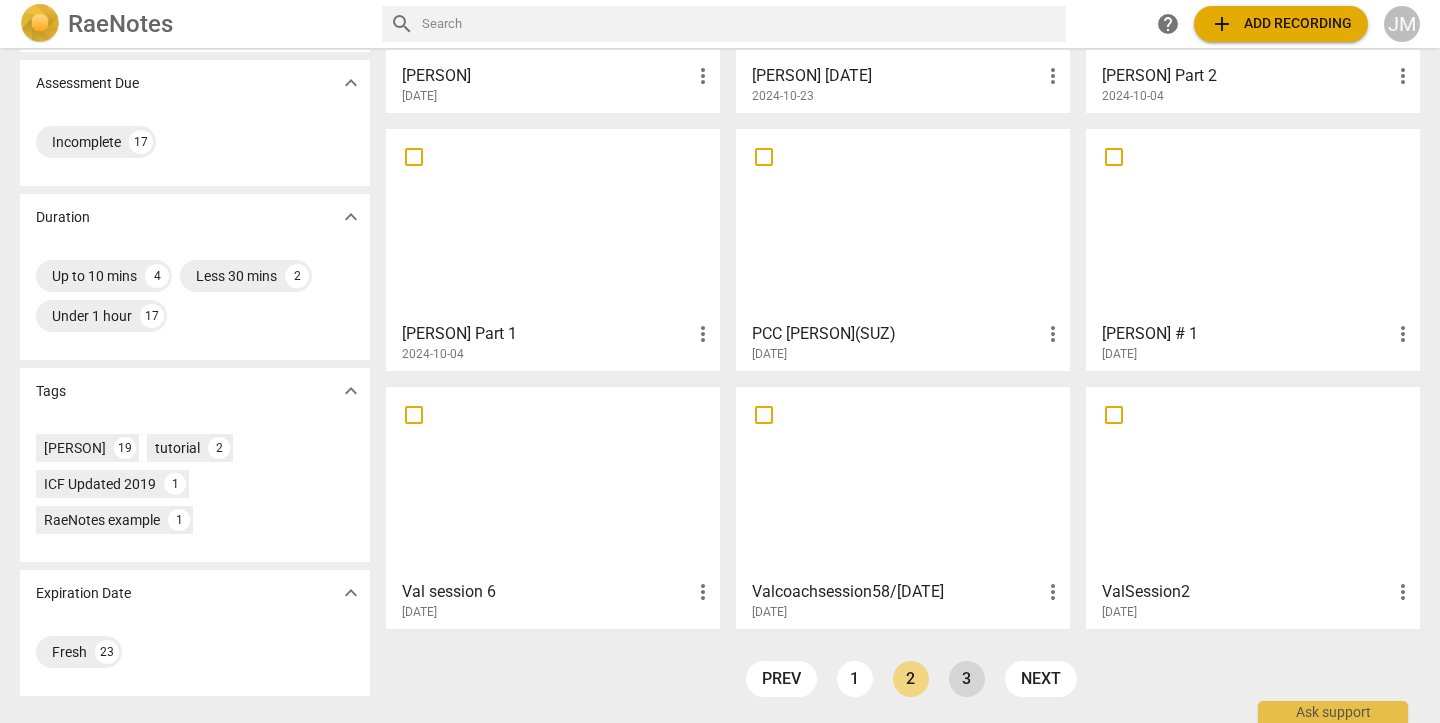 click on "3" at bounding box center (967, 679) 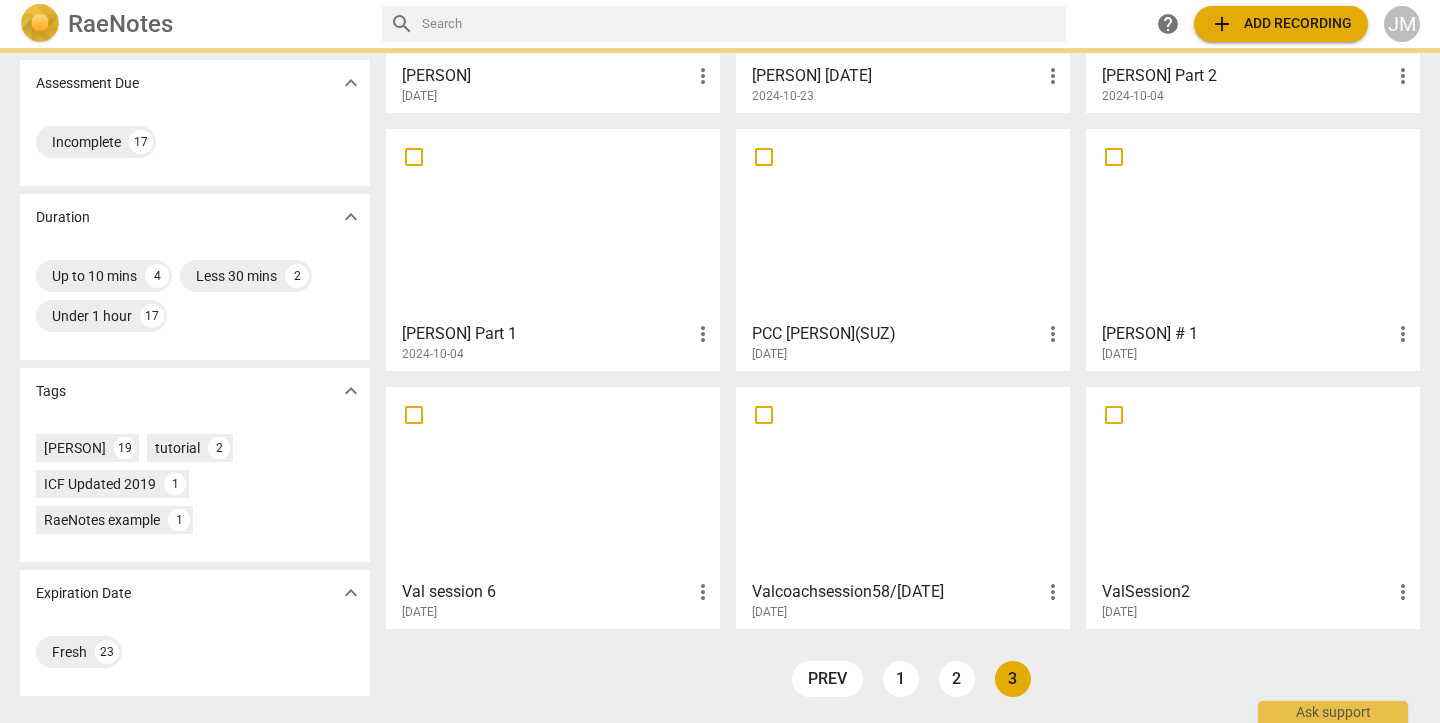 scroll, scrollTop: 0, scrollLeft: 0, axis: both 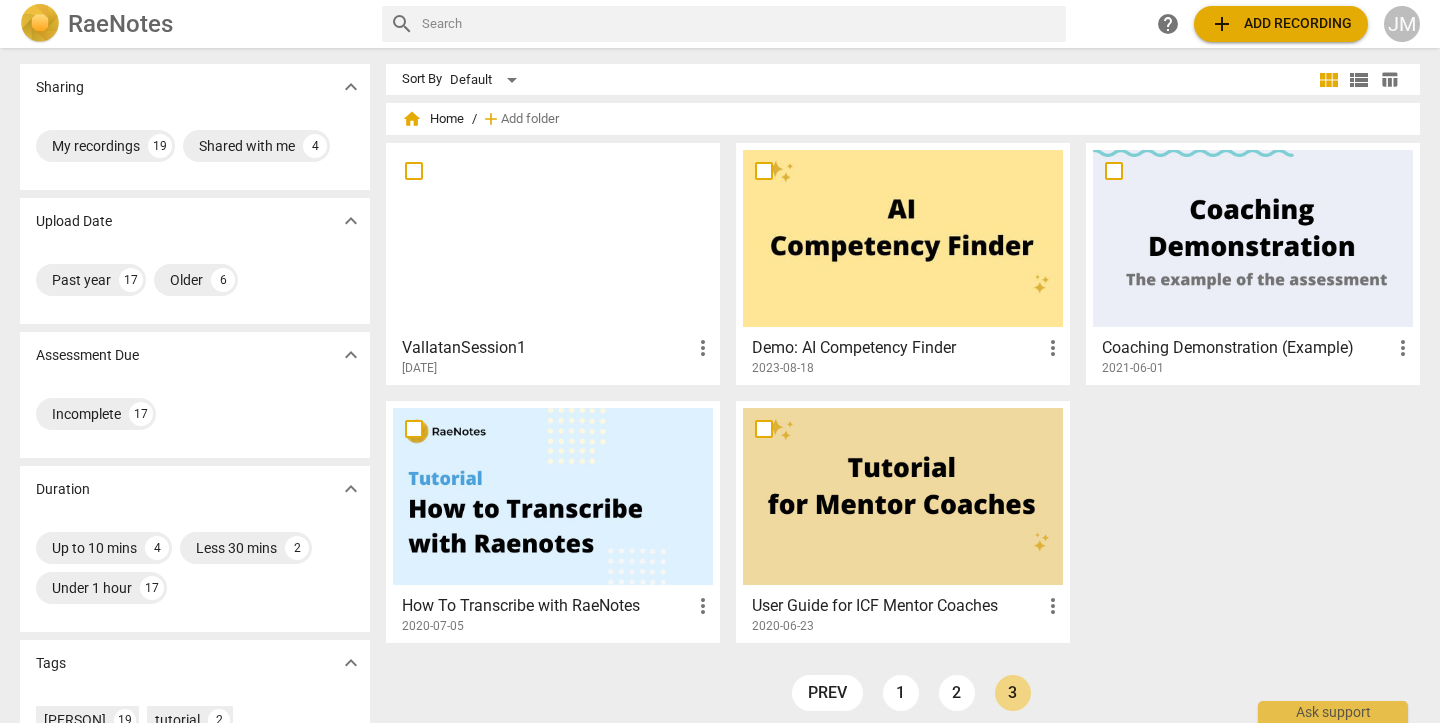 click at bounding box center (553, 238) 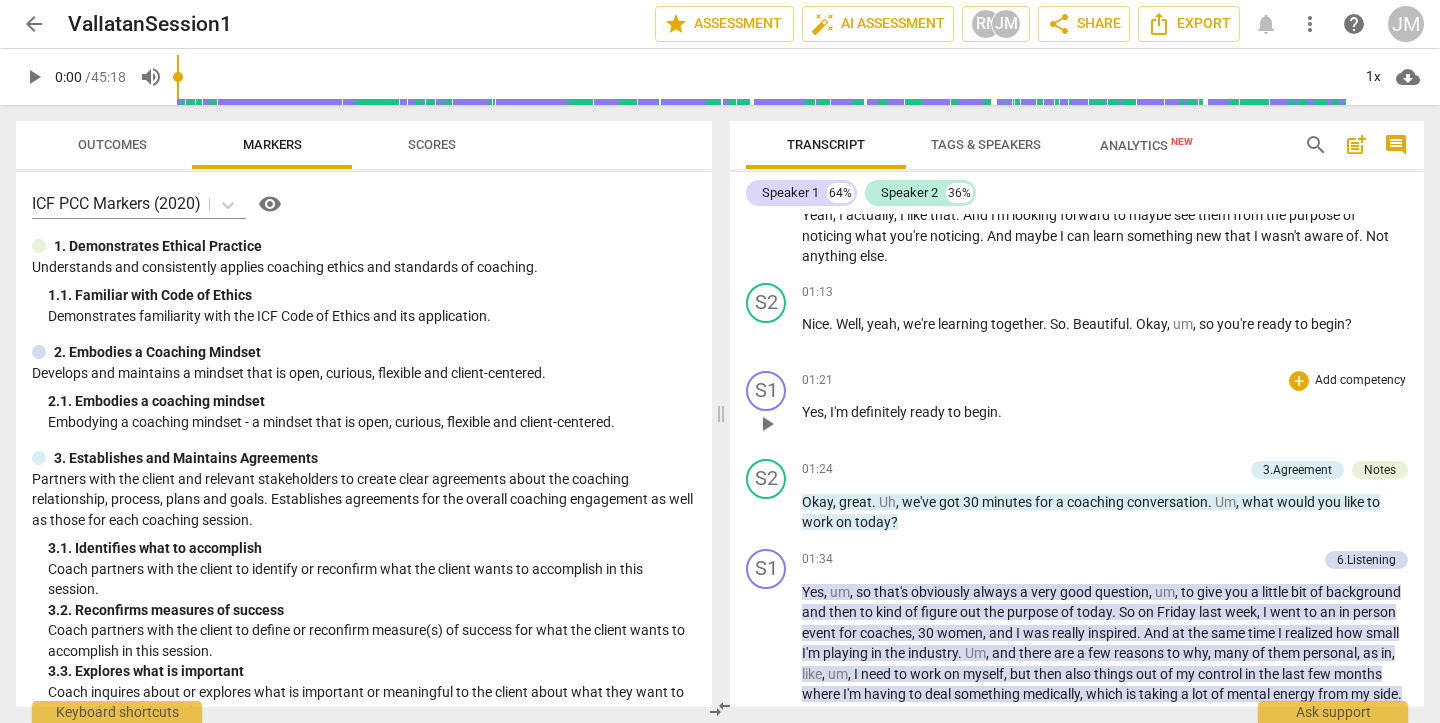 scroll, scrollTop: 1057, scrollLeft: 0, axis: vertical 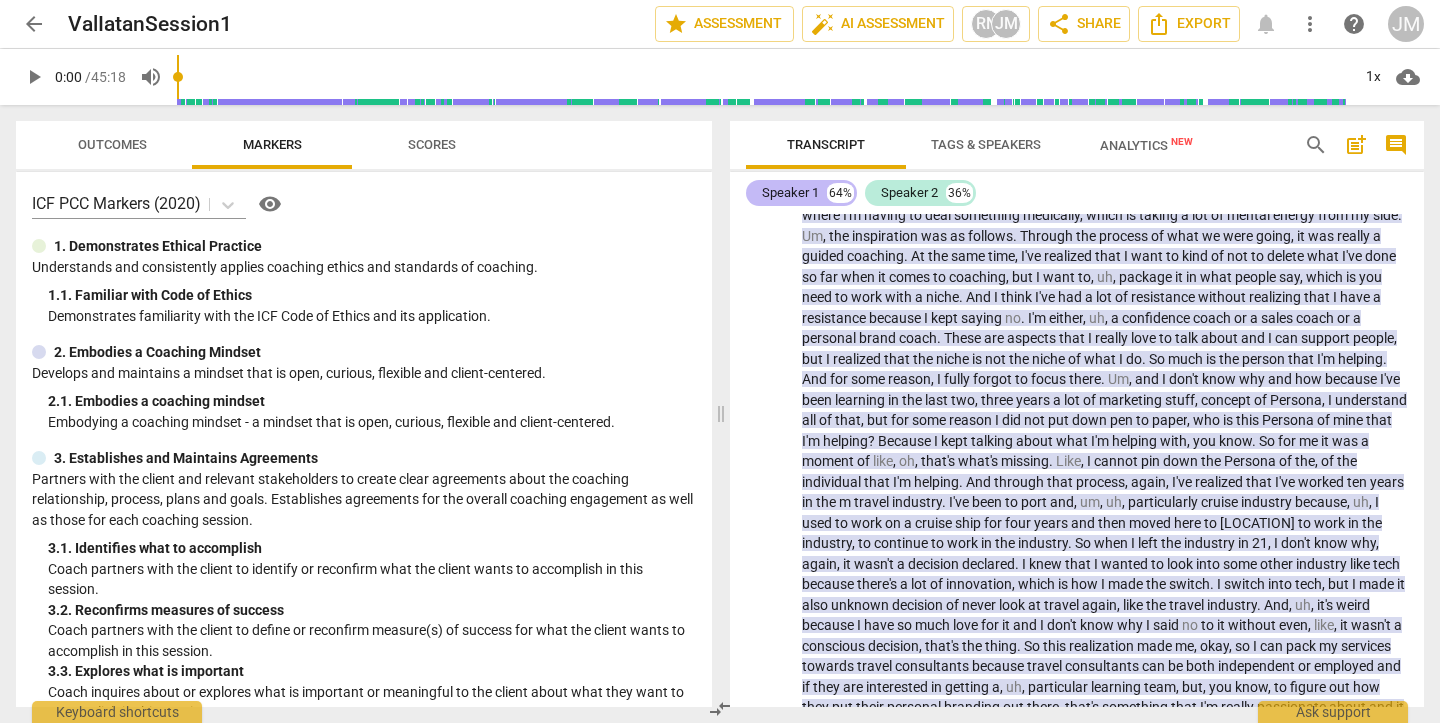 click on "Speaker 1" at bounding box center (790, 193) 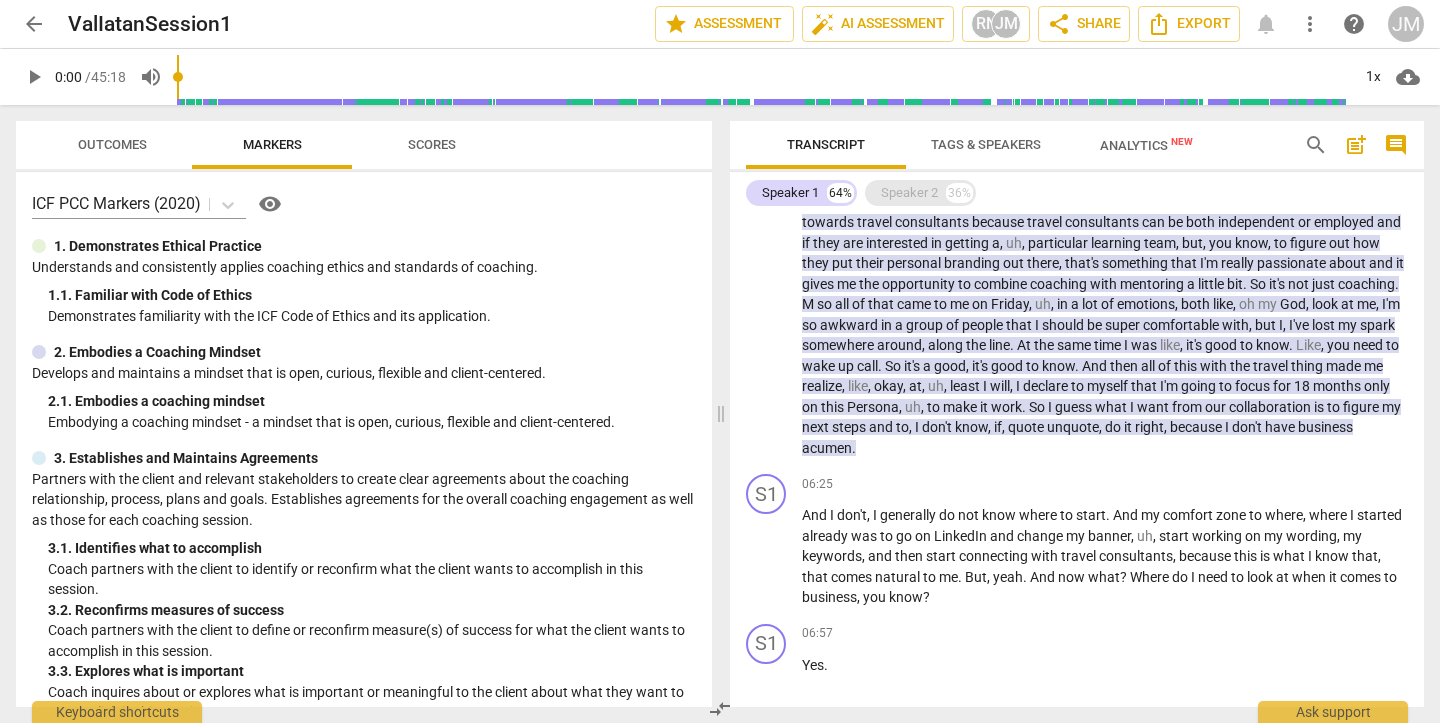click on "Speaker 2" at bounding box center [909, 193] 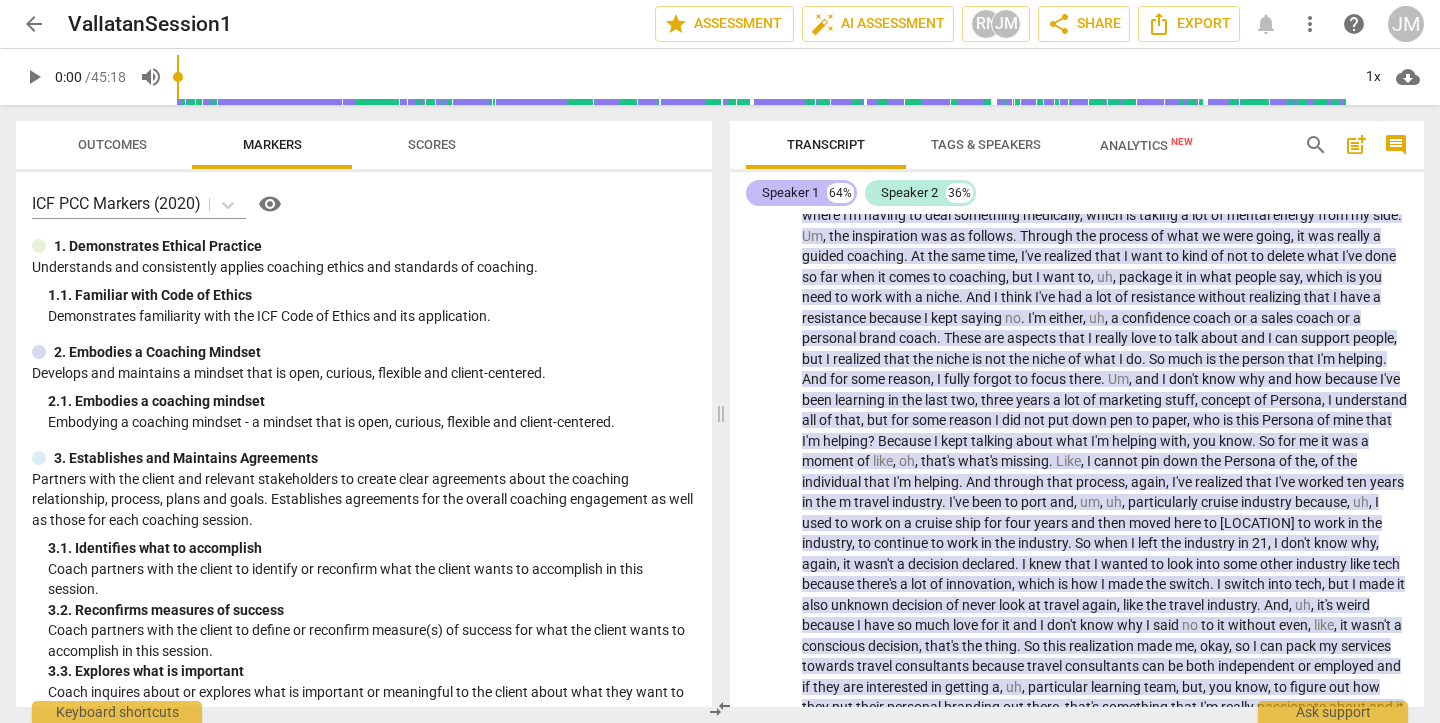click on "Speaker 1" at bounding box center [790, 193] 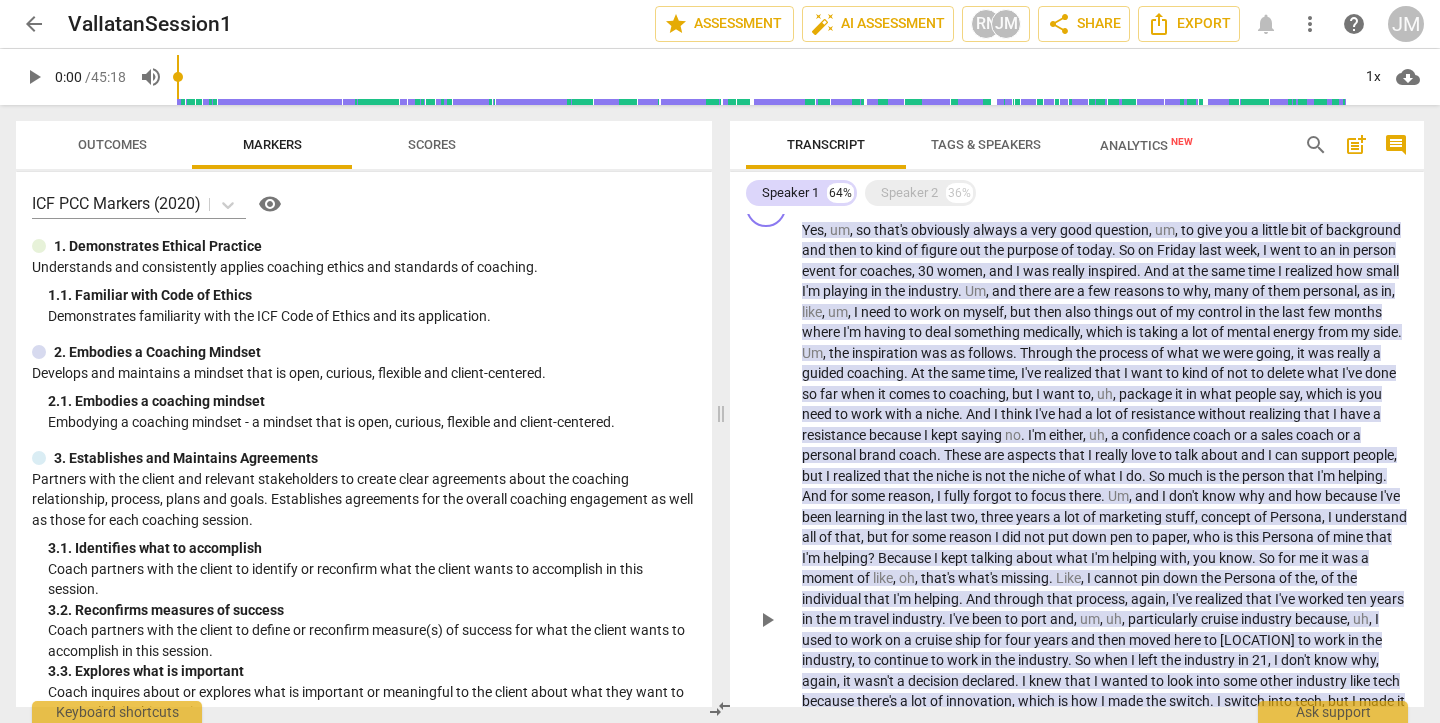 scroll, scrollTop: 469, scrollLeft: 0, axis: vertical 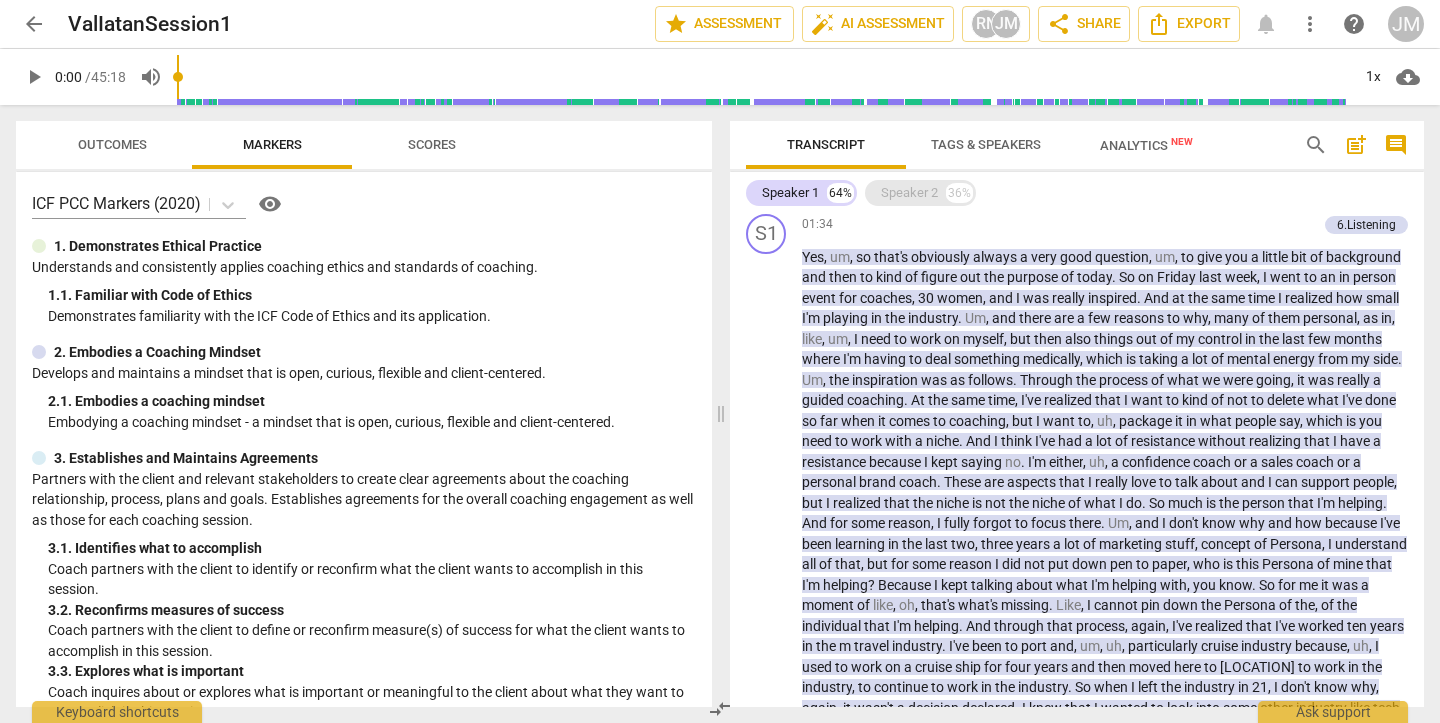 click on "Speaker 2" at bounding box center (909, 193) 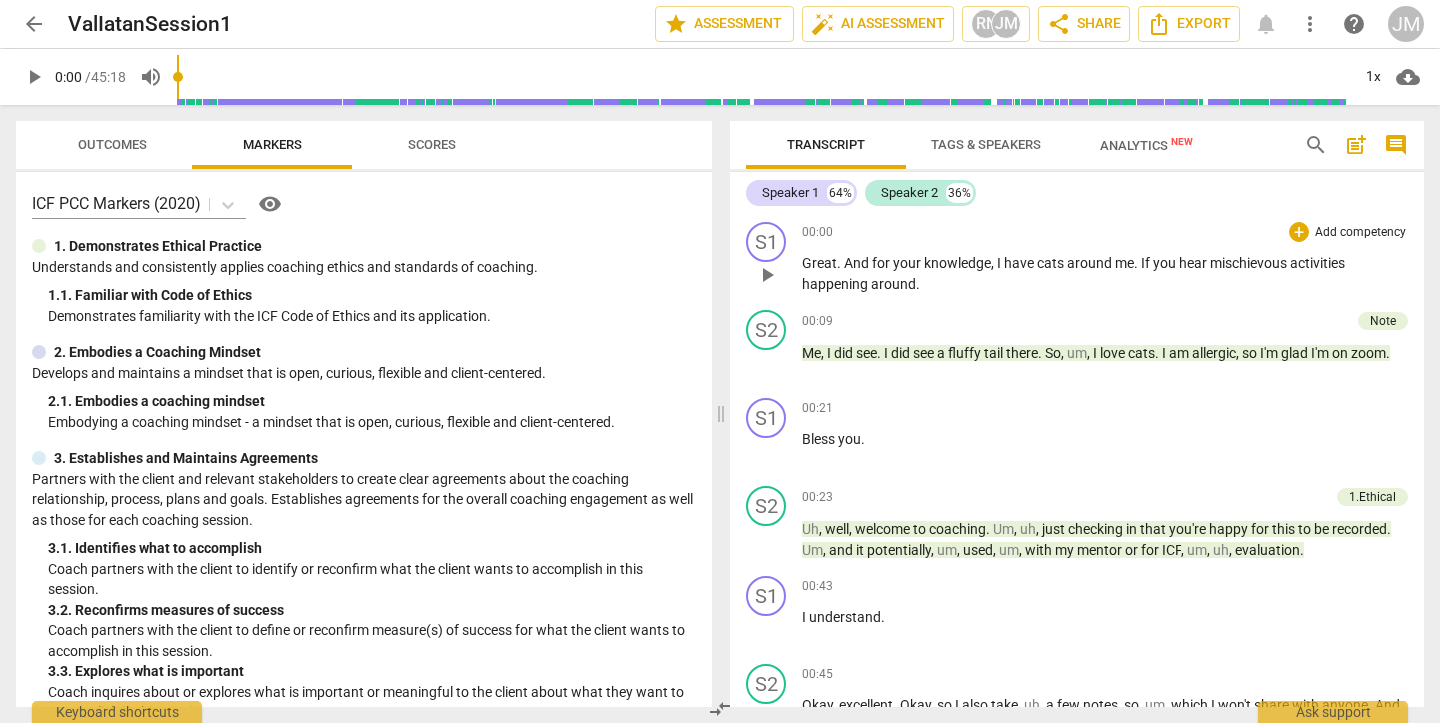scroll, scrollTop: 0, scrollLeft: 0, axis: both 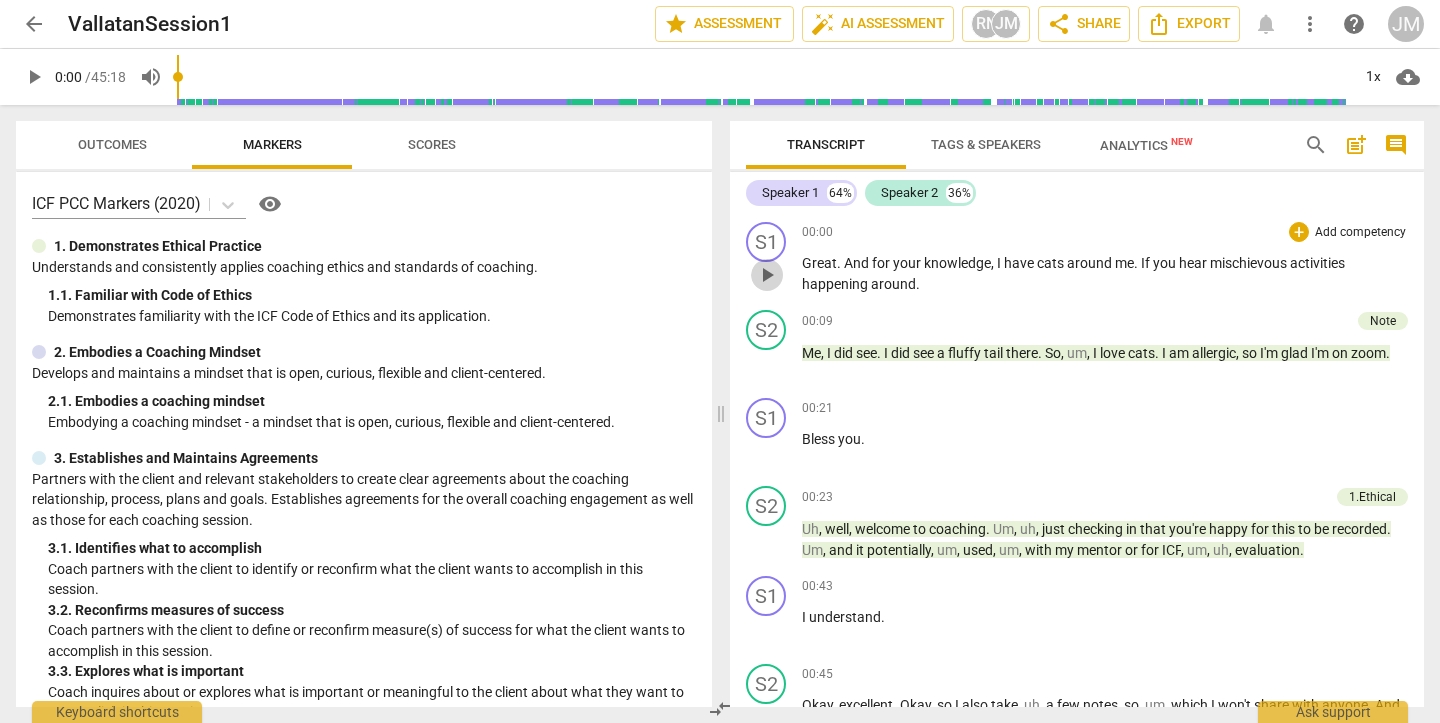 click on "play_arrow" at bounding box center [767, 275] 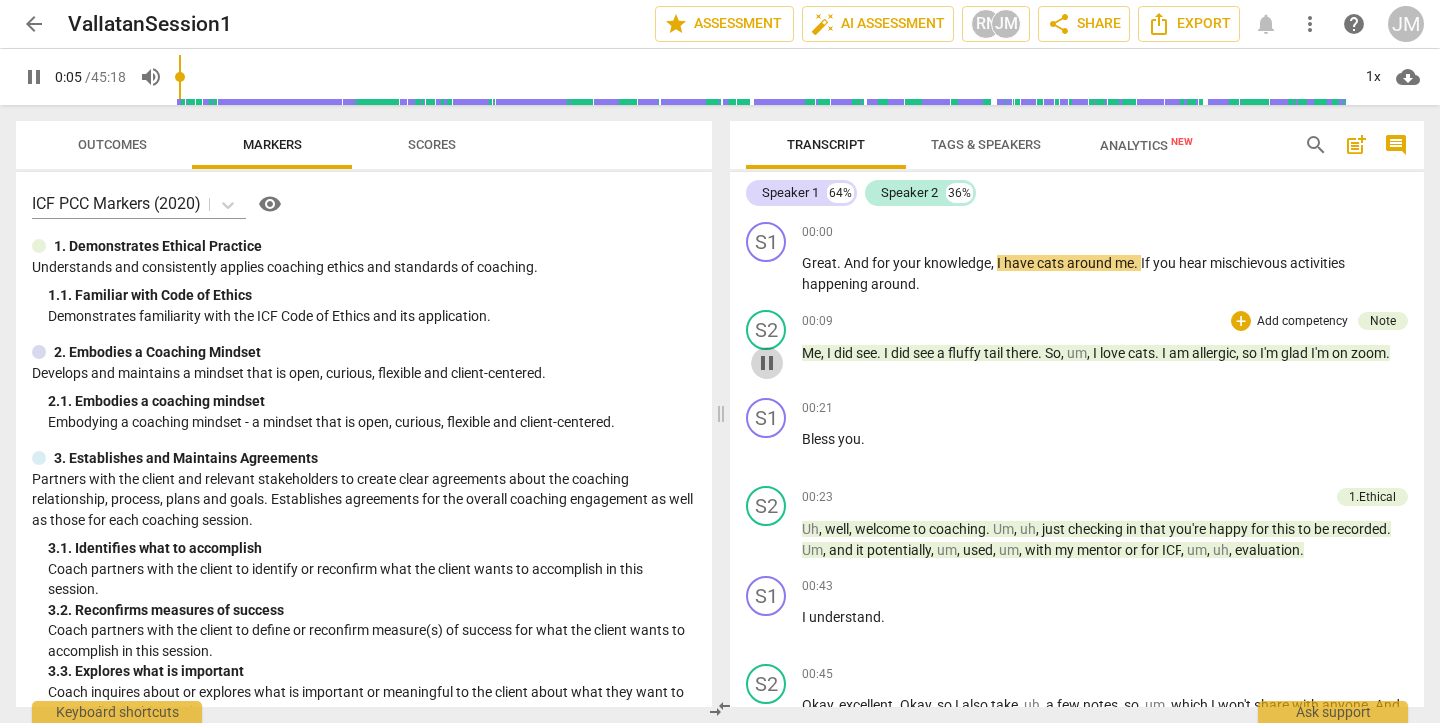 click on "pause" at bounding box center [767, 363] 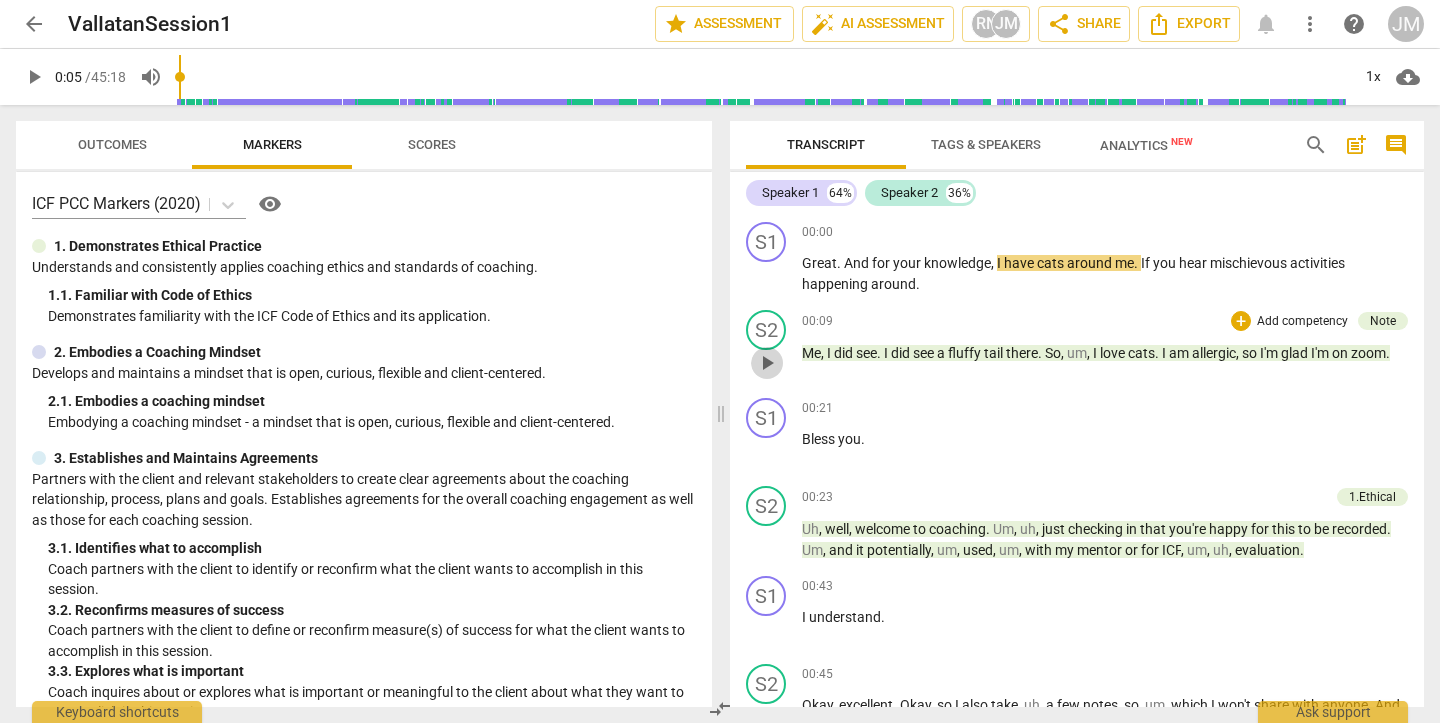 click on "play_arrow" at bounding box center (767, 363) 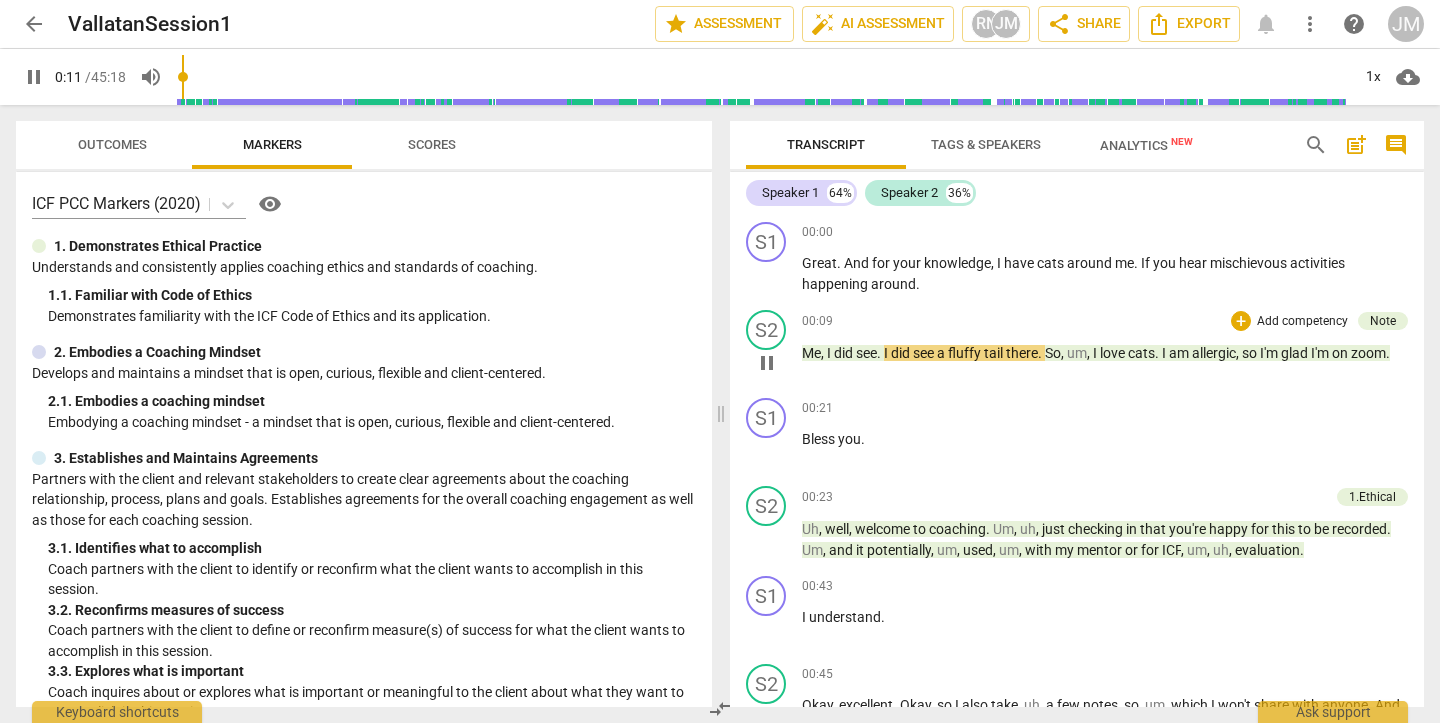 scroll, scrollTop: 19, scrollLeft: 0, axis: vertical 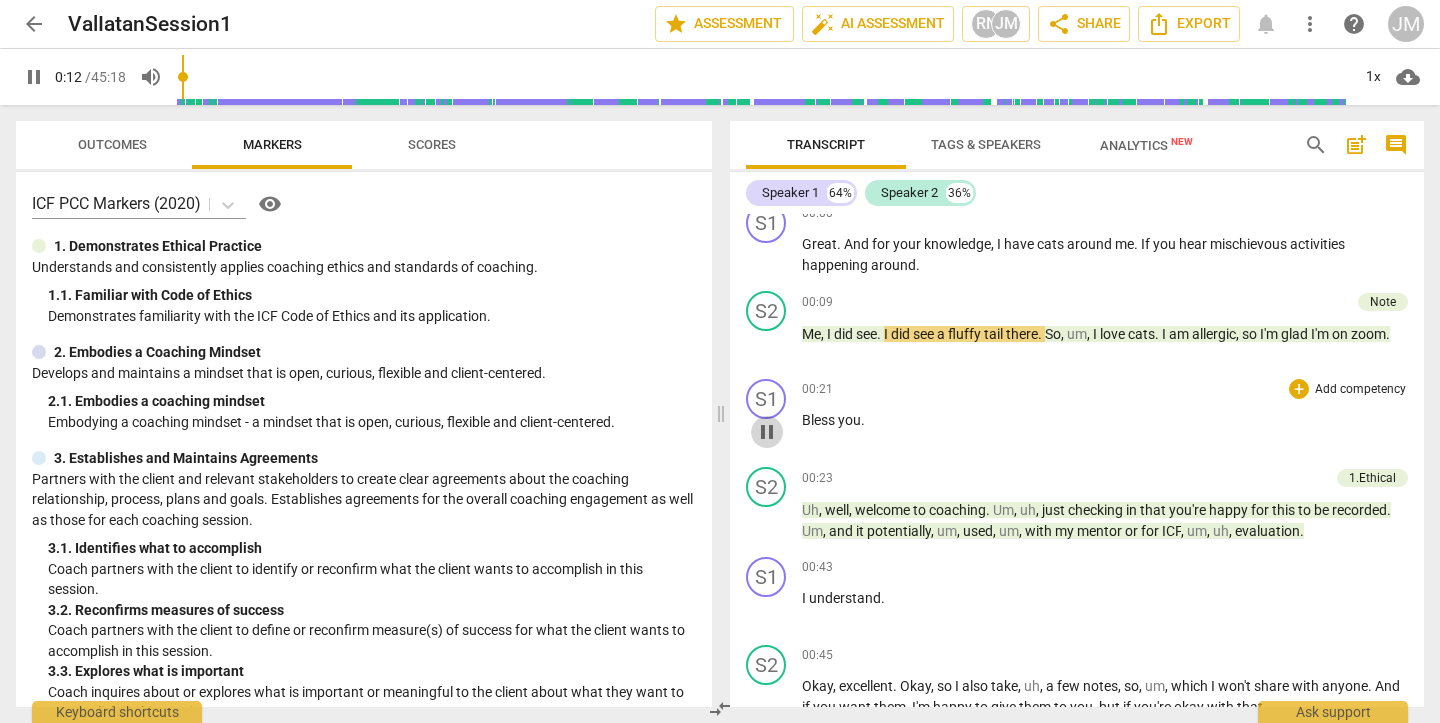click on "pause" at bounding box center (767, 432) 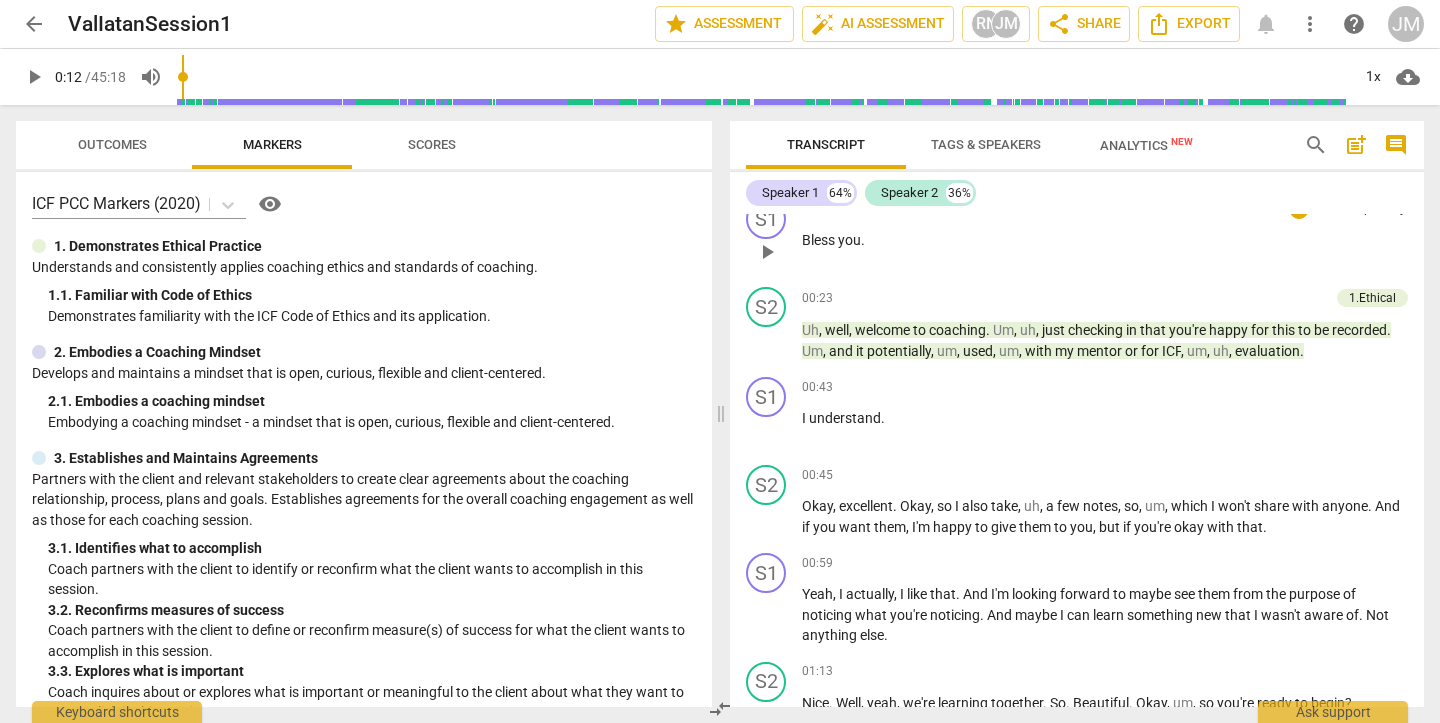 scroll, scrollTop: 260, scrollLeft: 0, axis: vertical 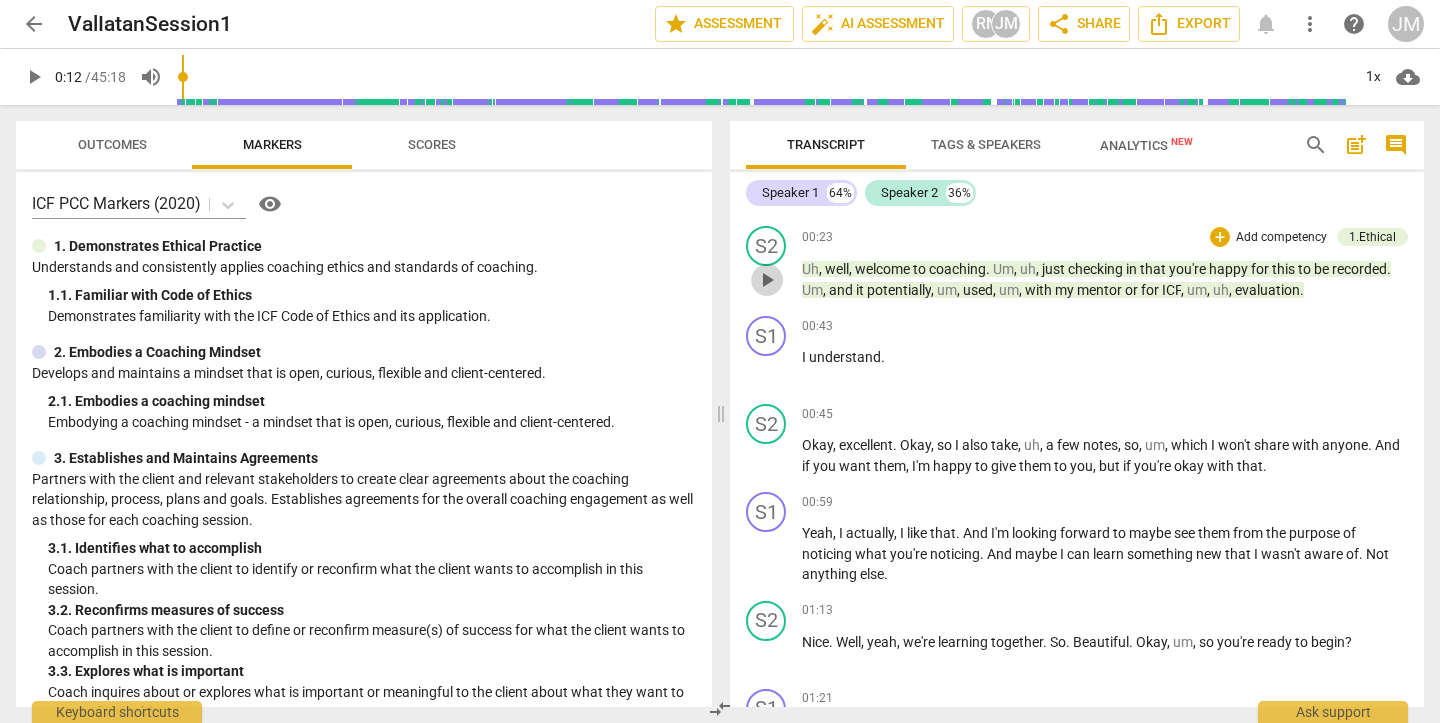 click on "play_arrow" at bounding box center [767, 280] 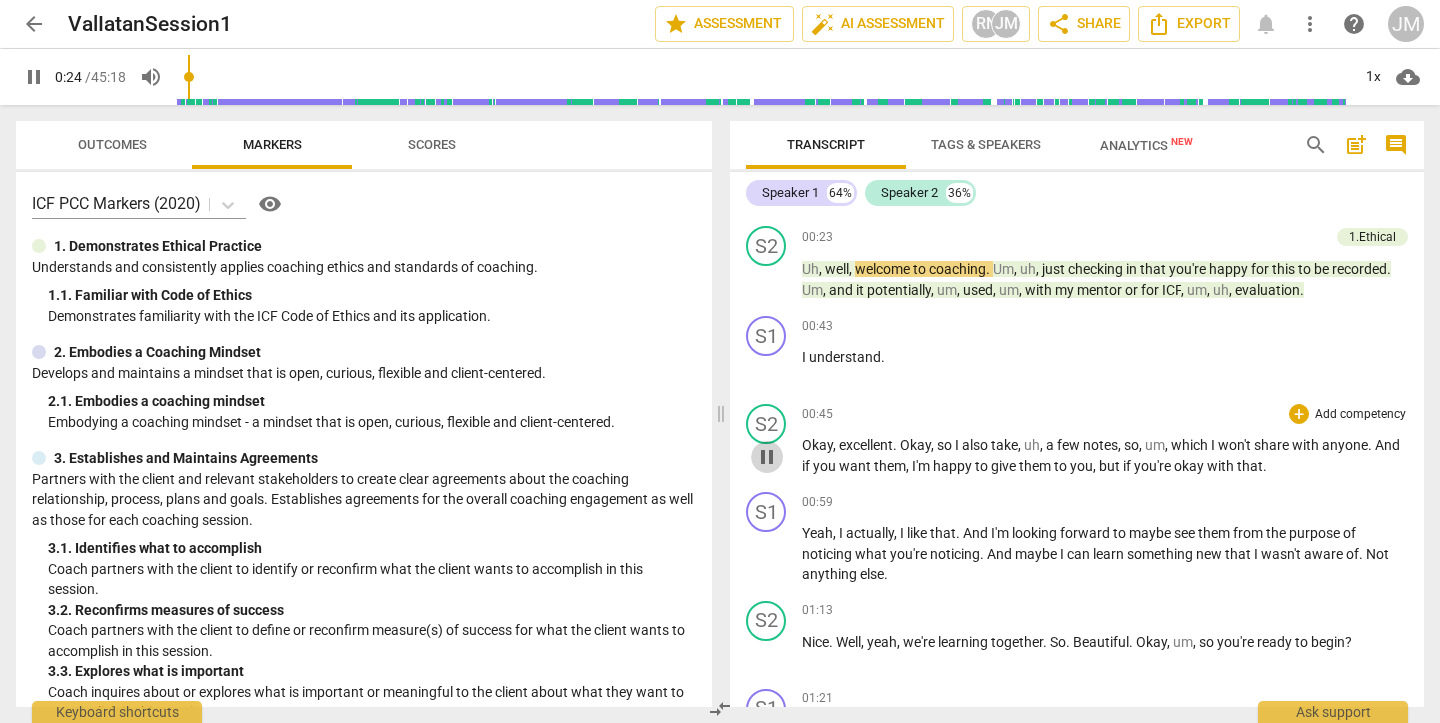 click on "pause" at bounding box center (767, 457) 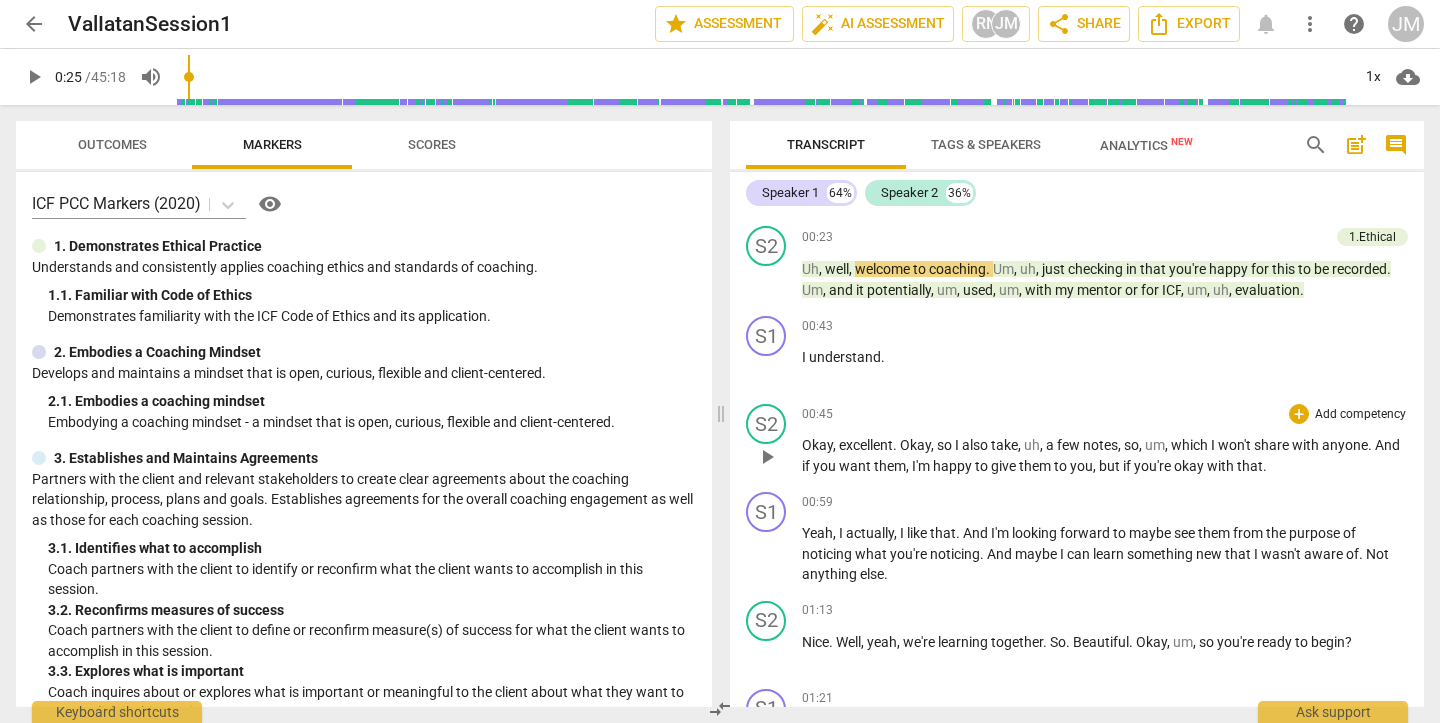 click on "play_arrow" at bounding box center [767, 457] 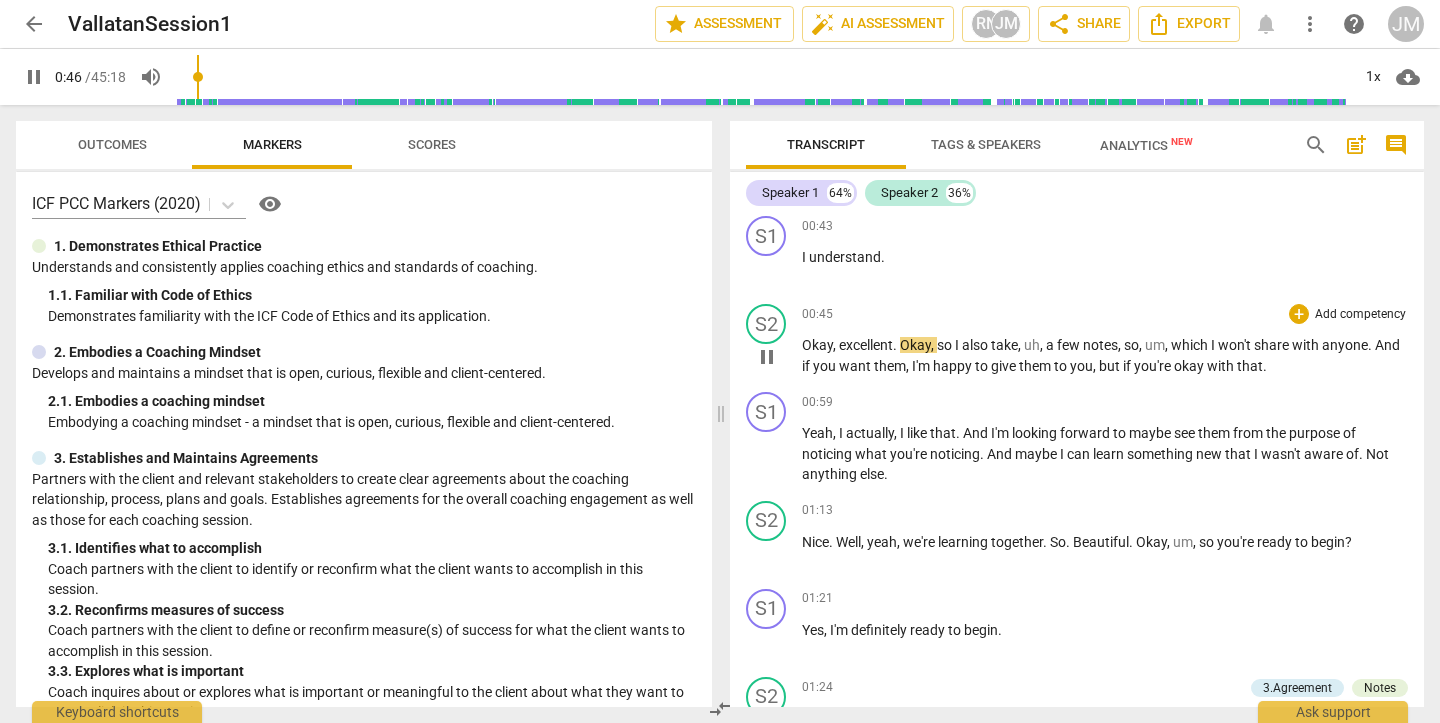 scroll, scrollTop: 426, scrollLeft: 0, axis: vertical 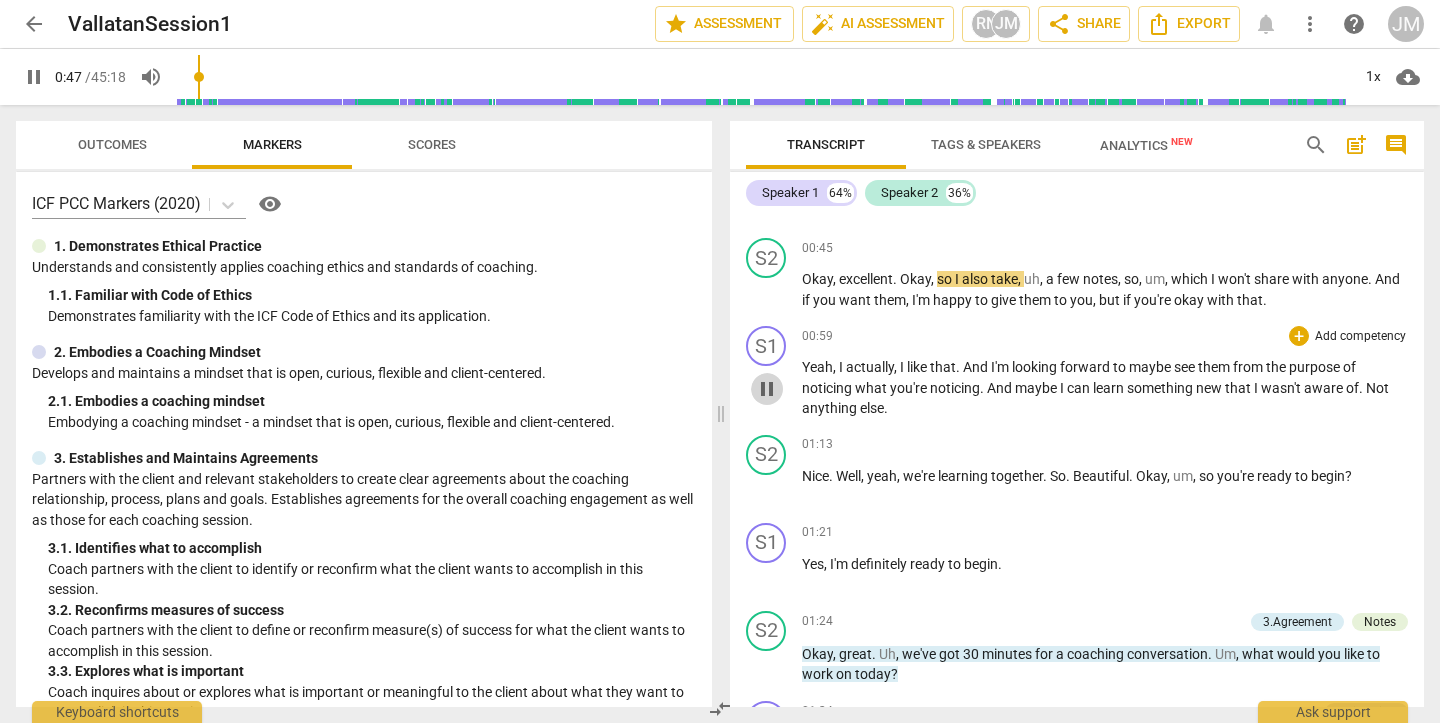 click on "pause" at bounding box center [767, 389] 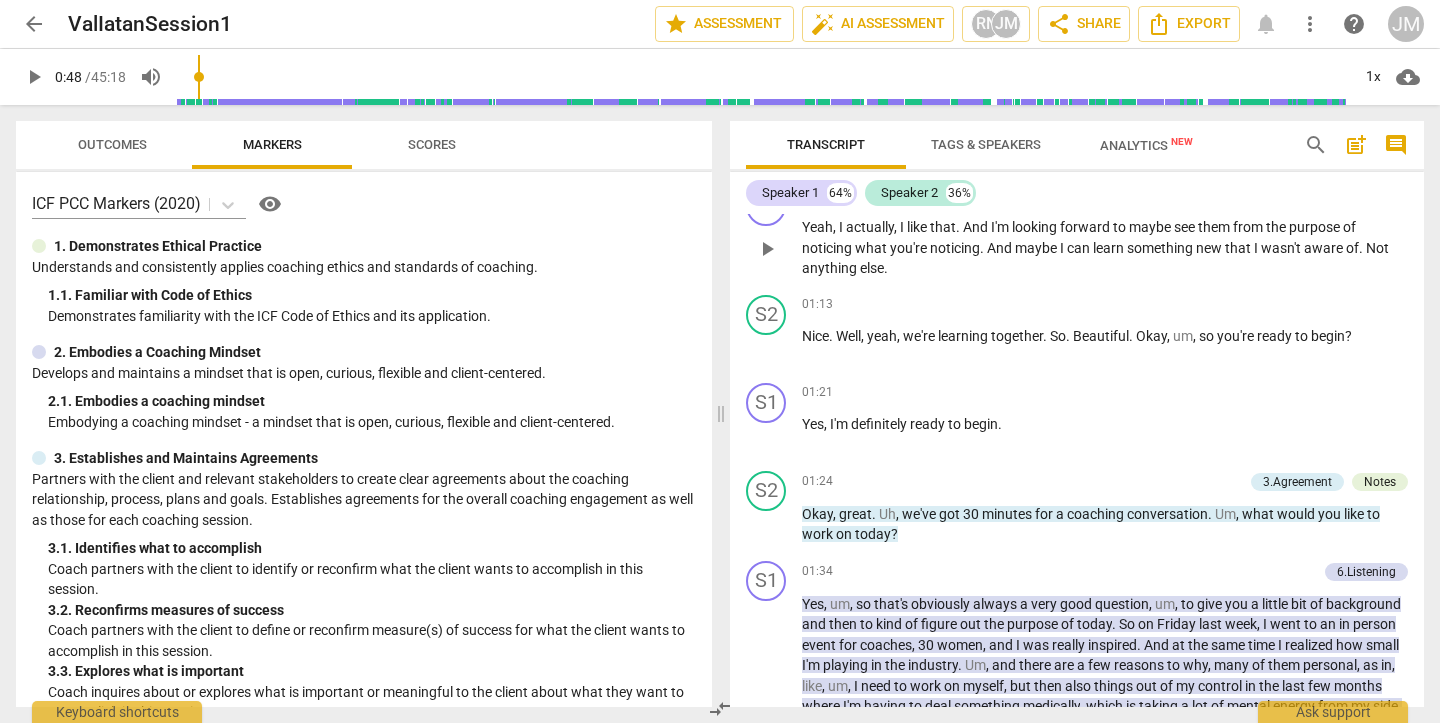 scroll, scrollTop: 594, scrollLeft: 0, axis: vertical 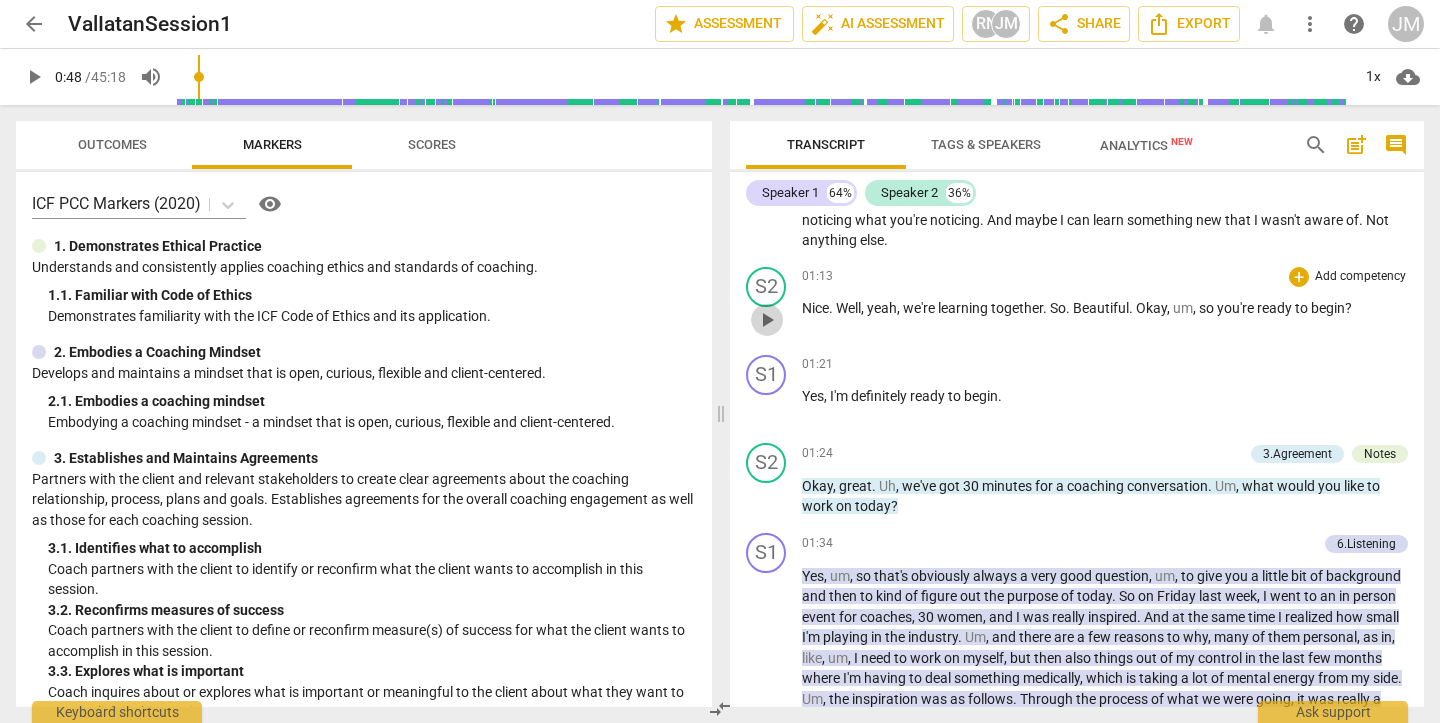 click on "play_arrow" at bounding box center [767, 320] 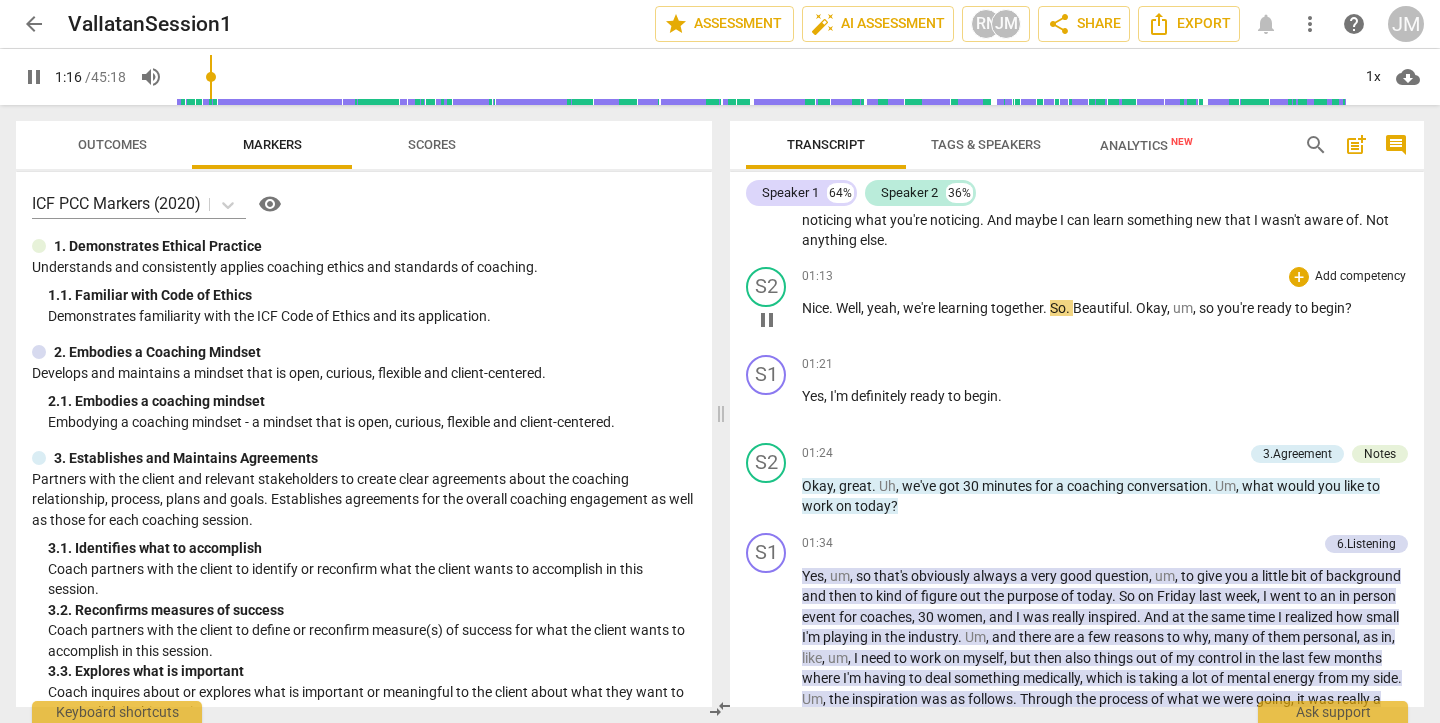 click on "pause" at bounding box center [767, 320] 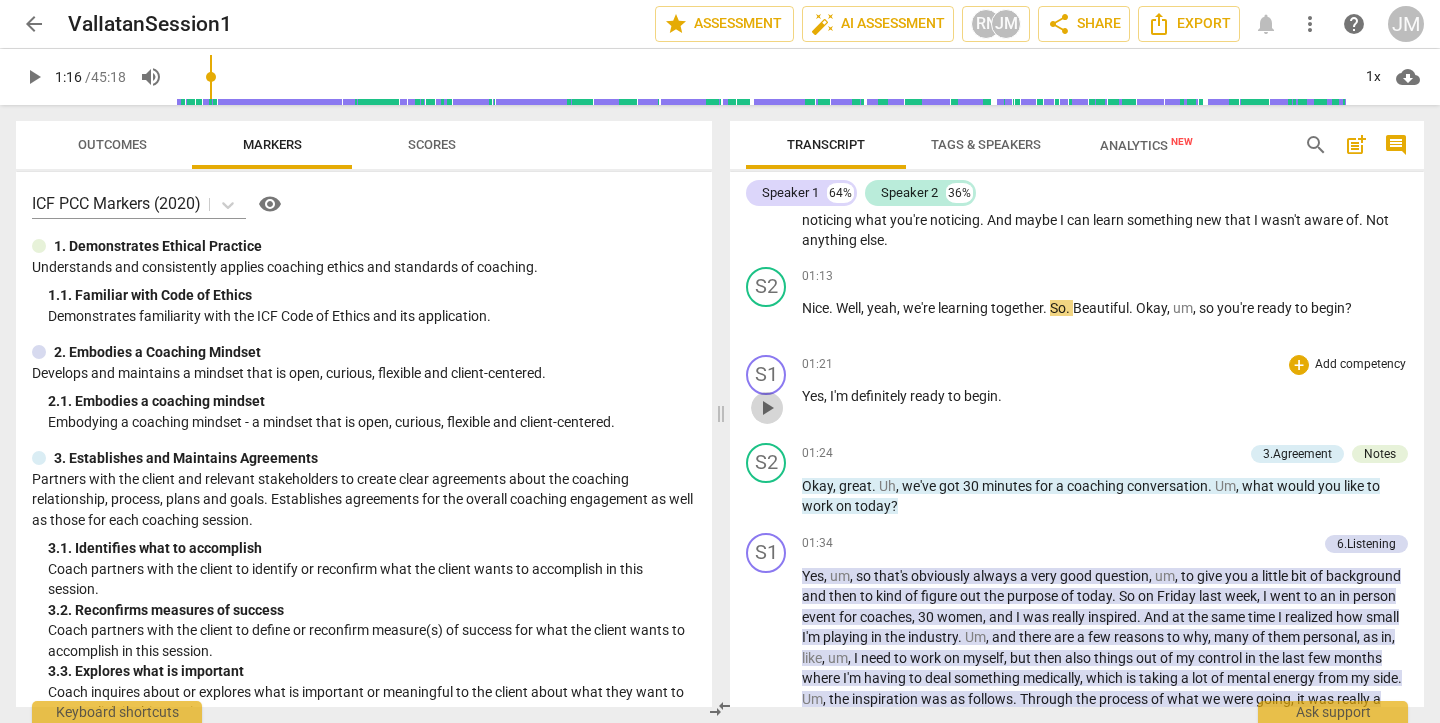 click on "play_arrow" at bounding box center [767, 408] 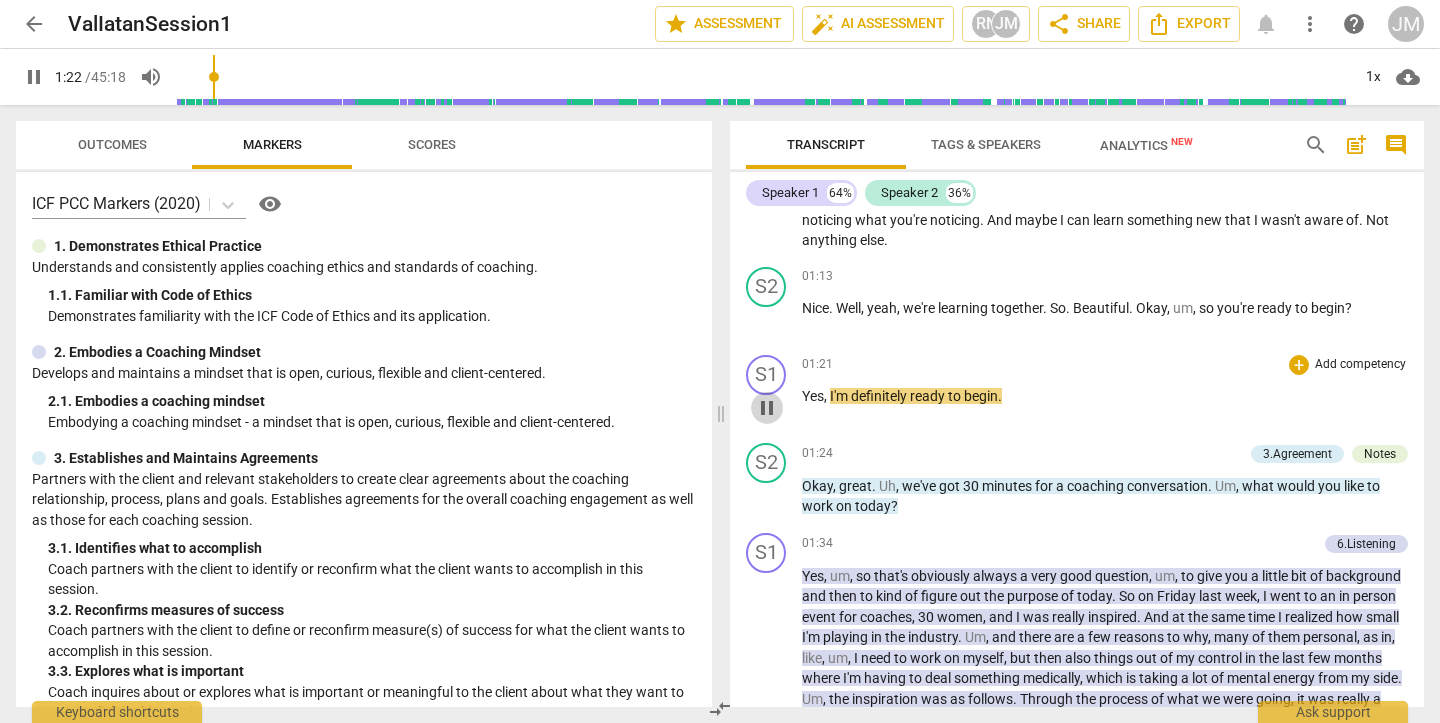 click on "pause" at bounding box center [767, 408] 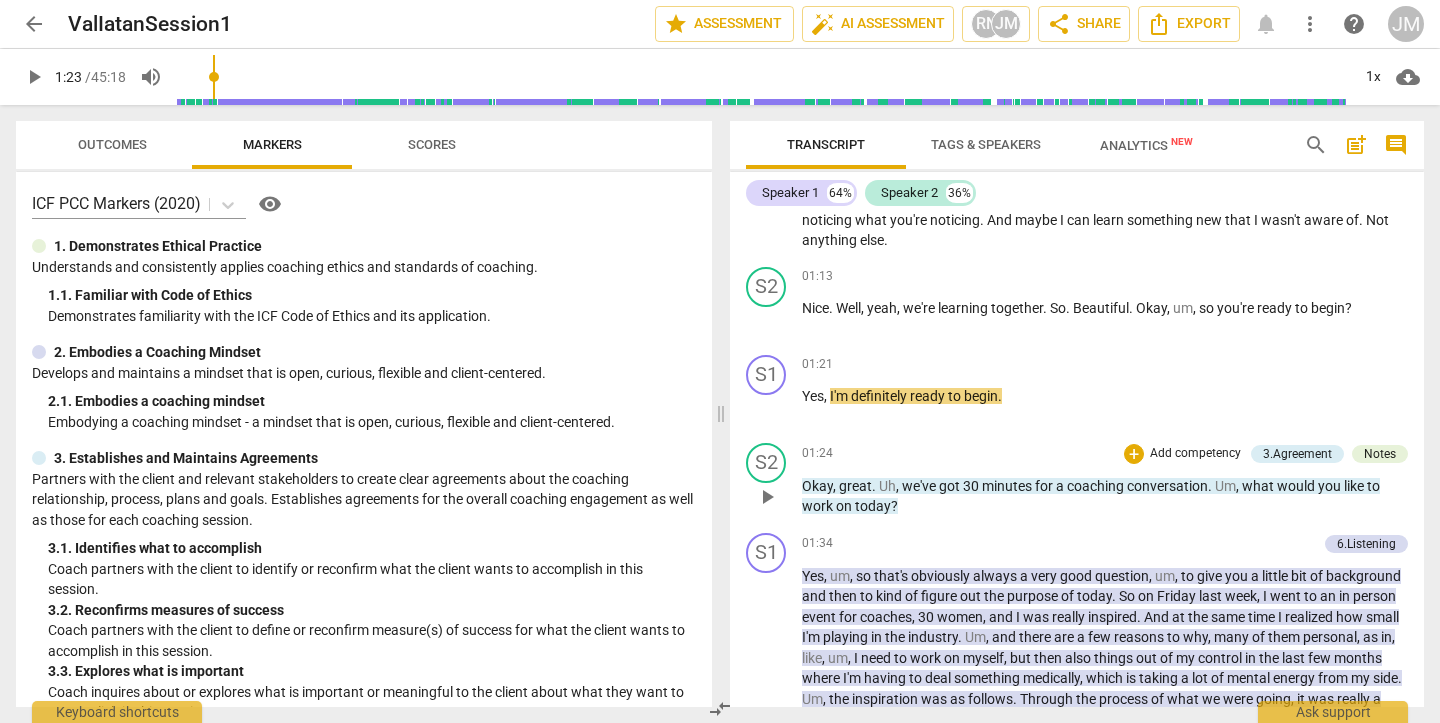 click on "play_arrow" at bounding box center [767, 497] 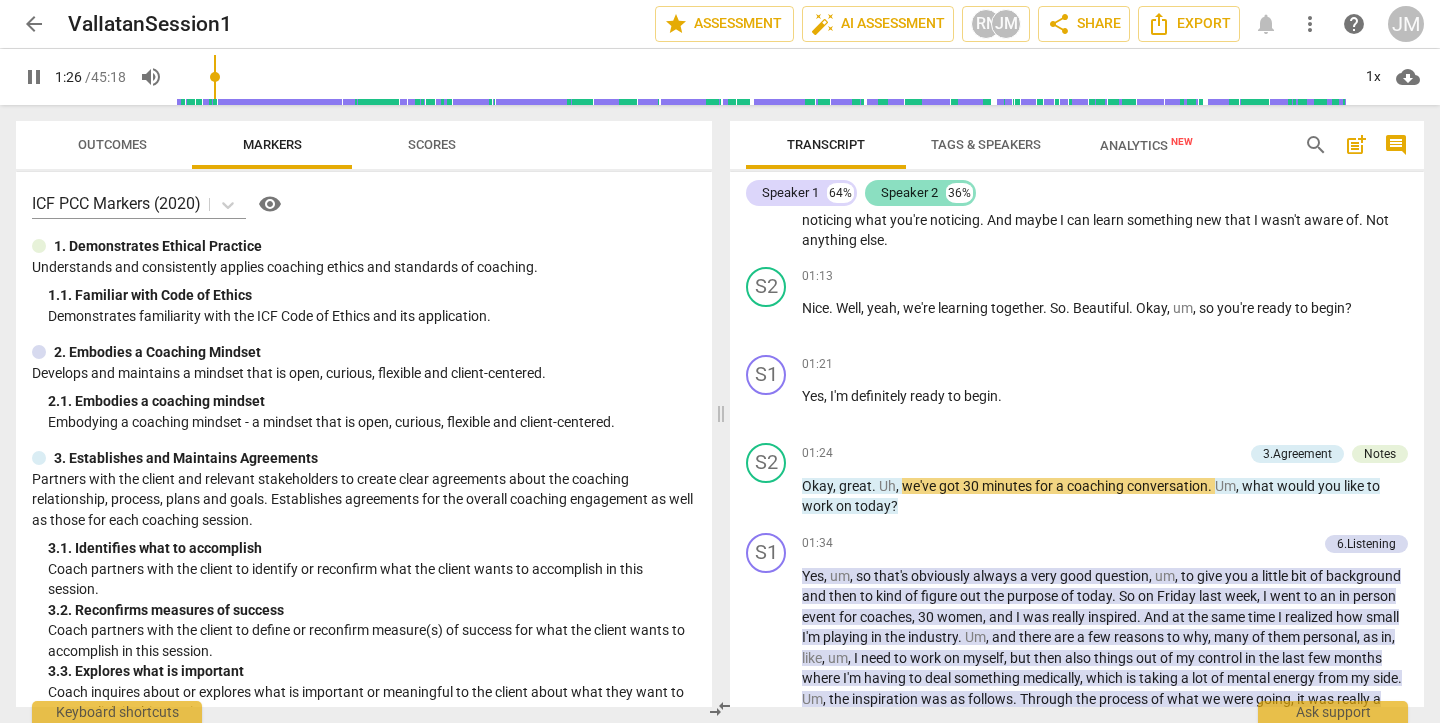 click on "Speaker 2" at bounding box center [909, 193] 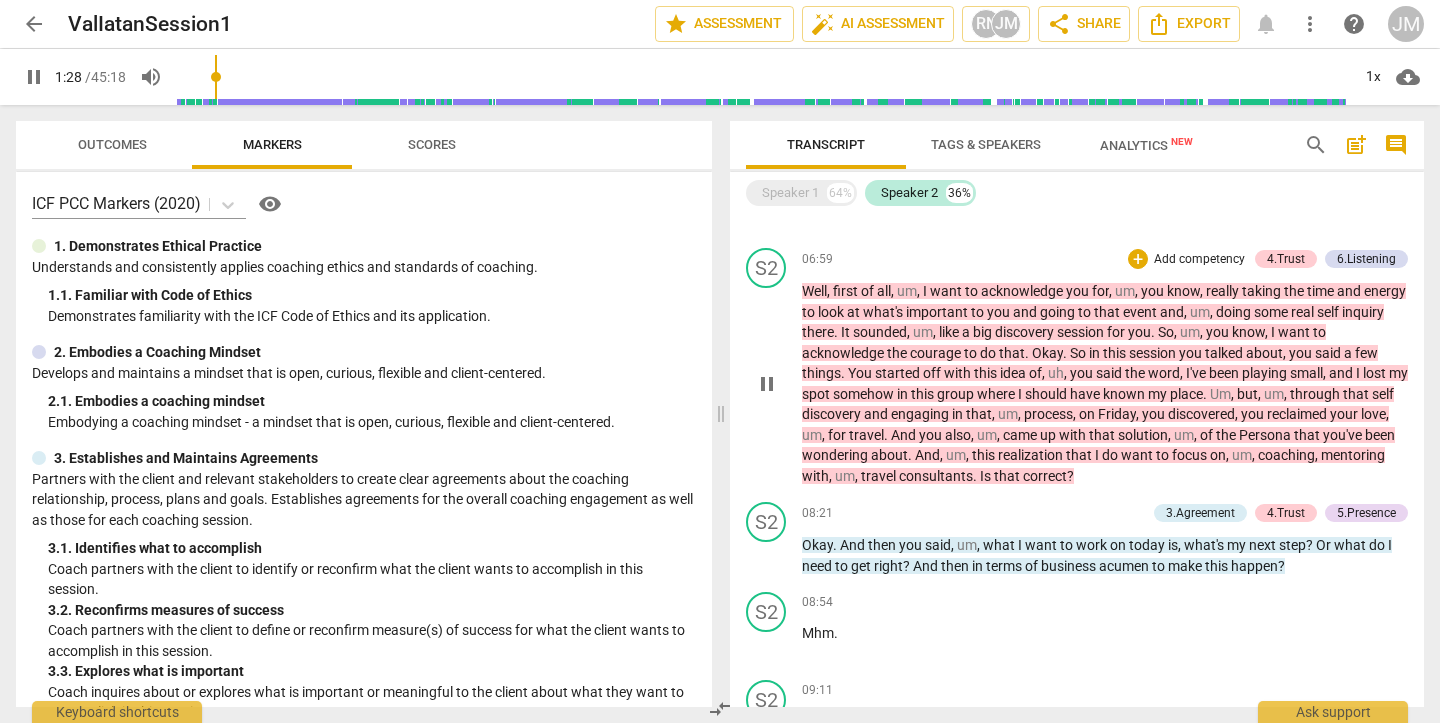 scroll, scrollTop: 0, scrollLeft: 0, axis: both 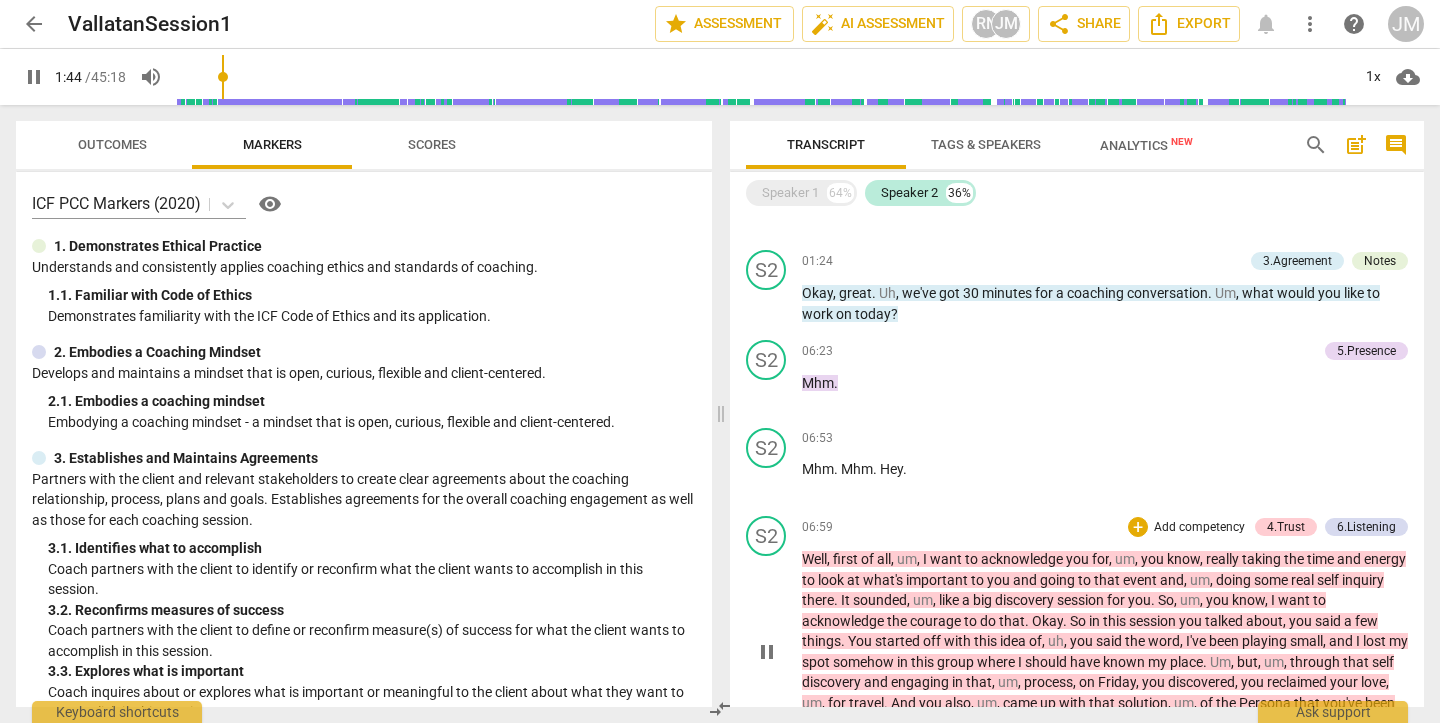 click on "pause" at bounding box center [767, 652] 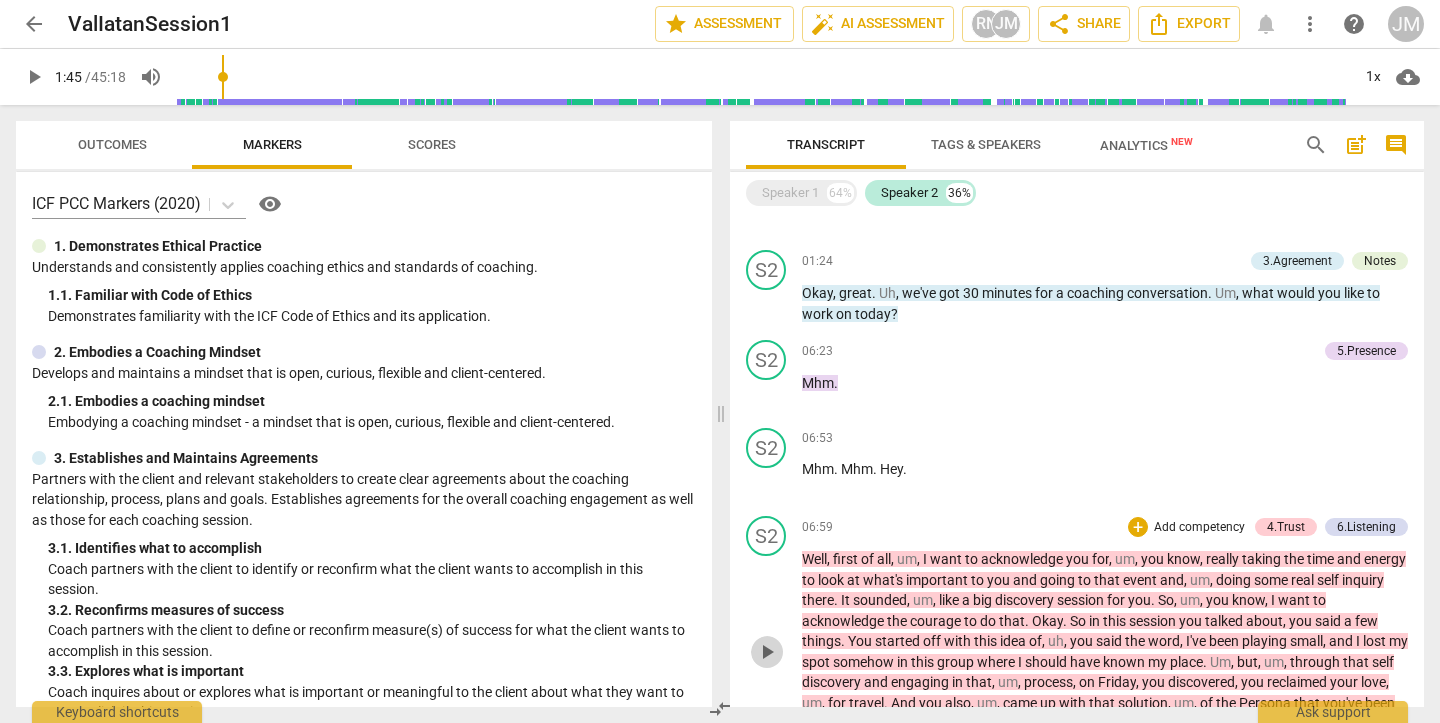 click on "play_arrow" at bounding box center (767, 652) 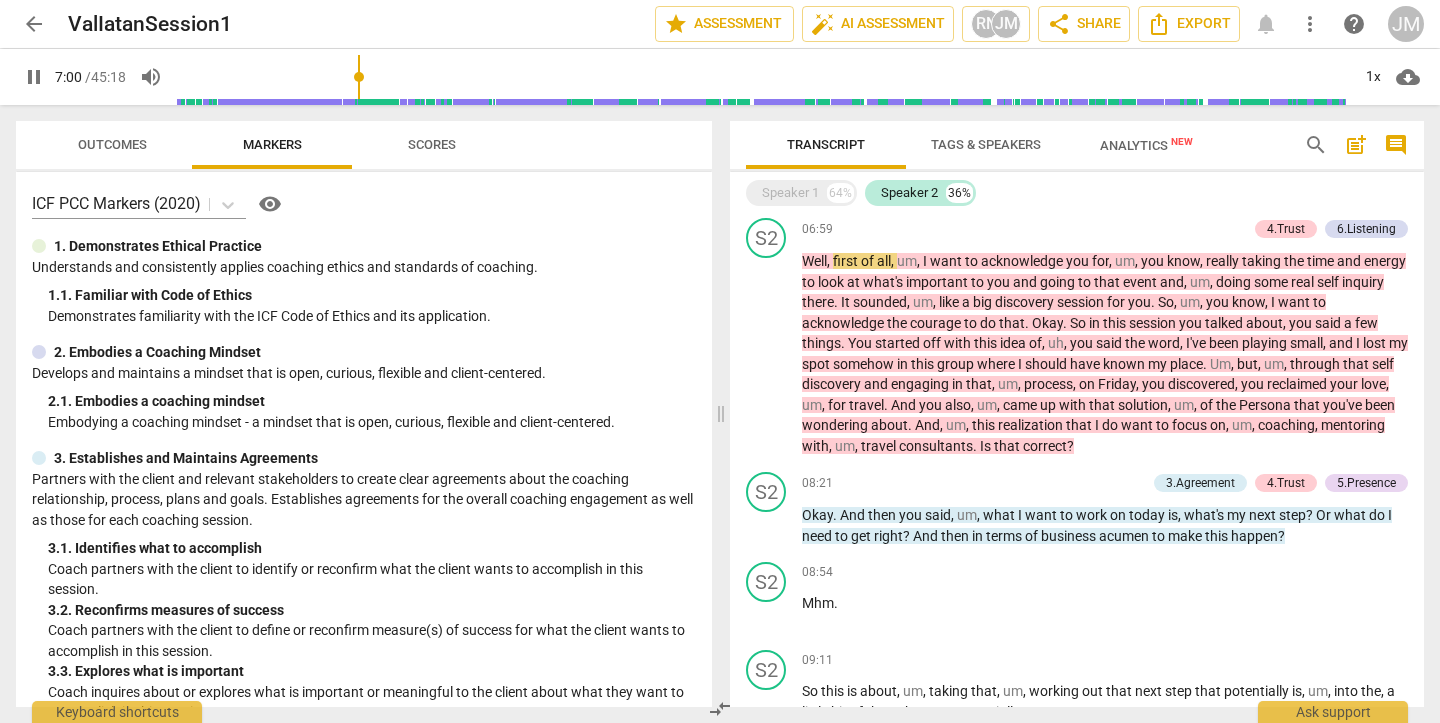 scroll, scrollTop: 653, scrollLeft: 0, axis: vertical 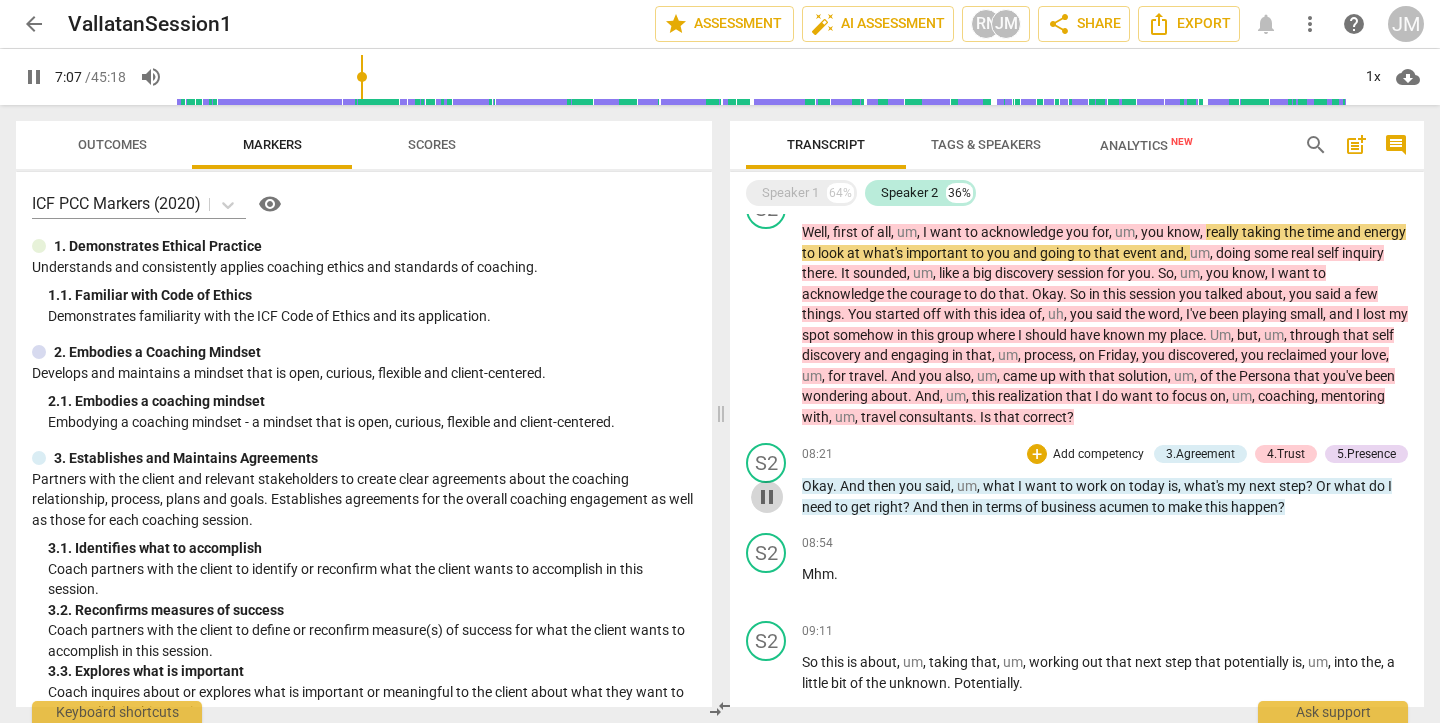 click on "pause" at bounding box center (767, 497) 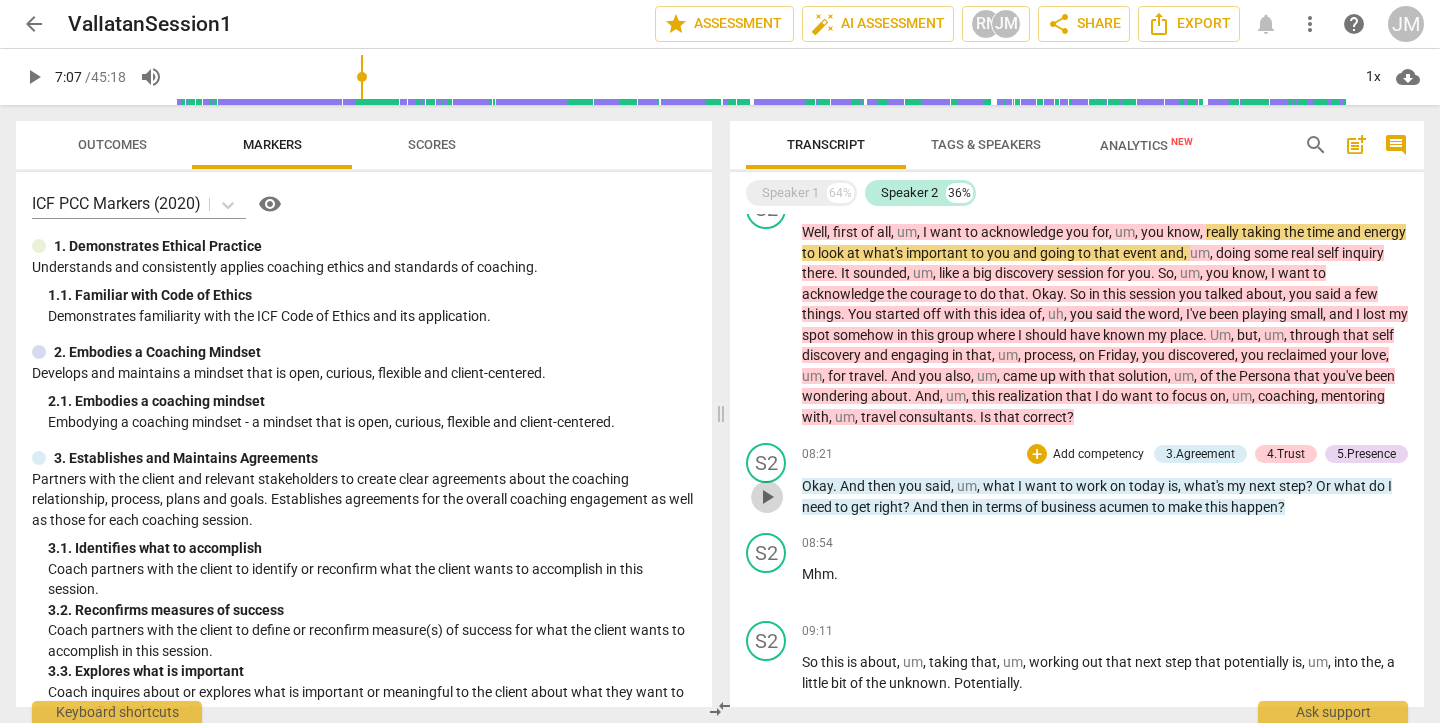 click on "play_arrow" at bounding box center (767, 497) 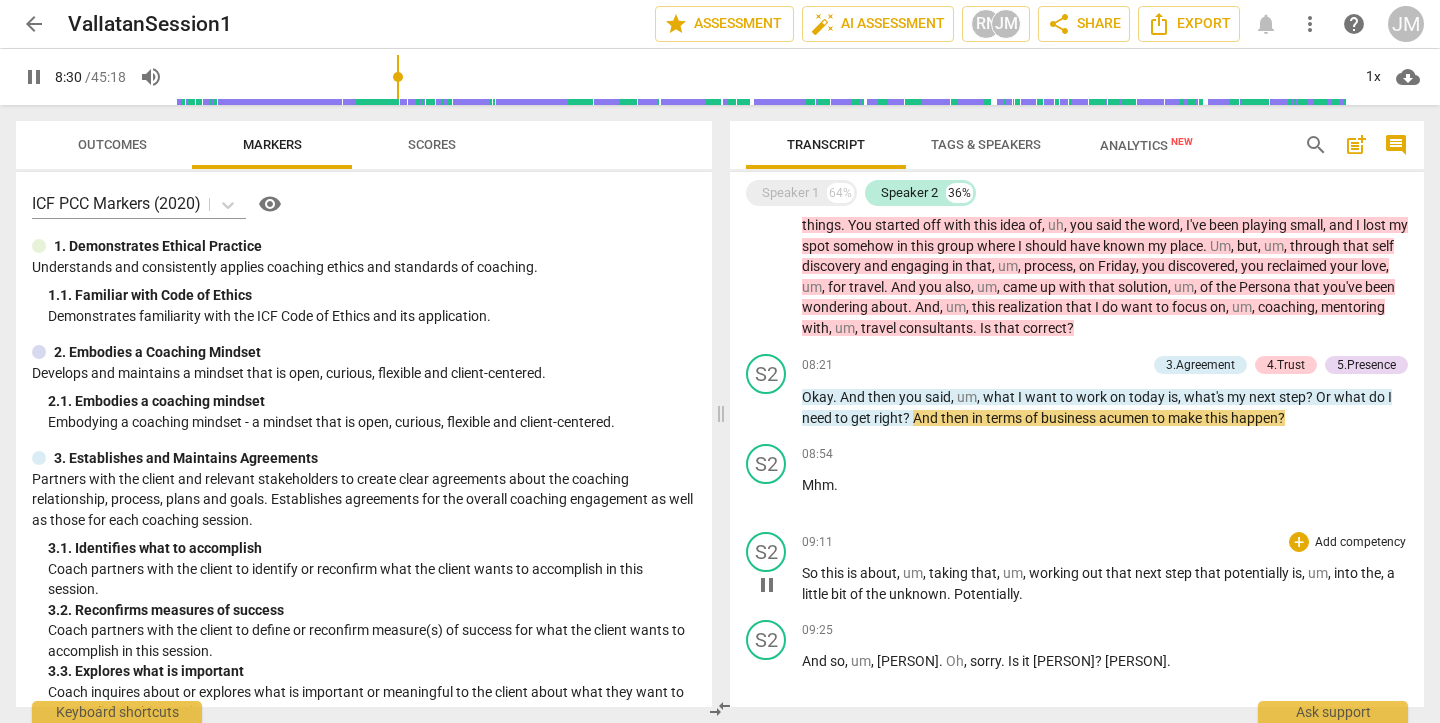 scroll, scrollTop: 759, scrollLeft: 0, axis: vertical 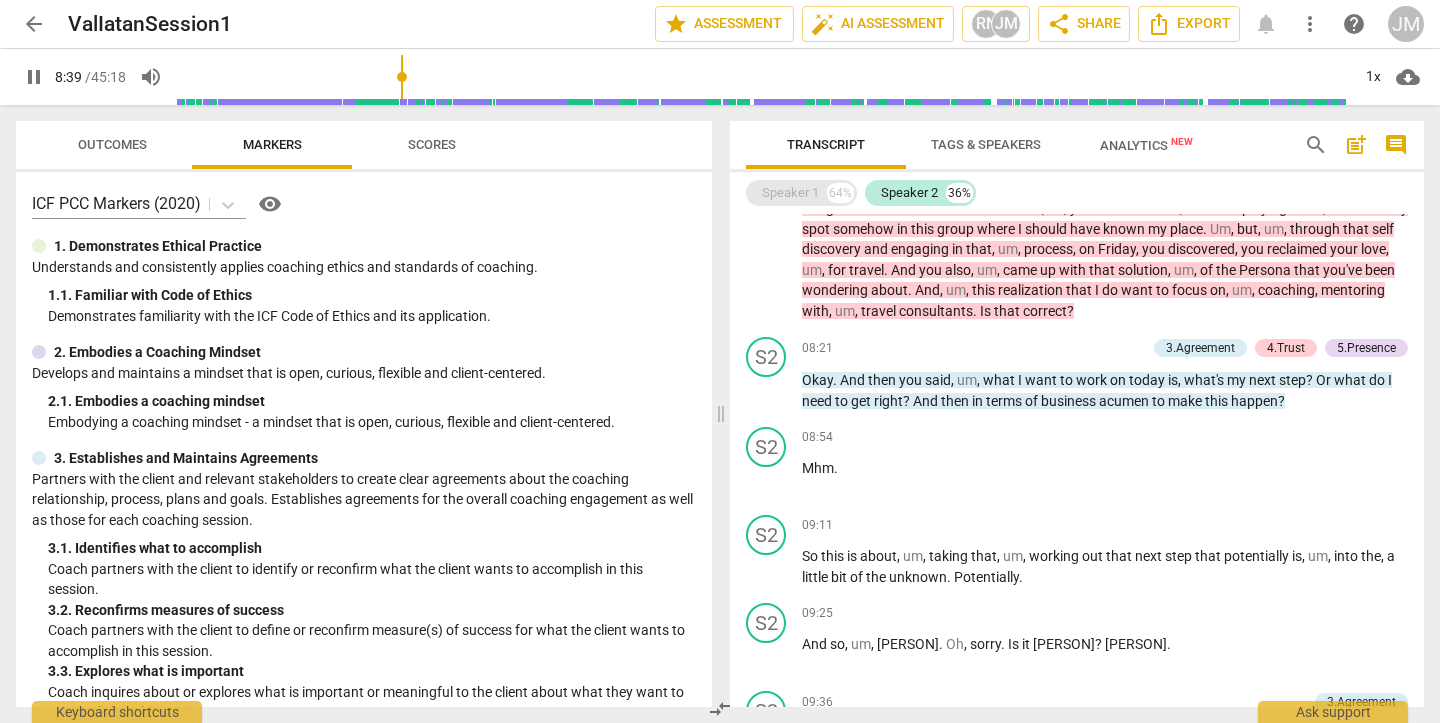 click on "Speaker 1" at bounding box center (790, 193) 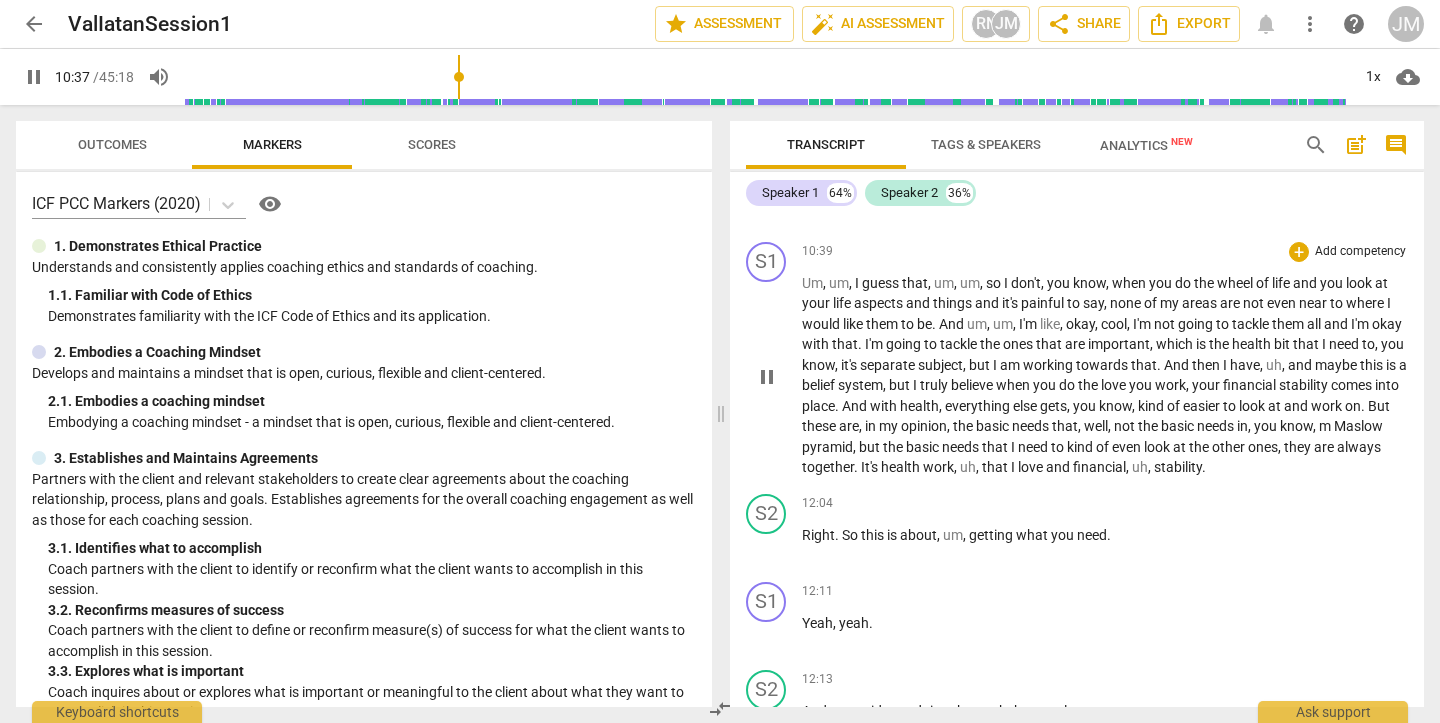 scroll, scrollTop: 3746, scrollLeft: 0, axis: vertical 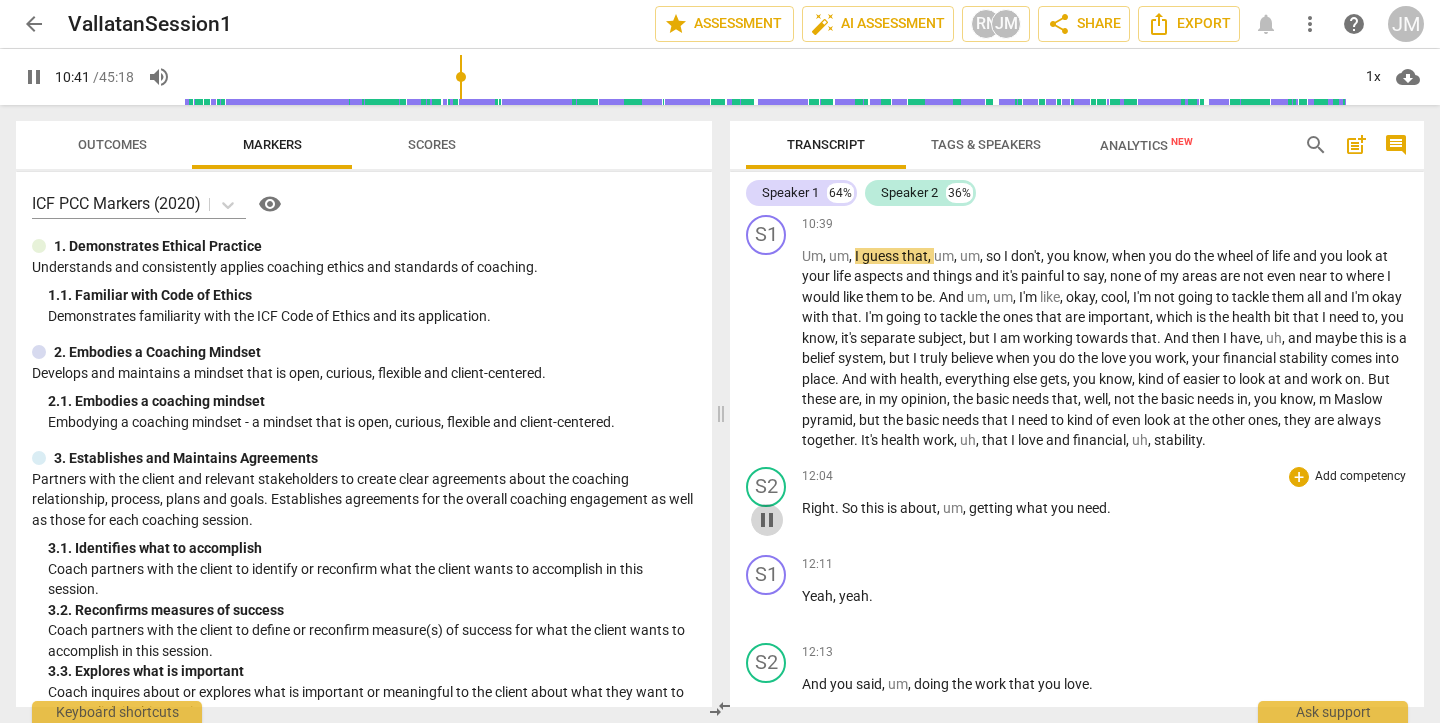 click on "pause" at bounding box center (767, 520) 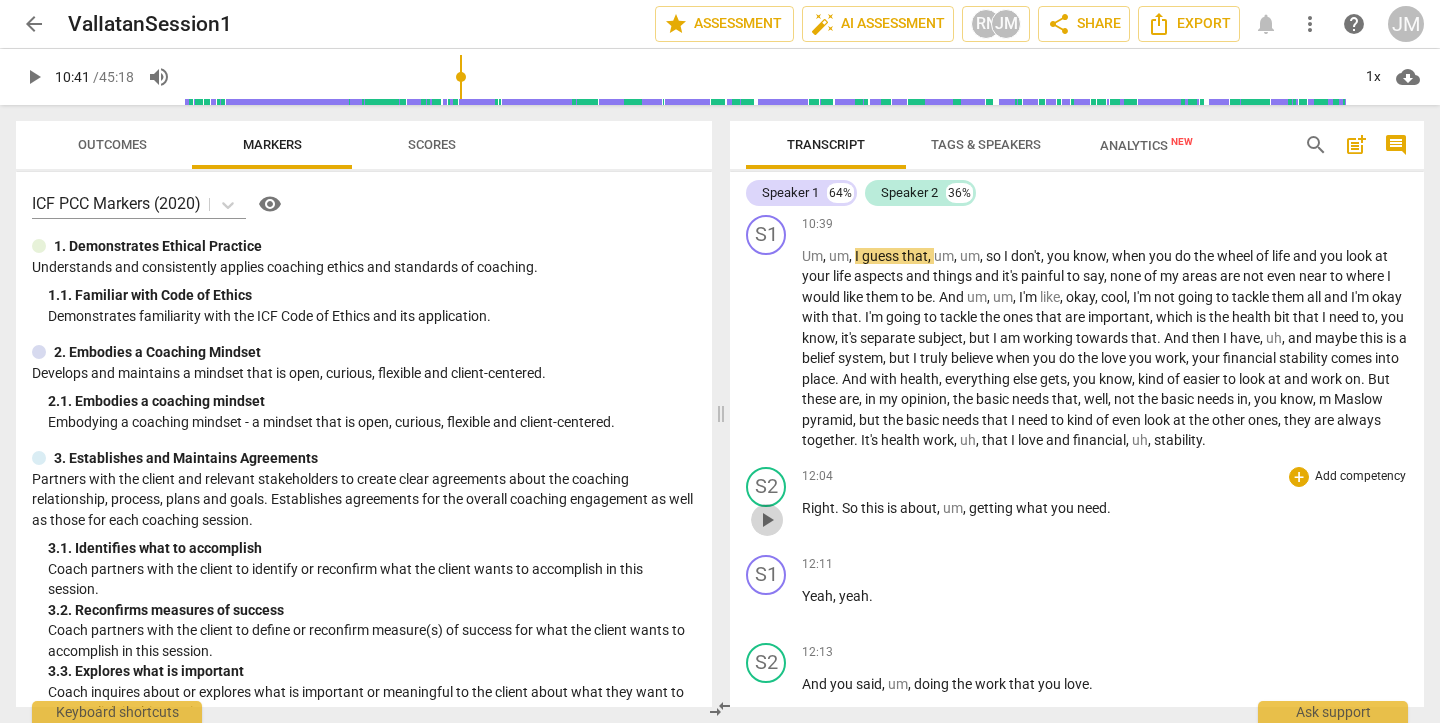 click on "play_arrow" at bounding box center (767, 520) 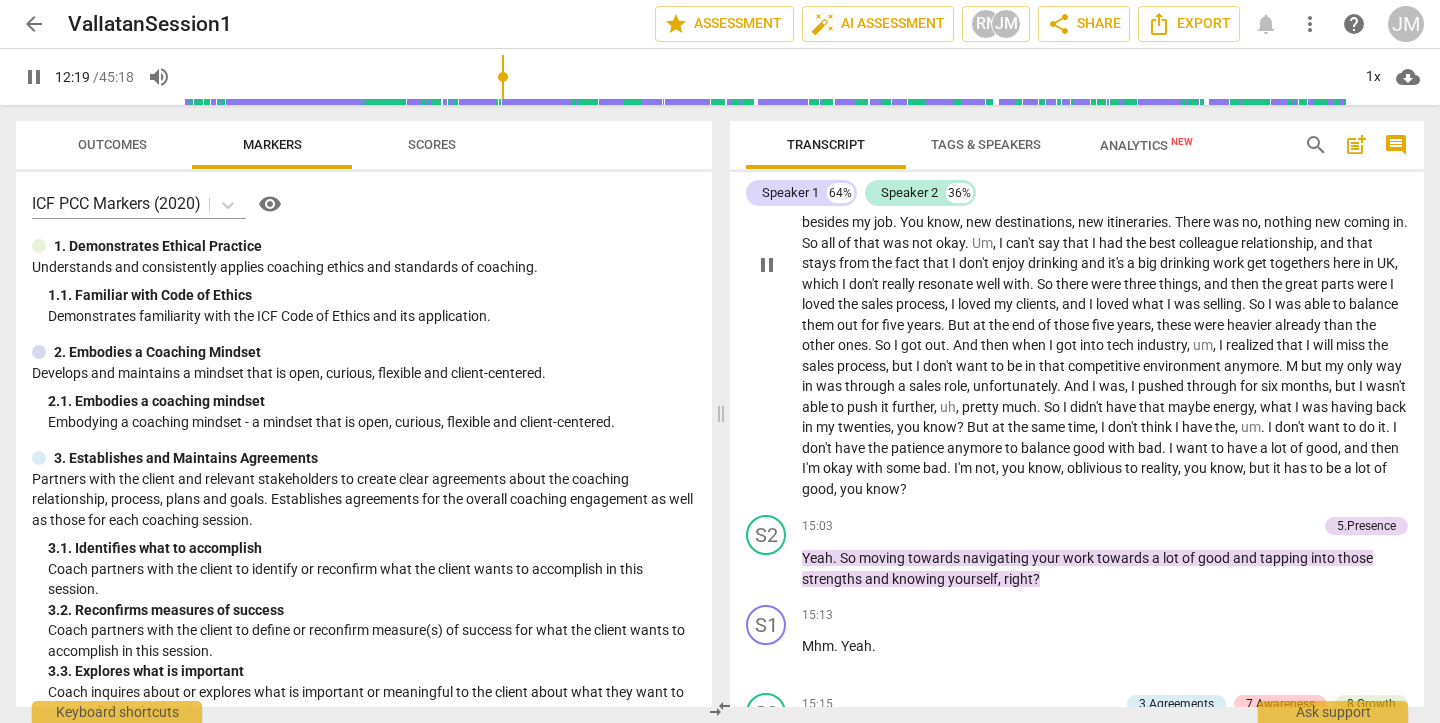 scroll, scrollTop: 4552, scrollLeft: 0, axis: vertical 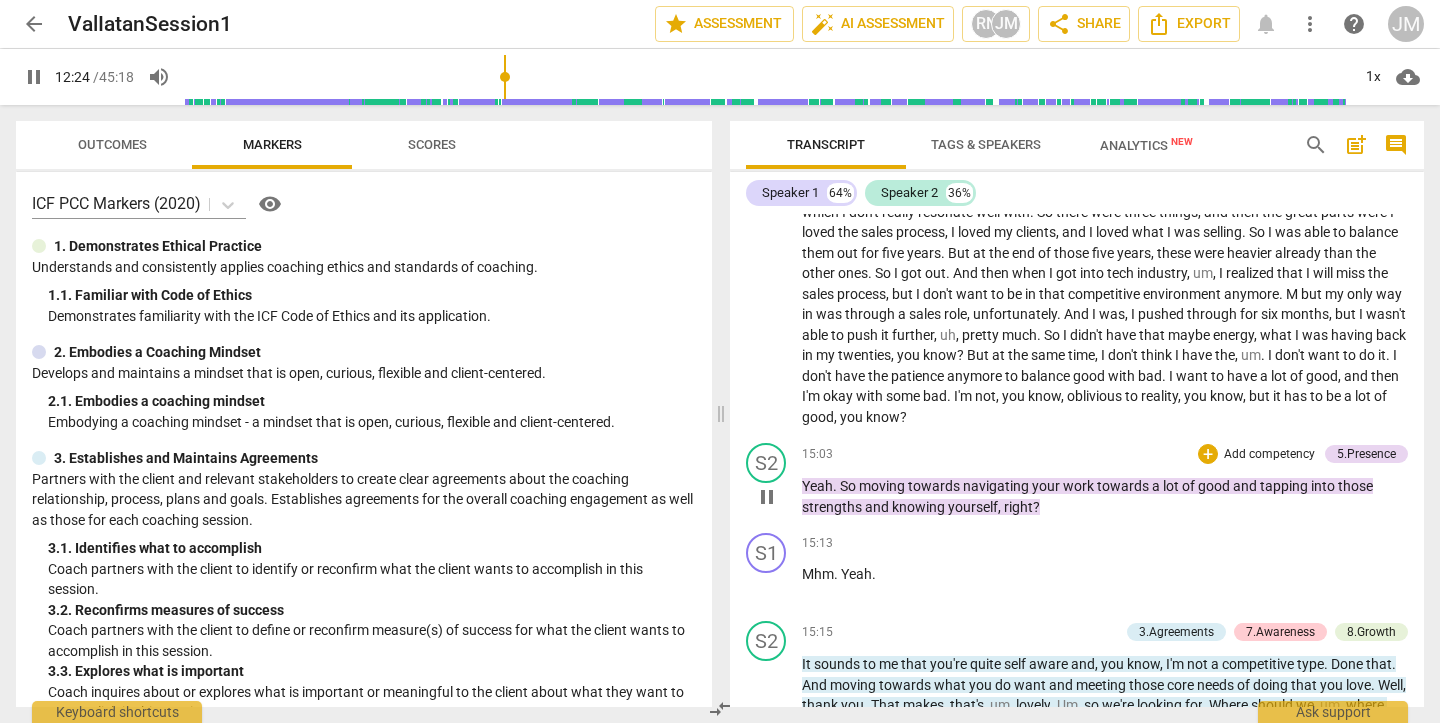 click on "pause" at bounding box center [767, 497] 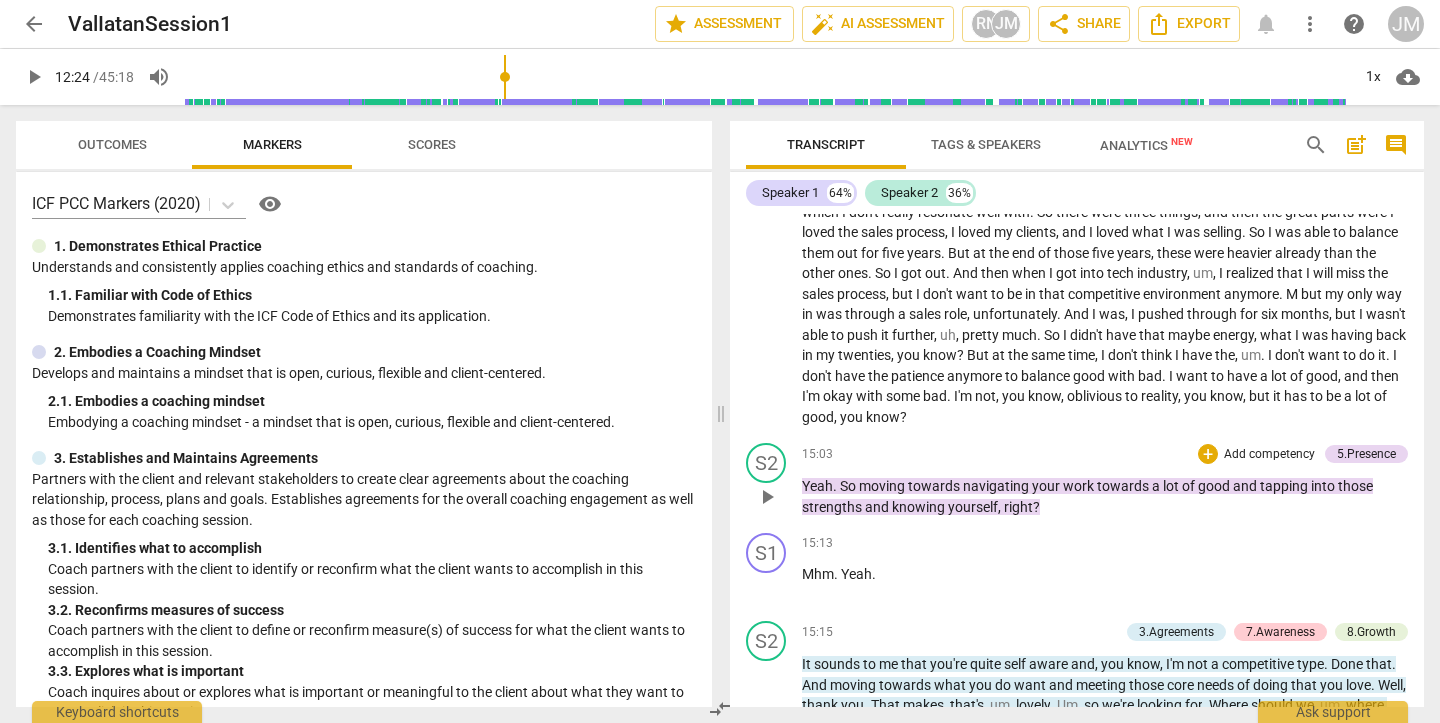 click on "play_arrow" at bounding box center (767, 497) 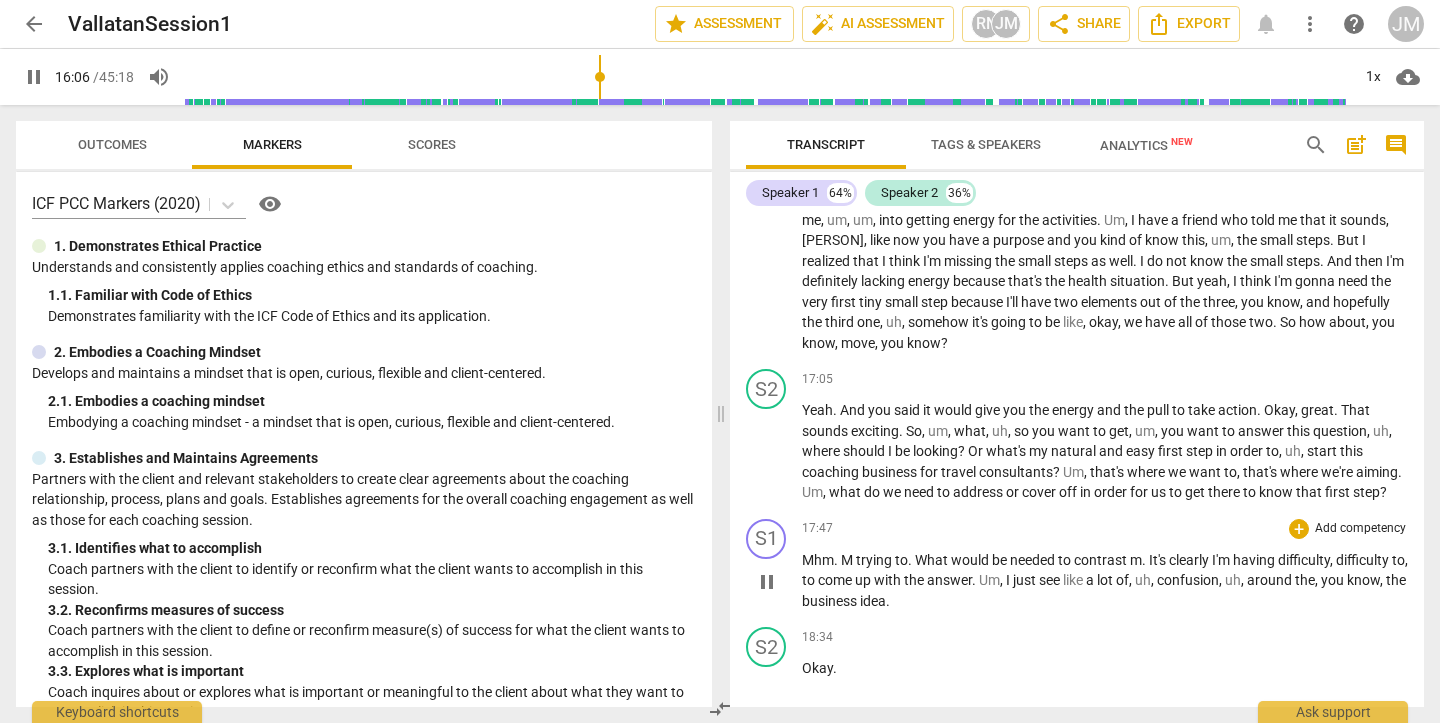 scroll, scrollTop: 5181, scrollLeft: 0, axis: vertical 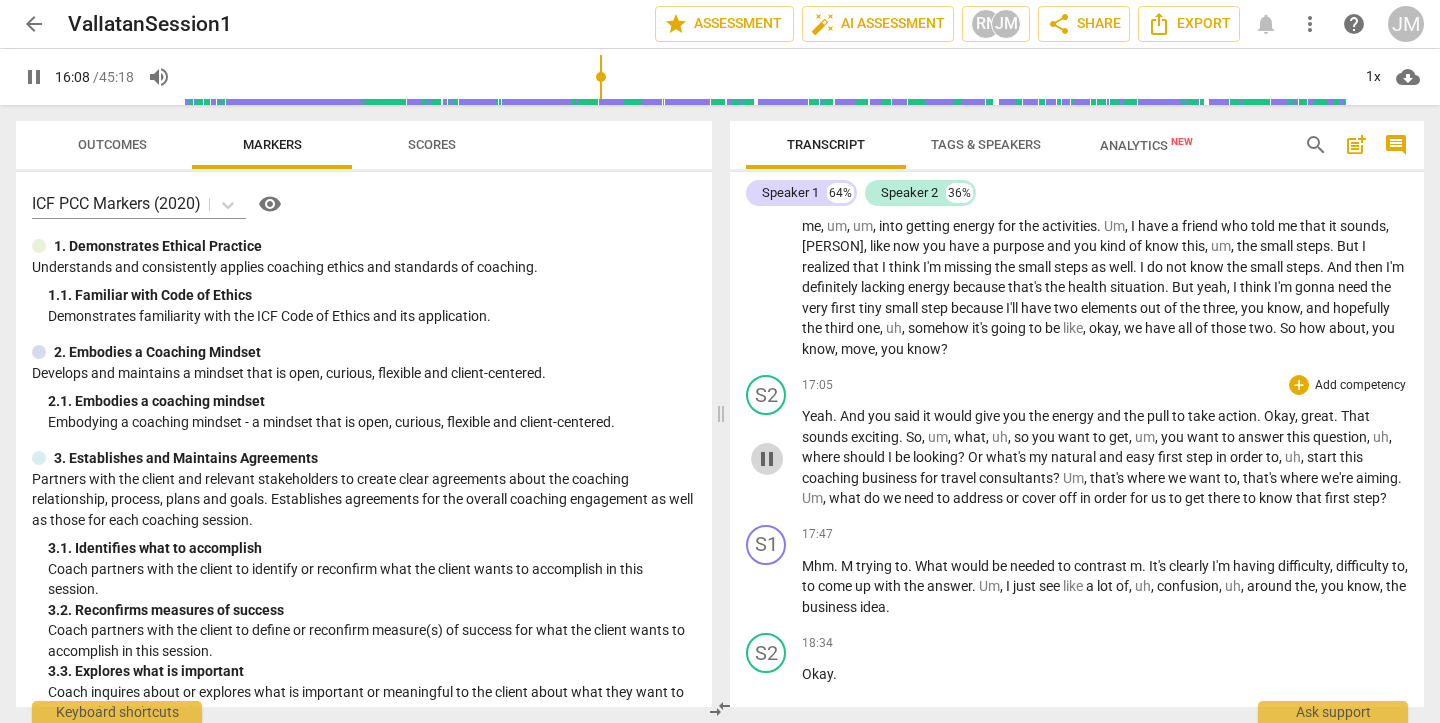 click on "pause" at bounding box center (767, 459) 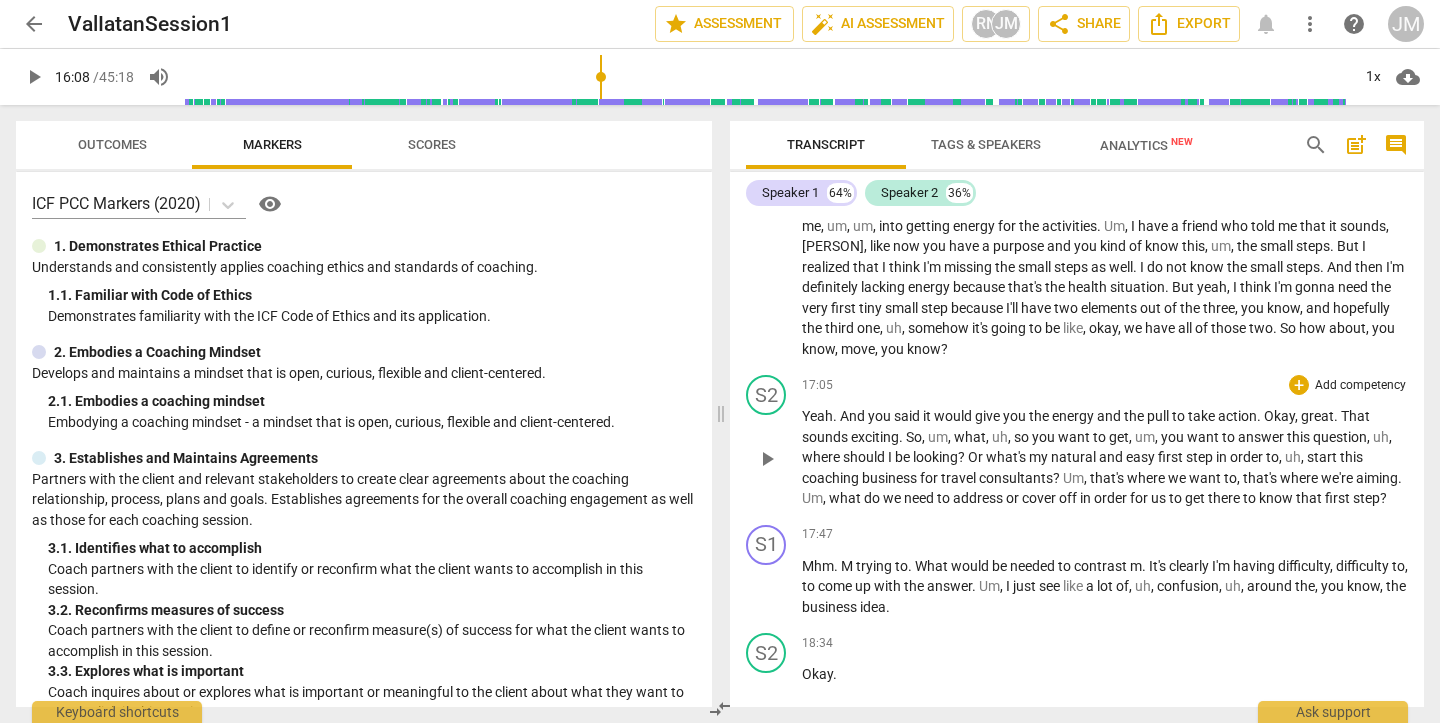 click on "play_arrow" at bounding box center [767, 459] 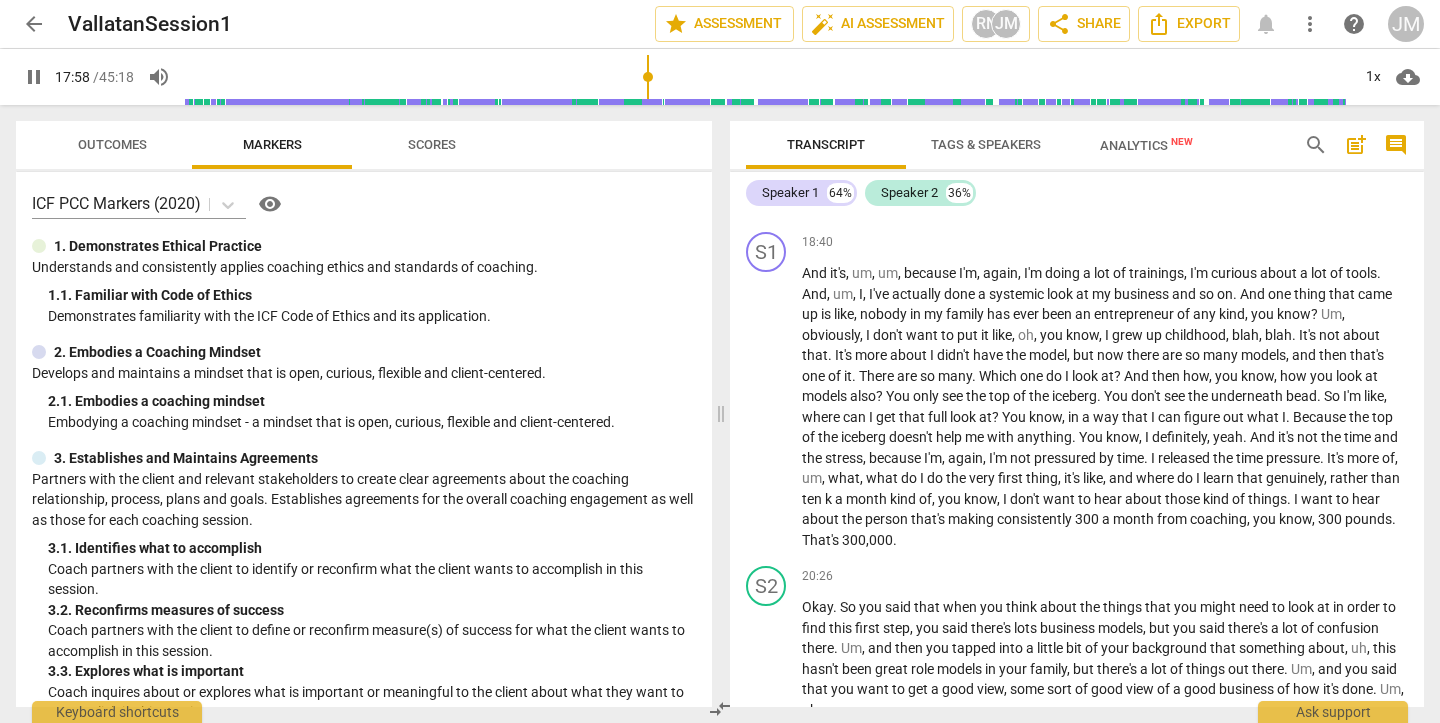 scroll, scrollTop: 5733, scrollLeft: 0, axis: vertical 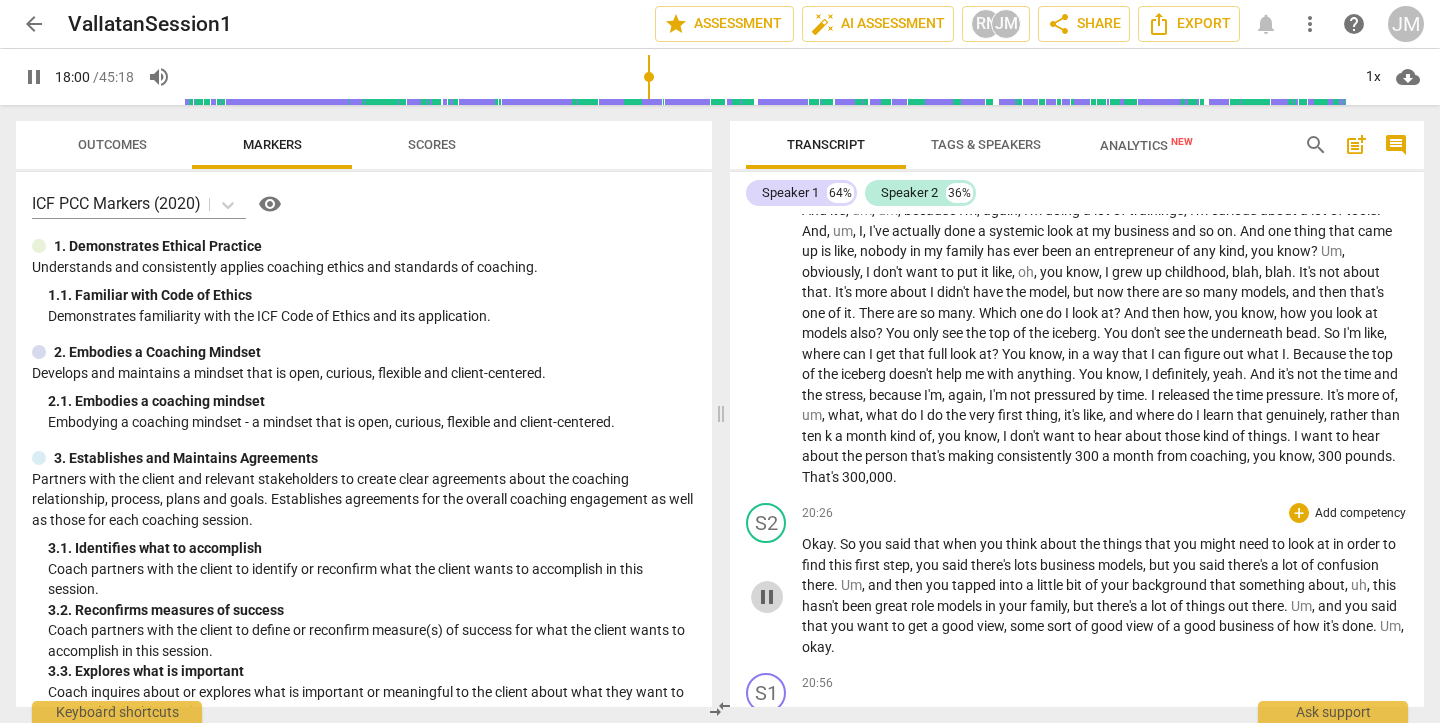 click on "pause" at bounding box center (767, 597) 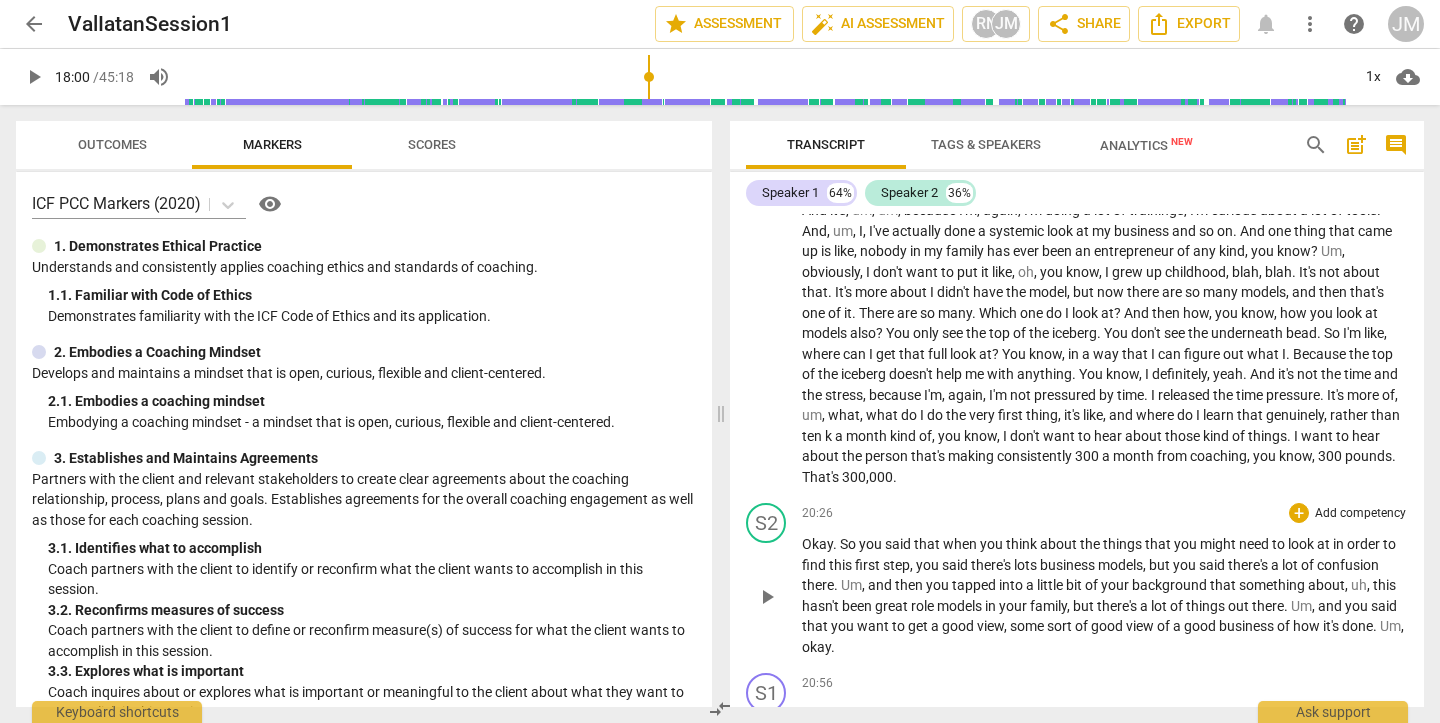 click on "play_arrow" at bounding box center [767, 597] 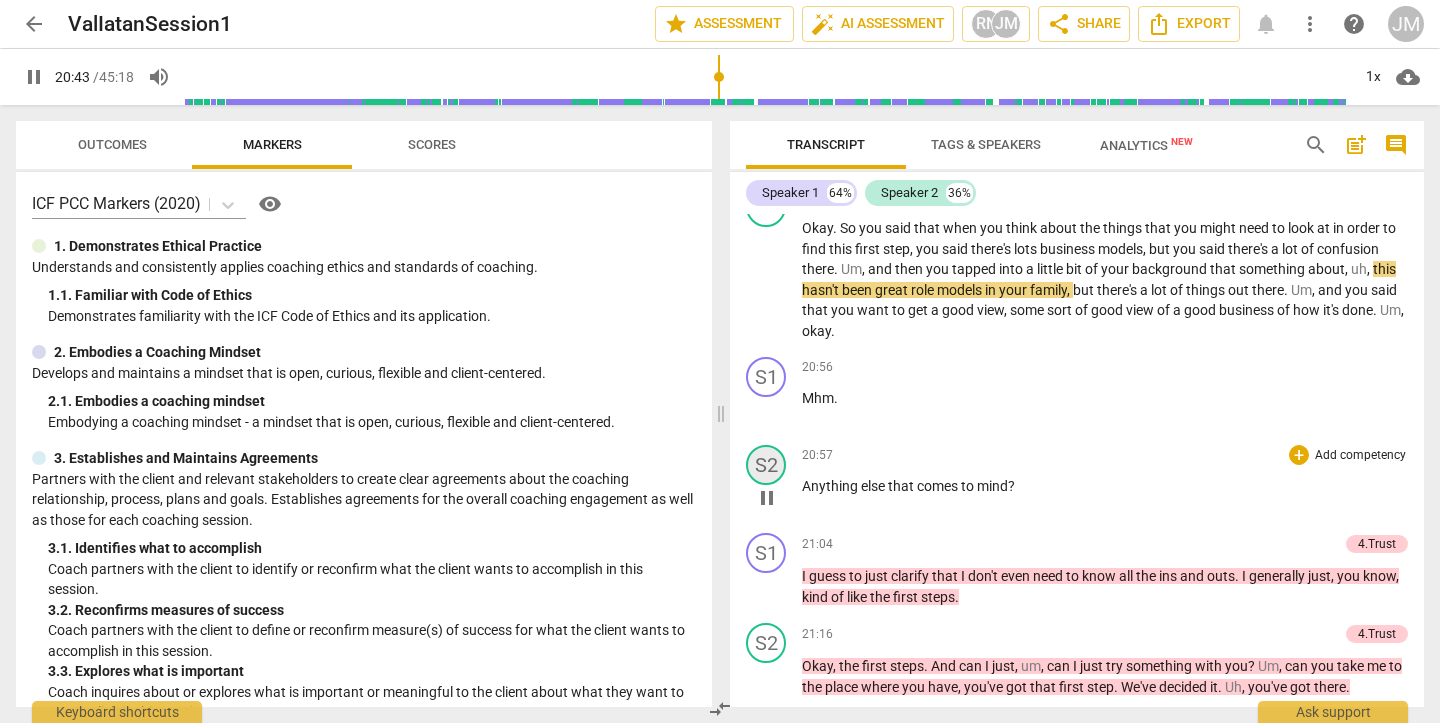 scroll, scrollTop: 6048, scrollLeft: 0, axis: vertical 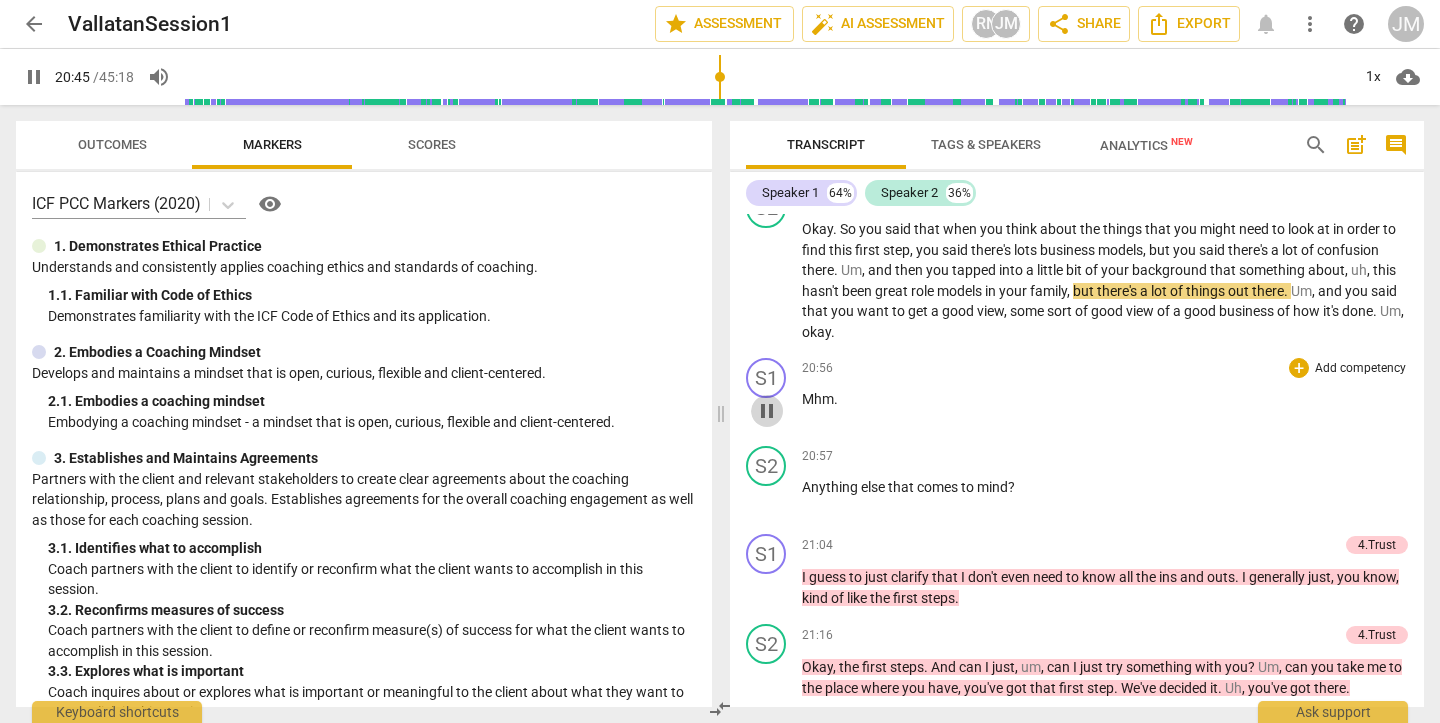 click on "pause" at bounding box center (767, 411) 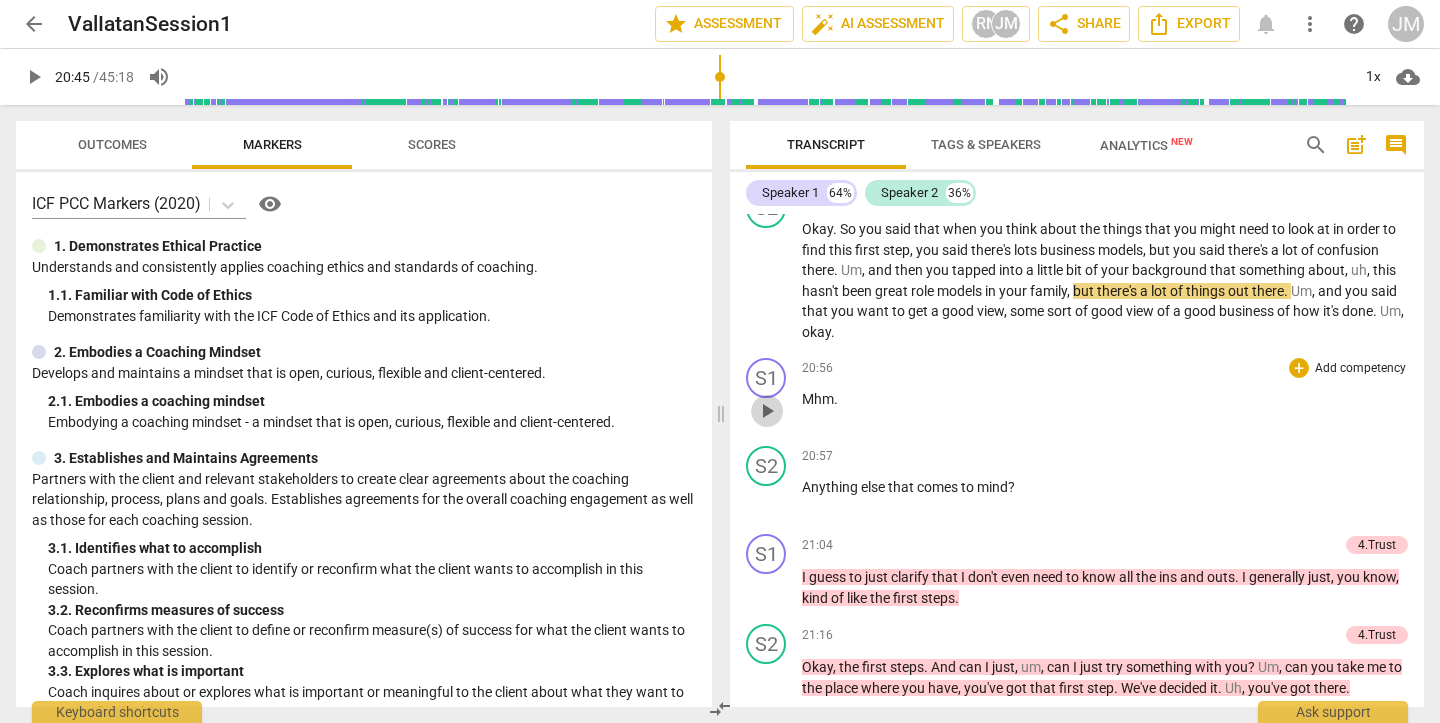 click on "play_arrow" at bounding box center [767, 411] 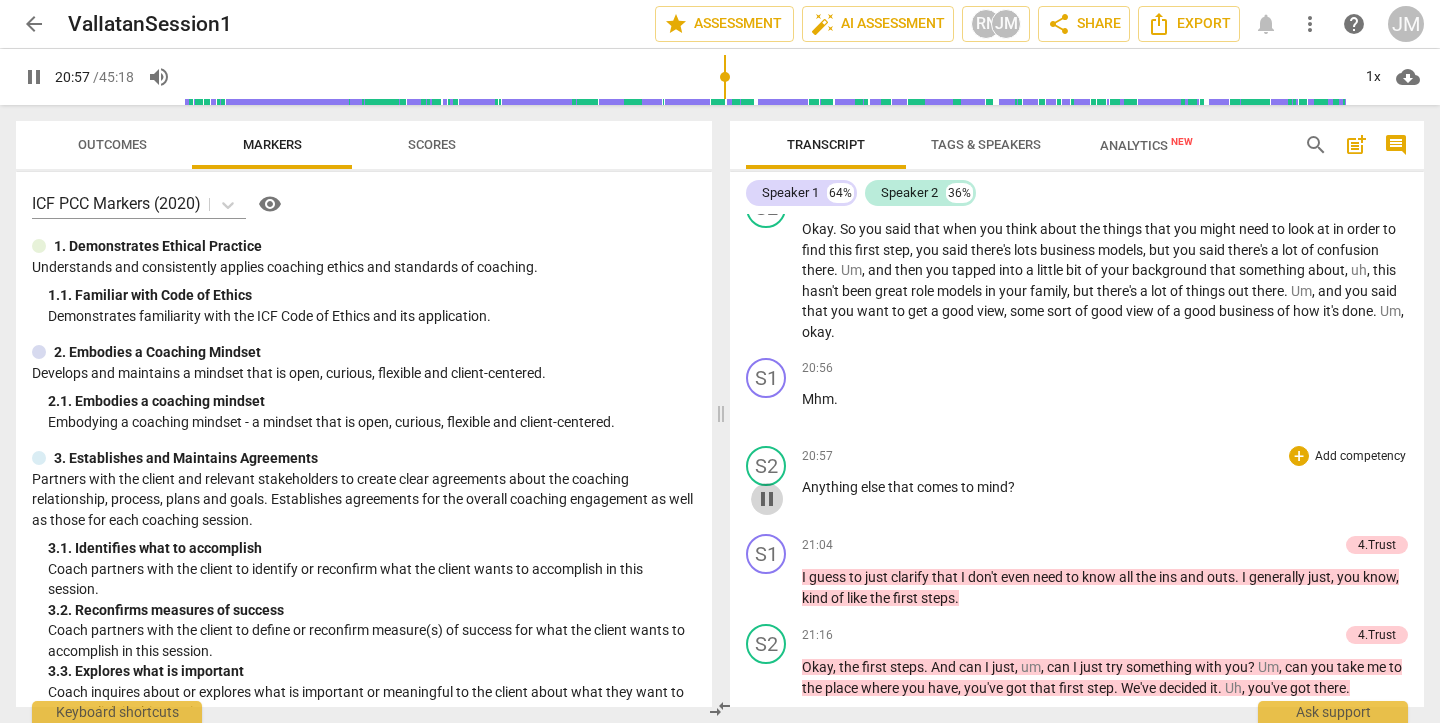 click on "pause" at bounding box center (767, 499) 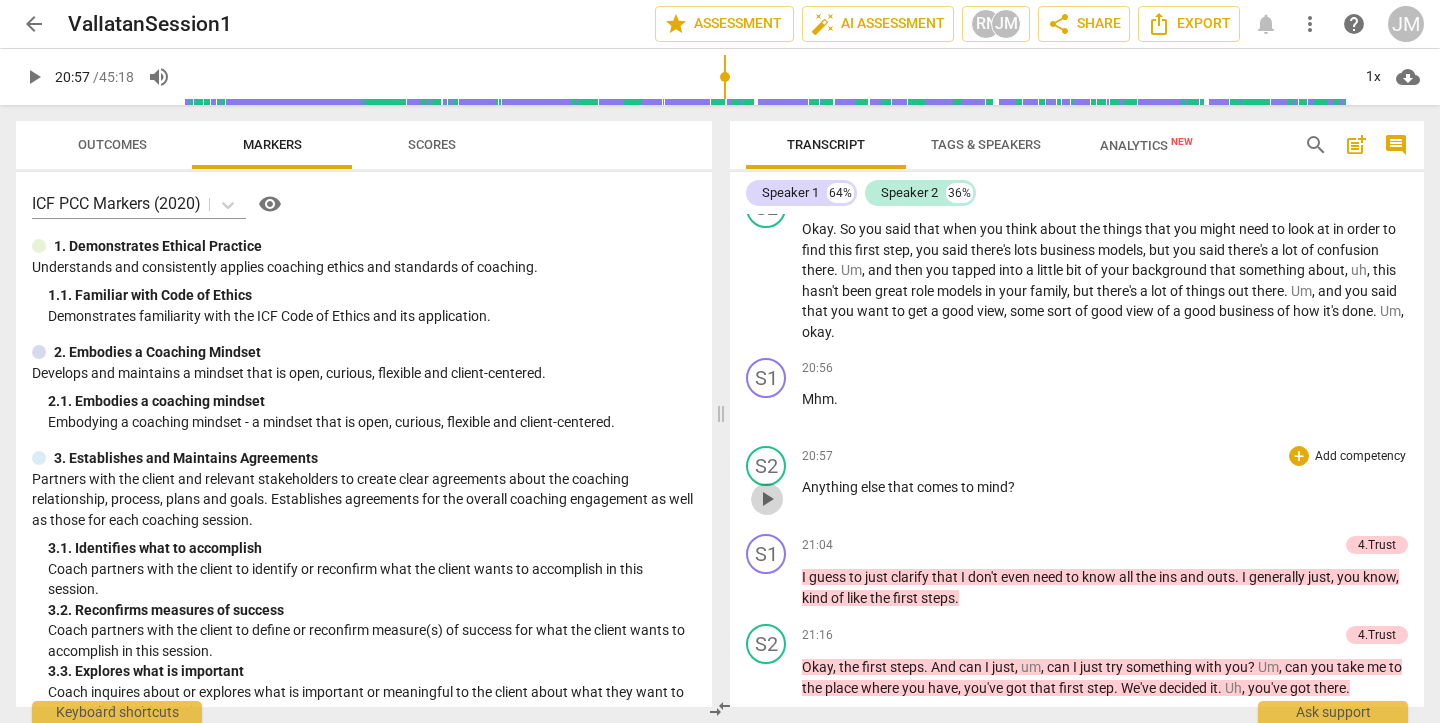 click on "play_arrow" at bounding box center (767, 499) 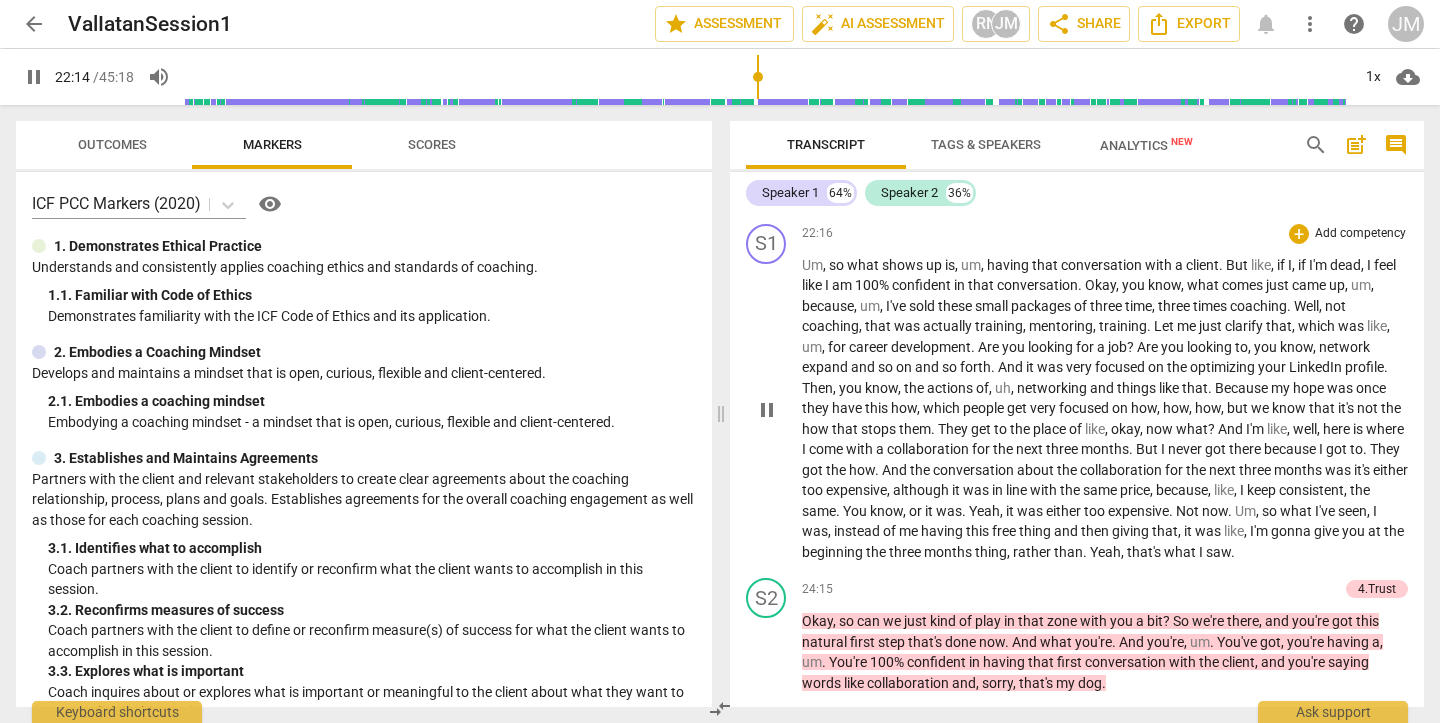 scroll, scrollTop: 6780, scrollLeft: 0, axis: vertical 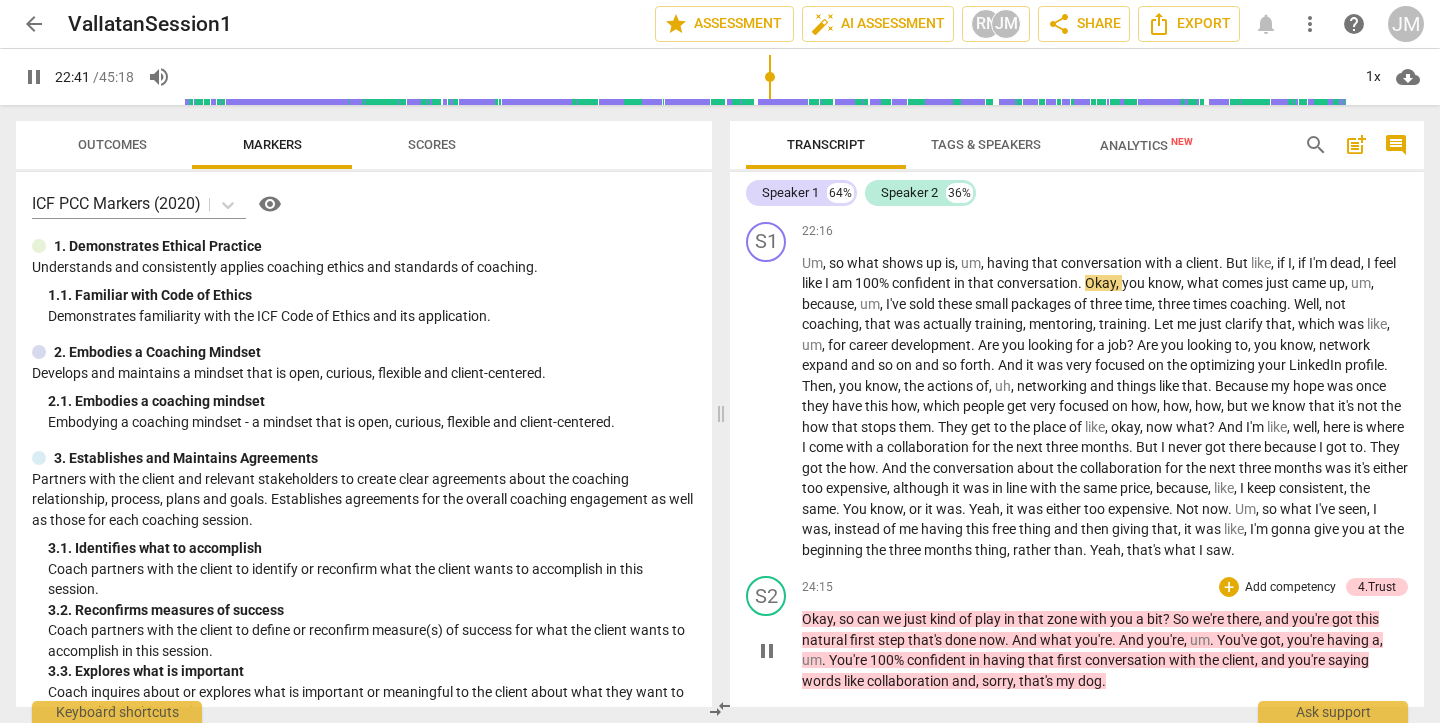 click on "pause" at bounding box center [767, 651] 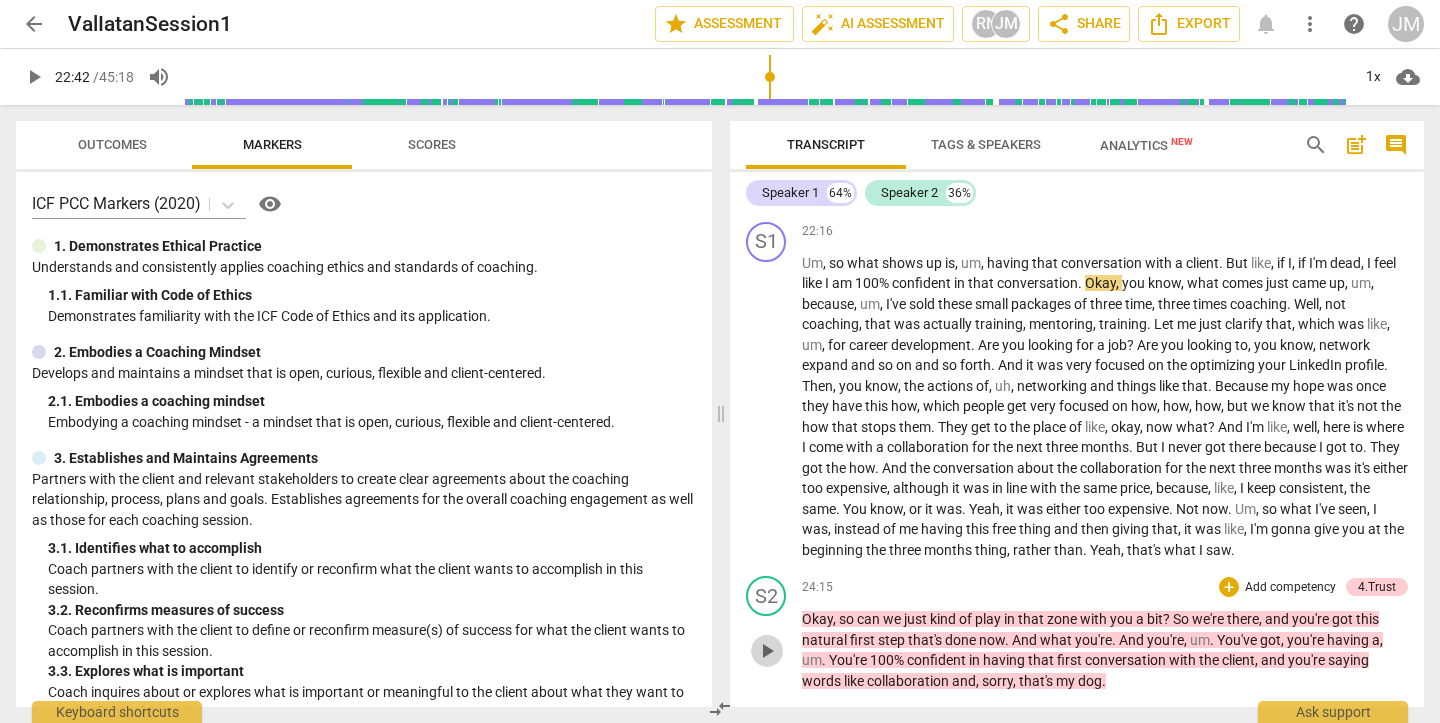 click on "play_arrow" at bounding box center (767, 651) 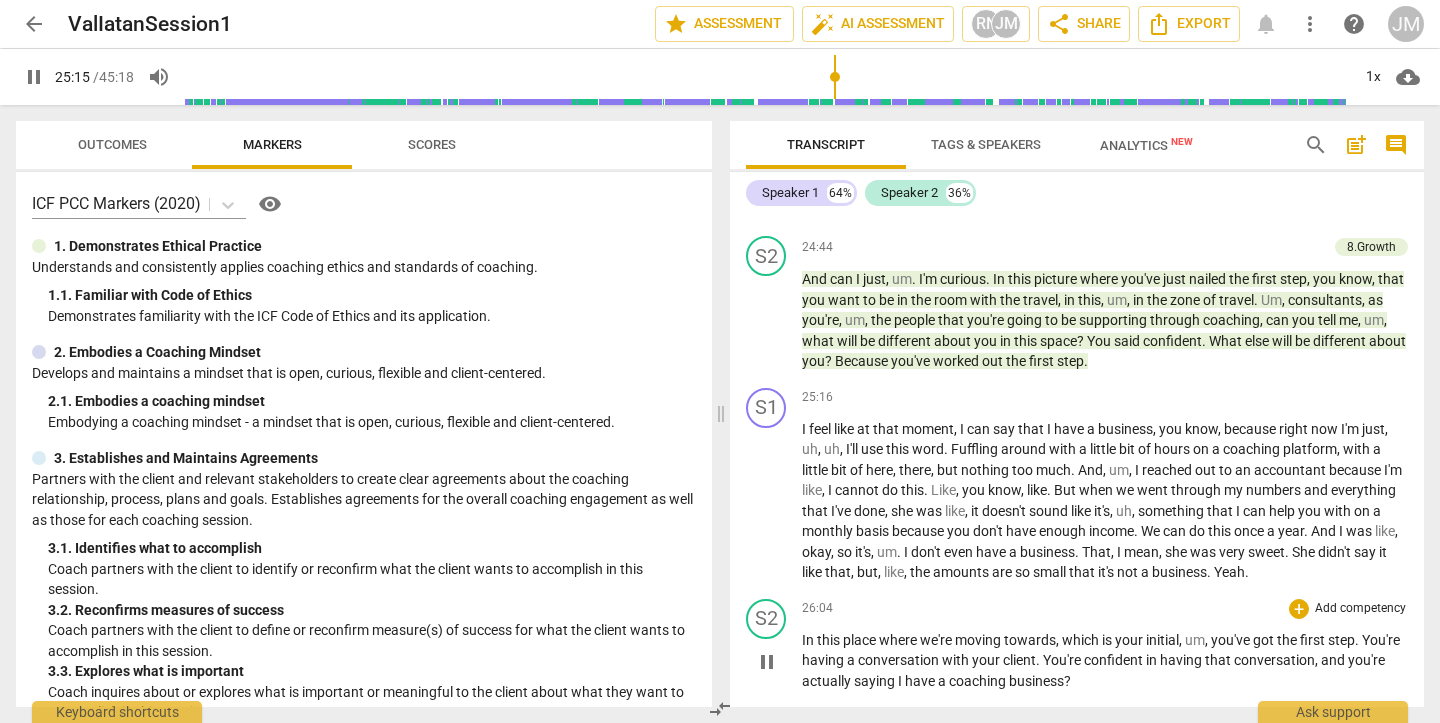 scroll, scrollTop: 7343, scrollLeft: 0, axis: vertical 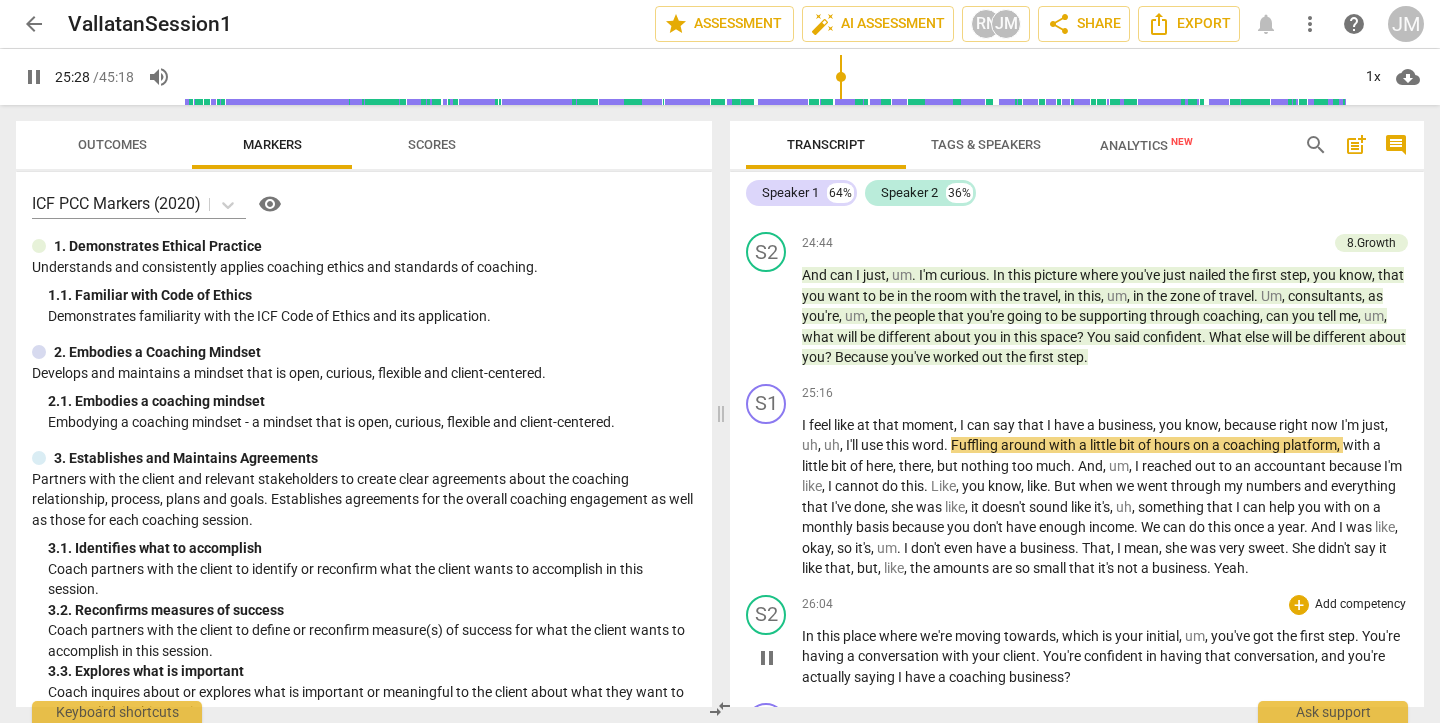 click on "pause" at bounding box center (767, 658) 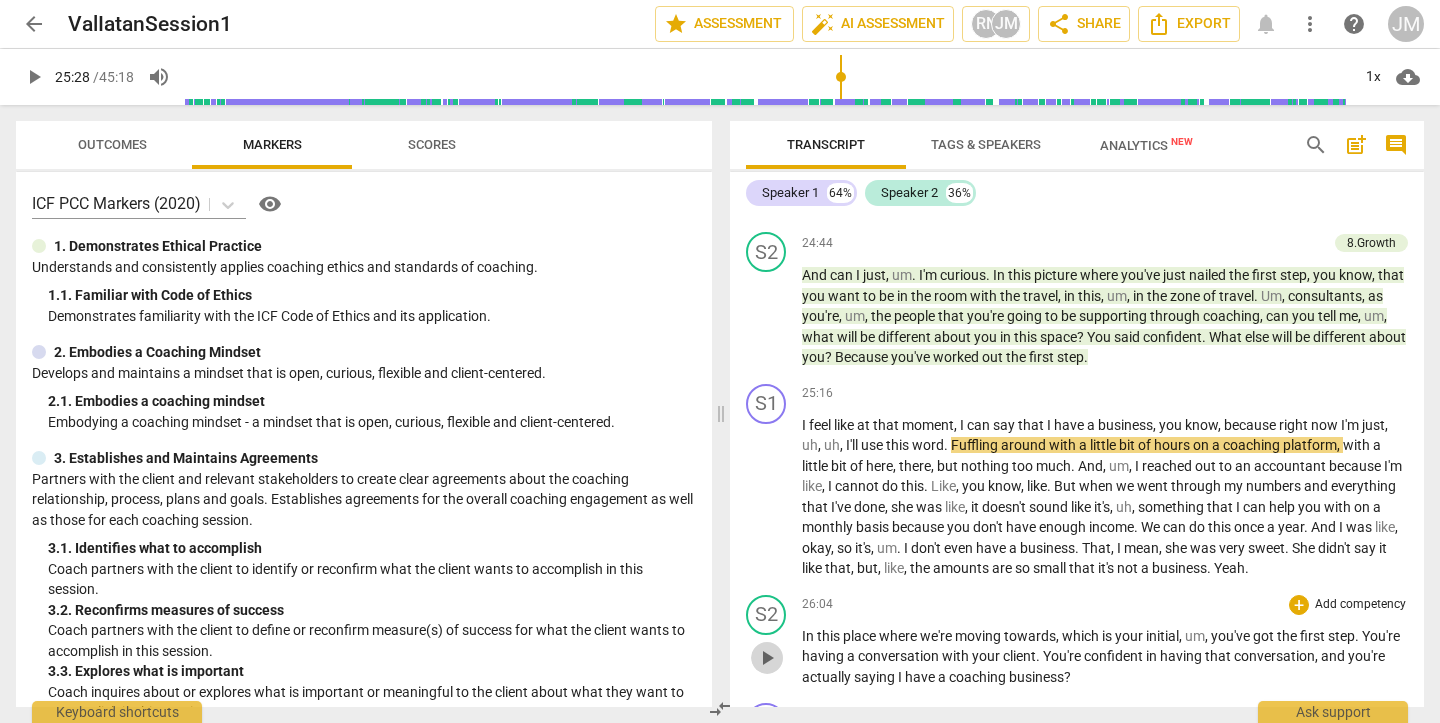click on "play_arrow" at bounding box center (767, 658) 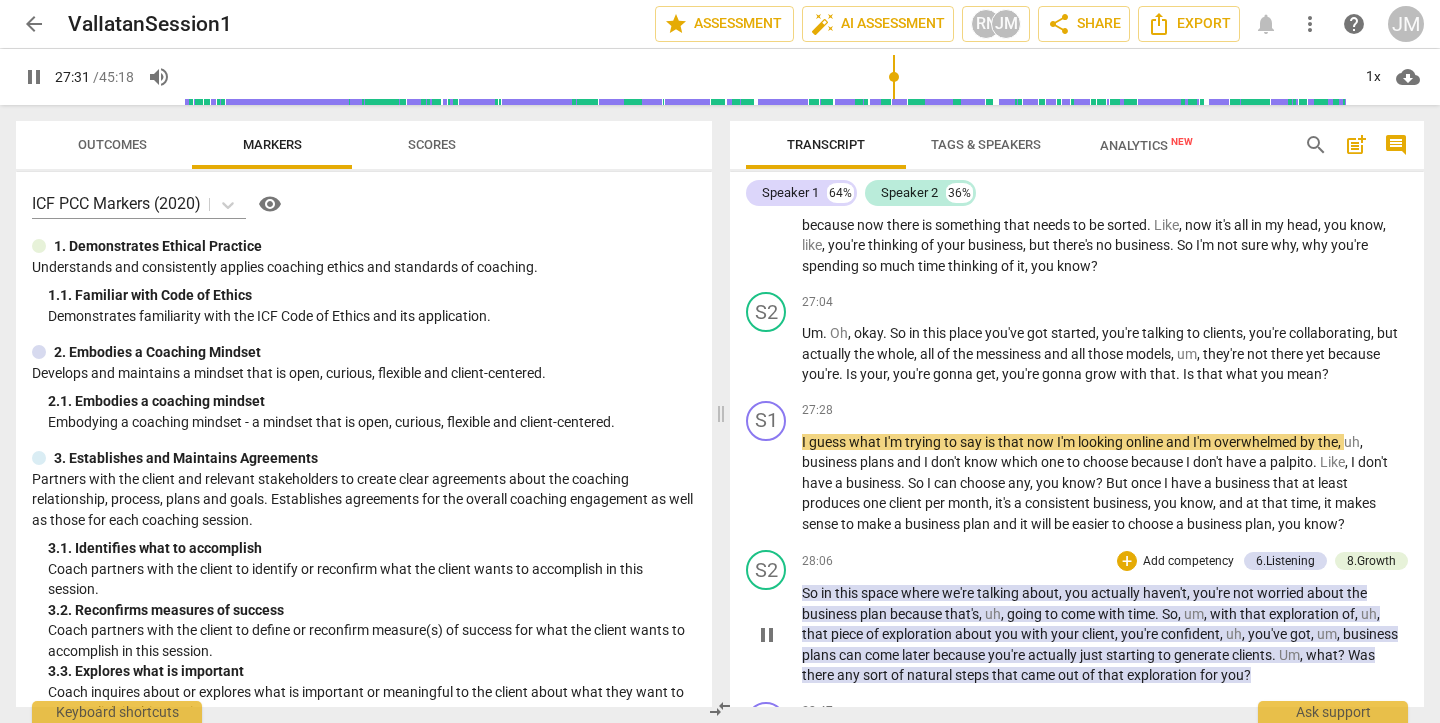 scroll, scrollTop: 8075, scrollLeft: 0, axis: vertical 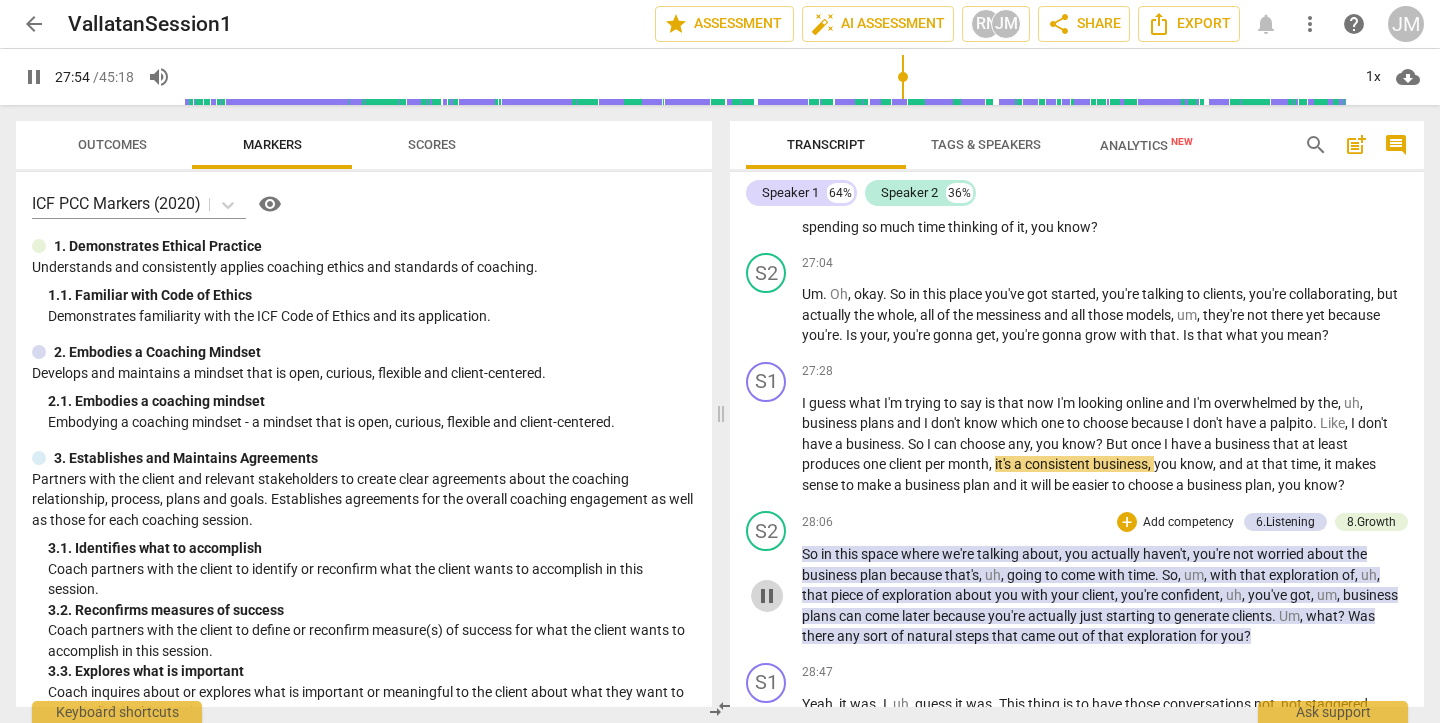 click on "pause" at bounding box center (767, 596) 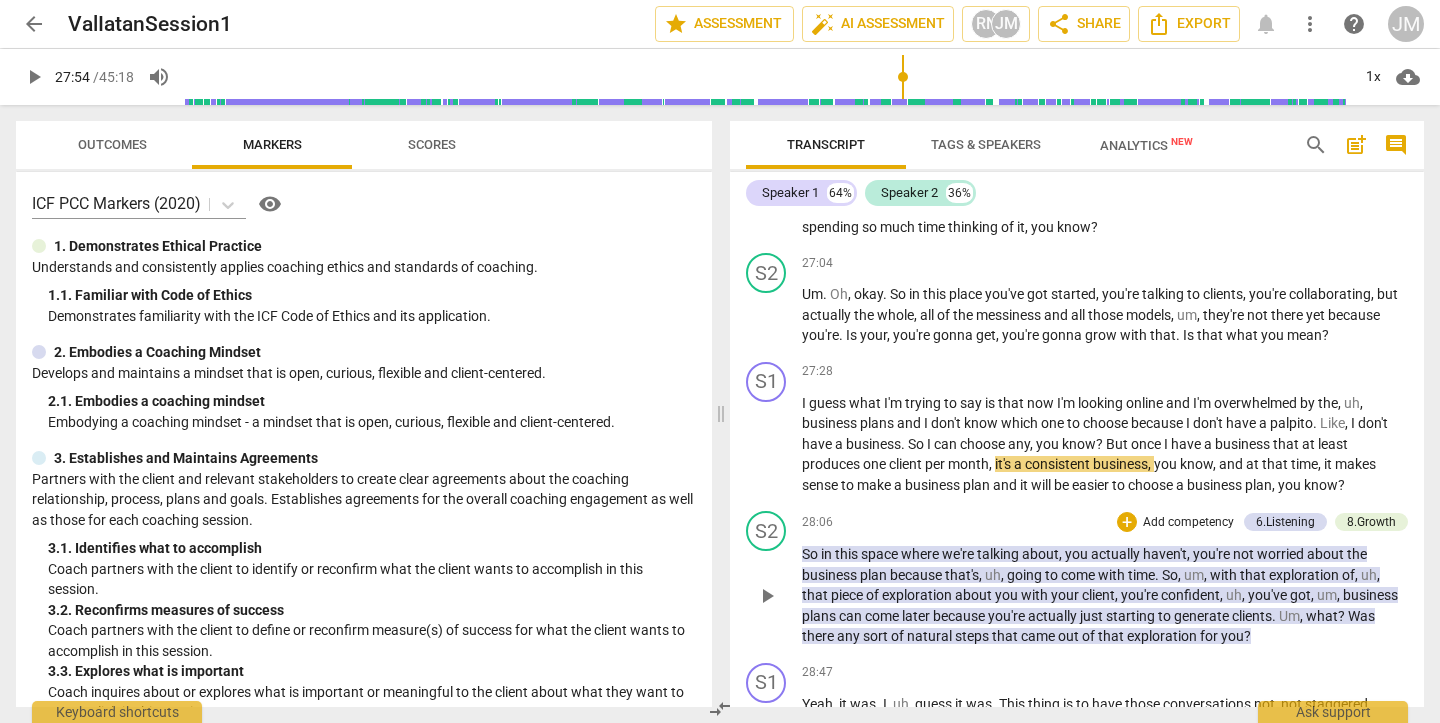 click on "play_arrow" at bounding box center [767, 596] 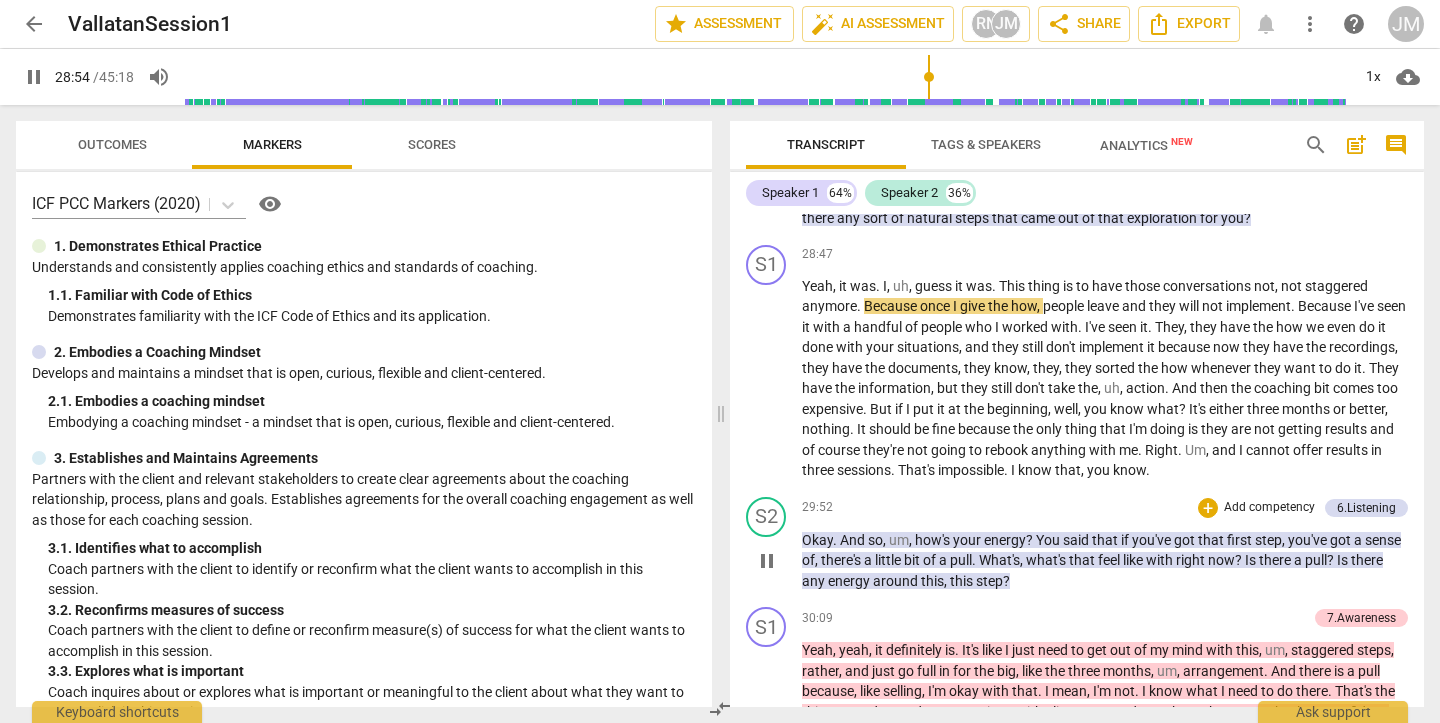 scroll, scrollTop: 8552, scrollLeft: 0, axis: vertical 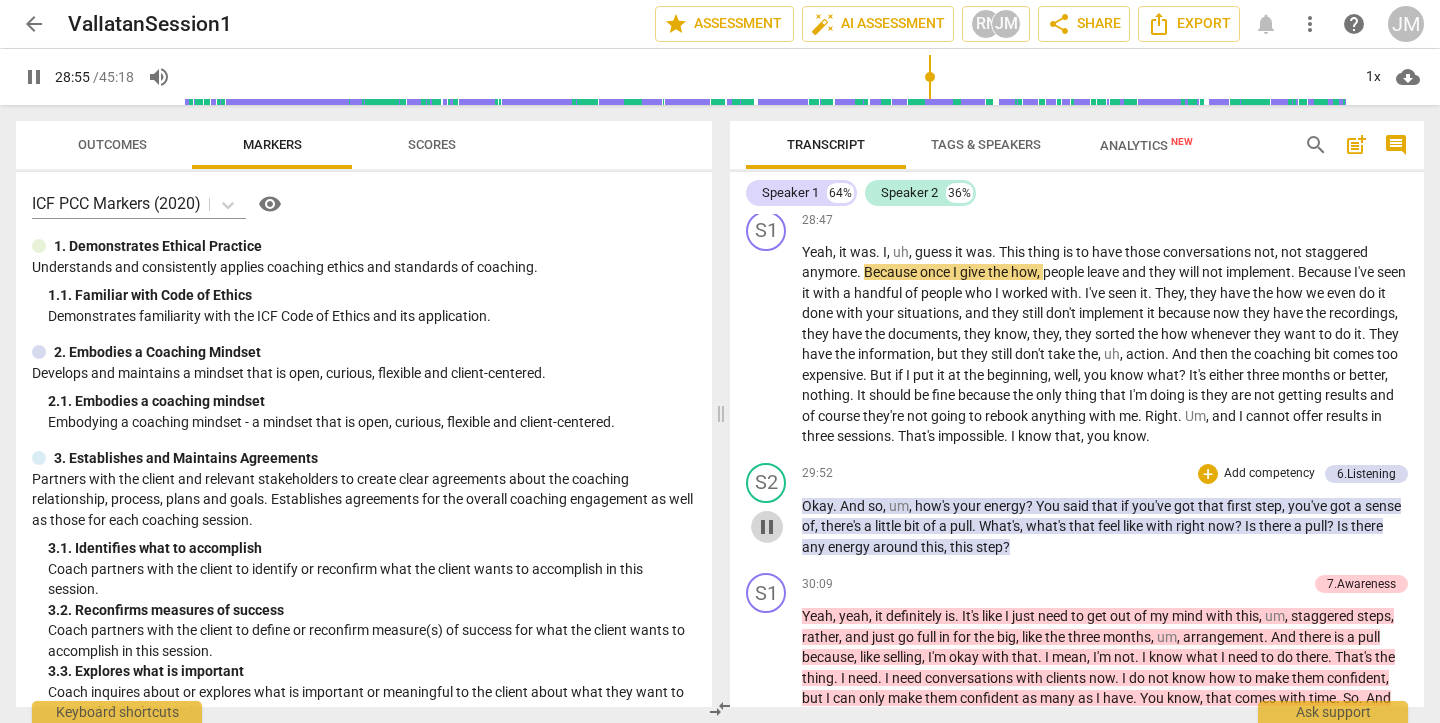 click on "pause" at bounding box center (767, 527) 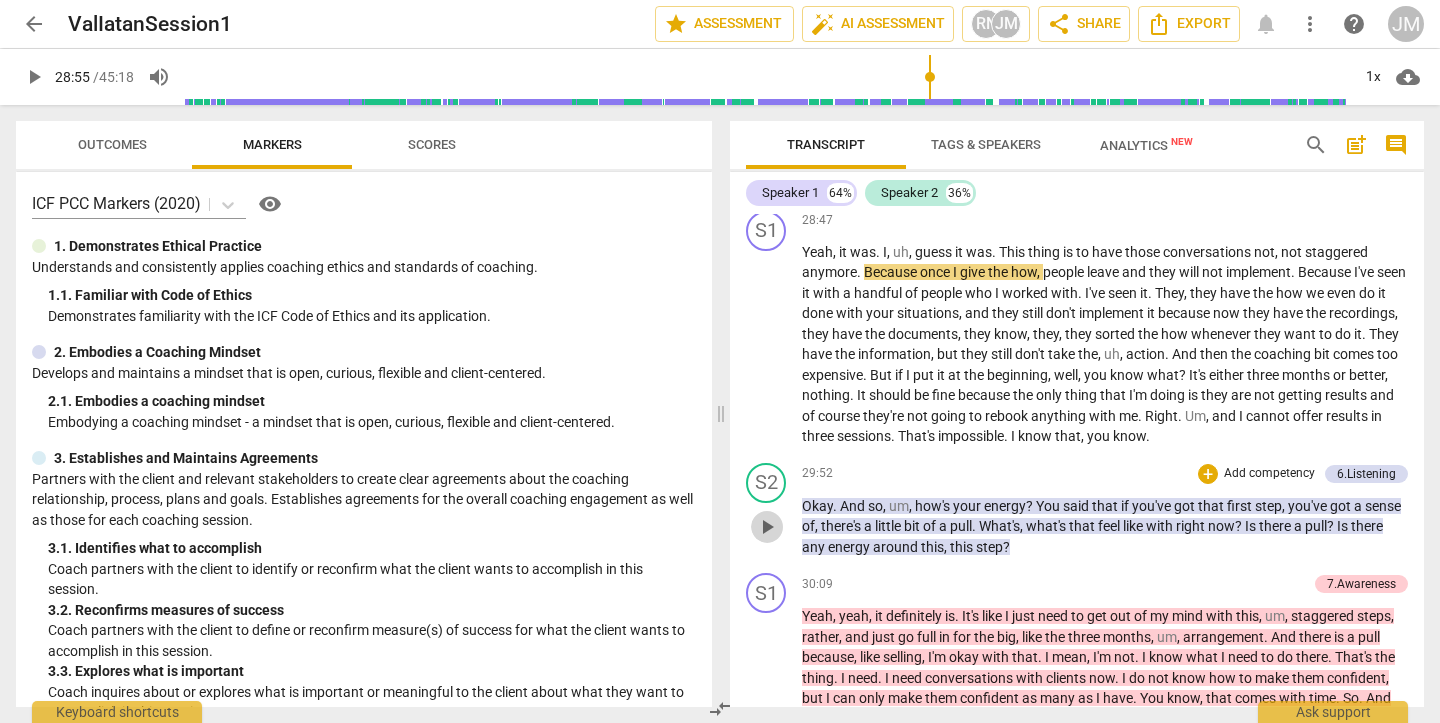 click on "play_arrow" at bounding box center (767, 527) 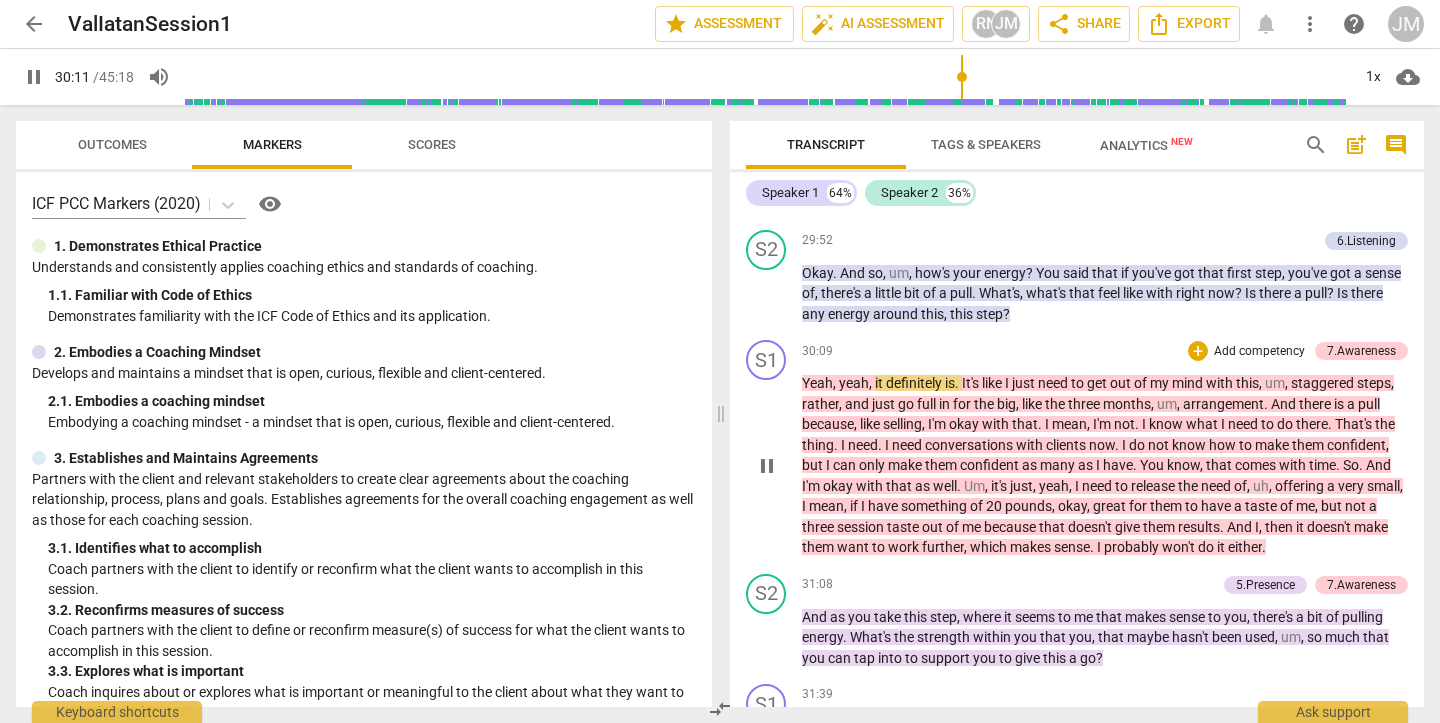 scroll, scrollTop: 8791, scrollLeft: 0, axis: vertical 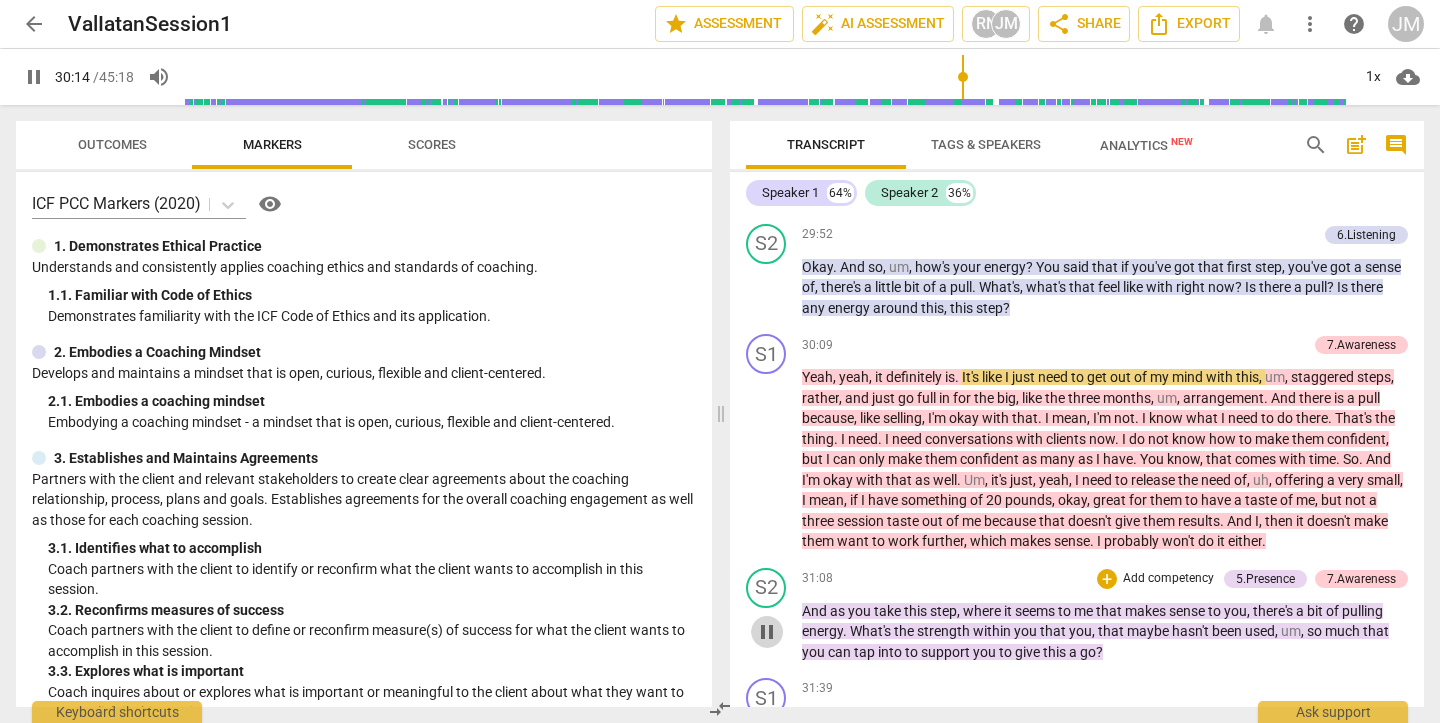 click on "pause" at bounding box center [767, 632] 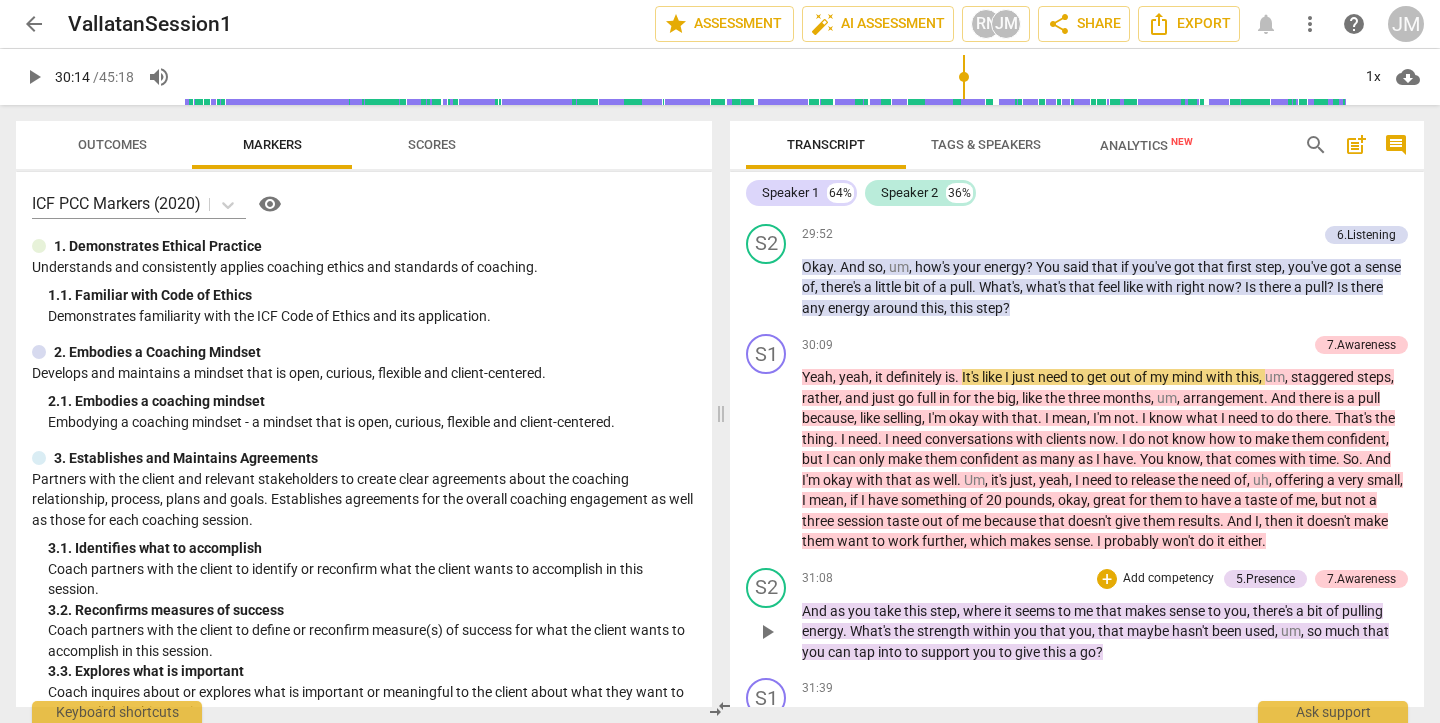 click on "play_arrow" at bounding box center [767, 632] 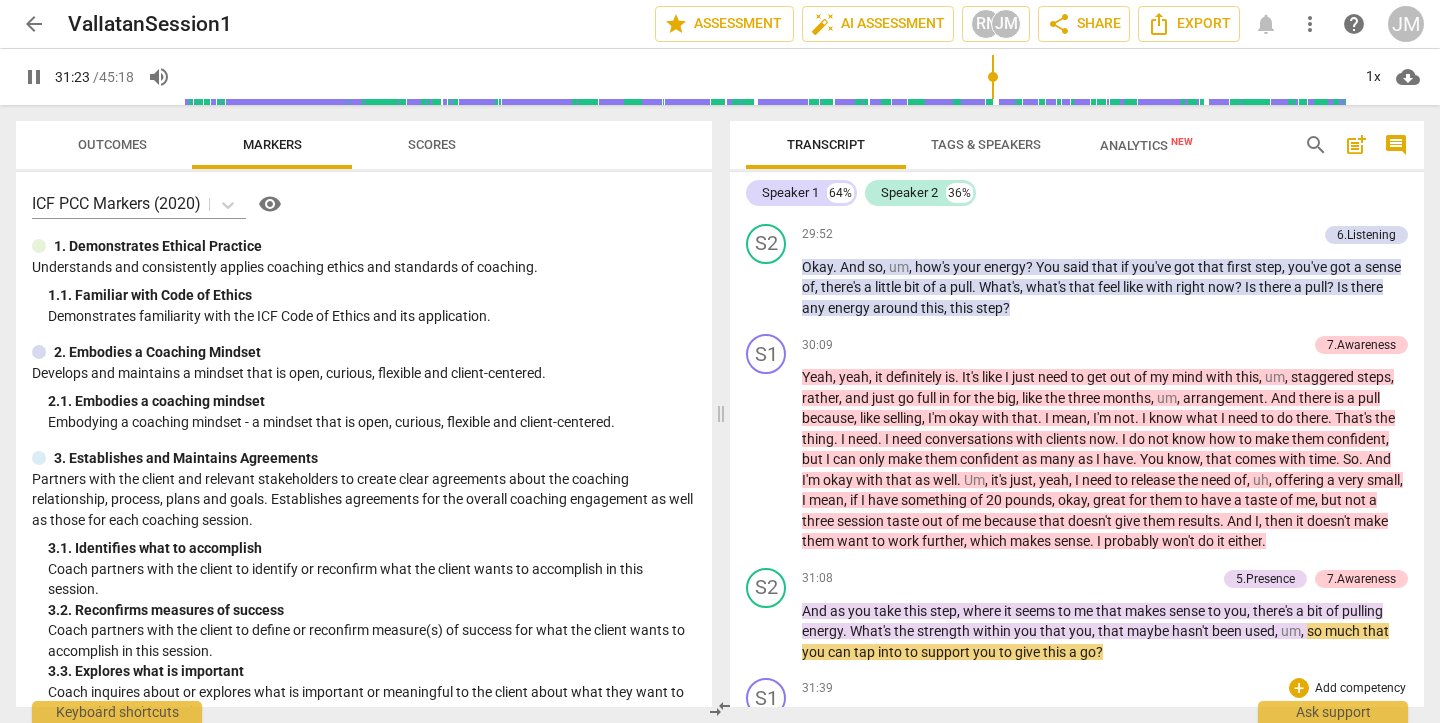 scroll, scrollTop: 0, scrollLeft: 0, axis: both 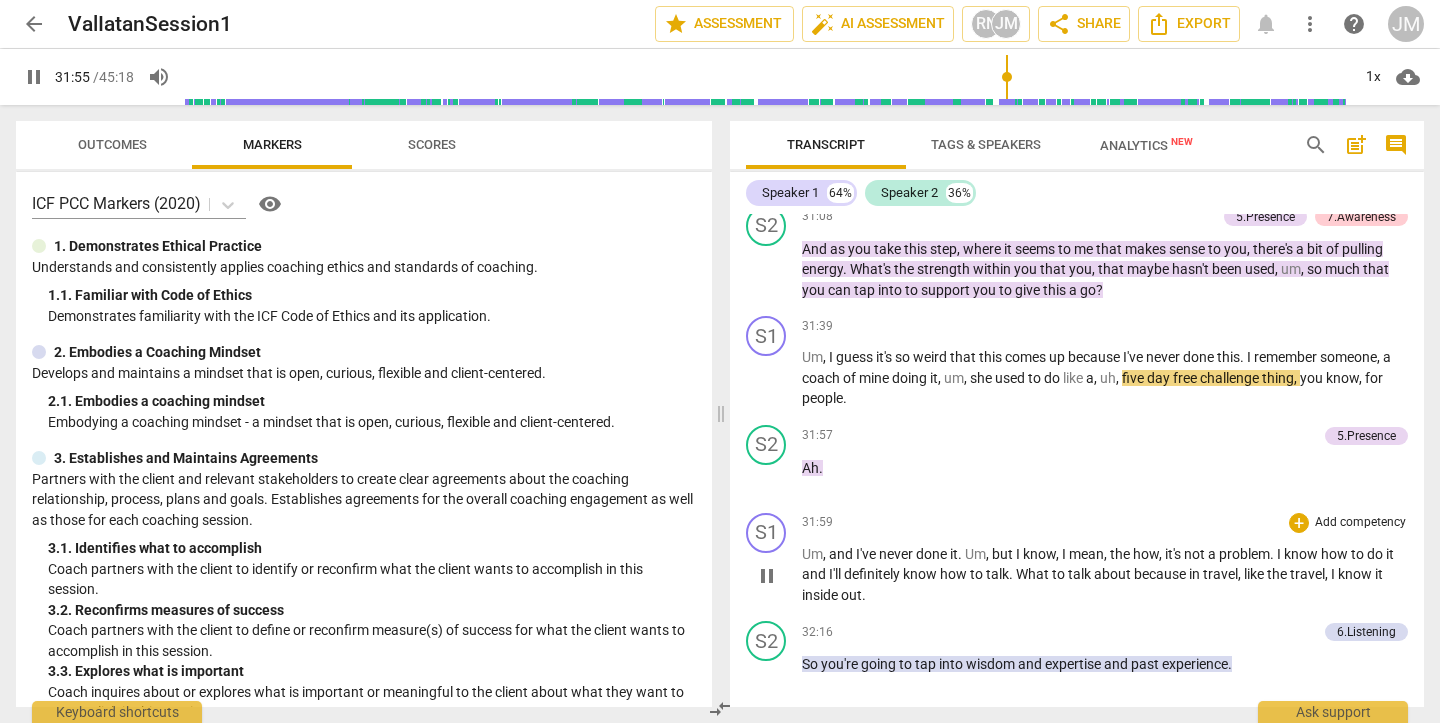 click on "pause" at bounding box center (767, 576) 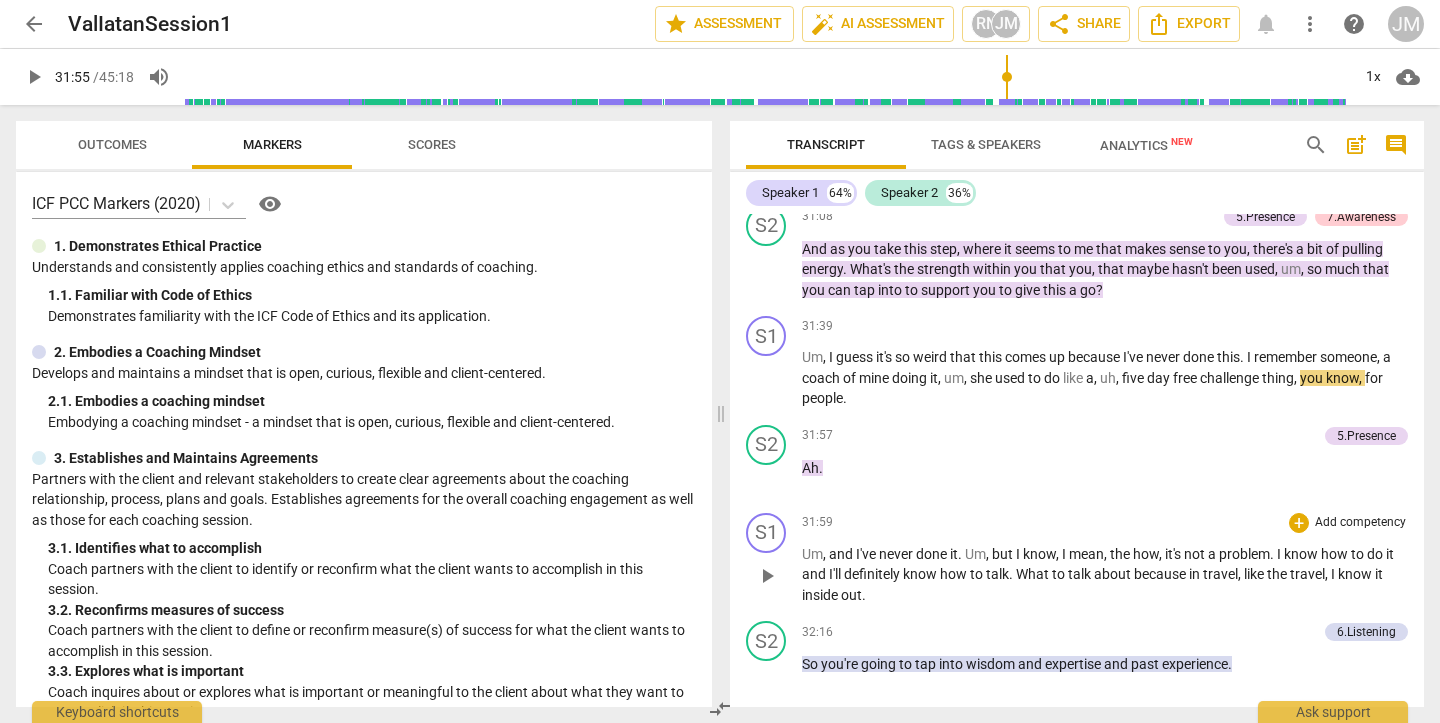 click on "play_arrow" at bounding box center (767, 576) 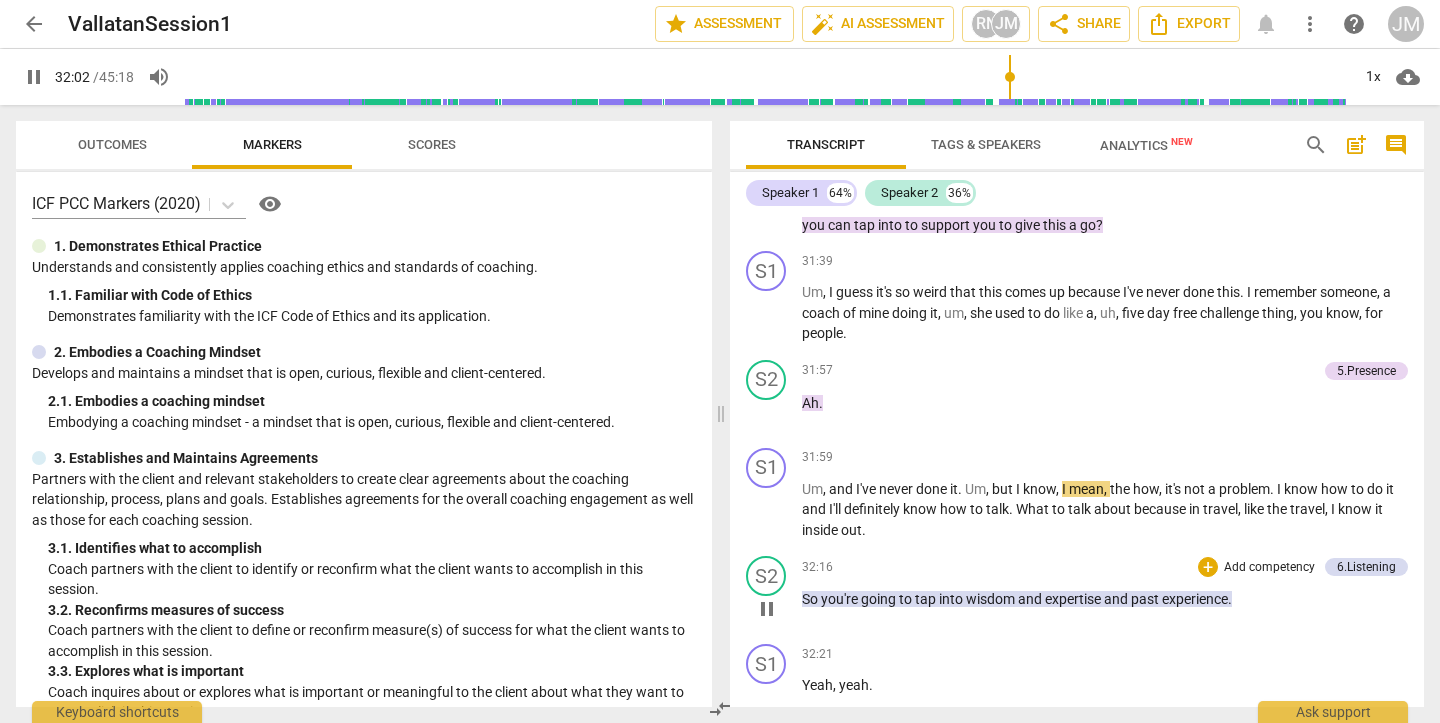scroll, scrollTop: 9270, scrollLeft: 0, axis: vertical 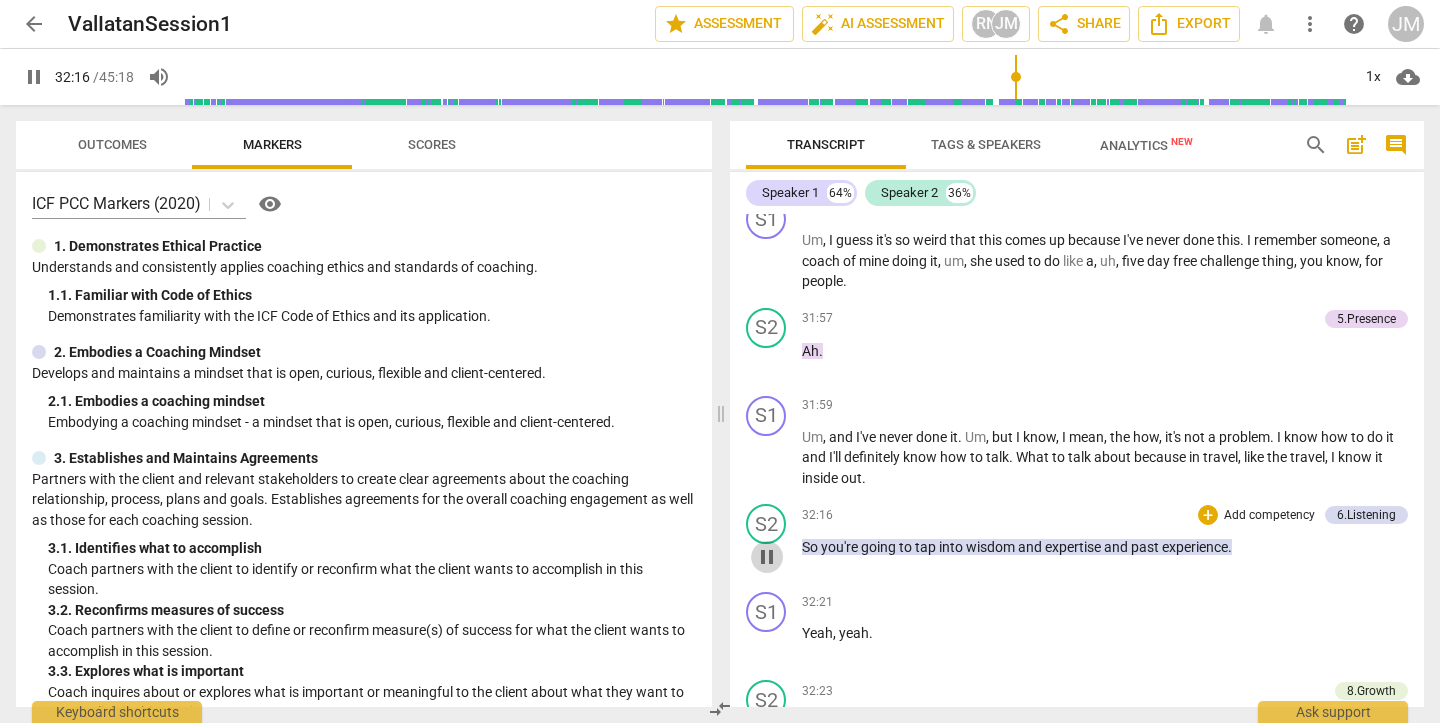 click on "pause" at bounding box center [767, 557] 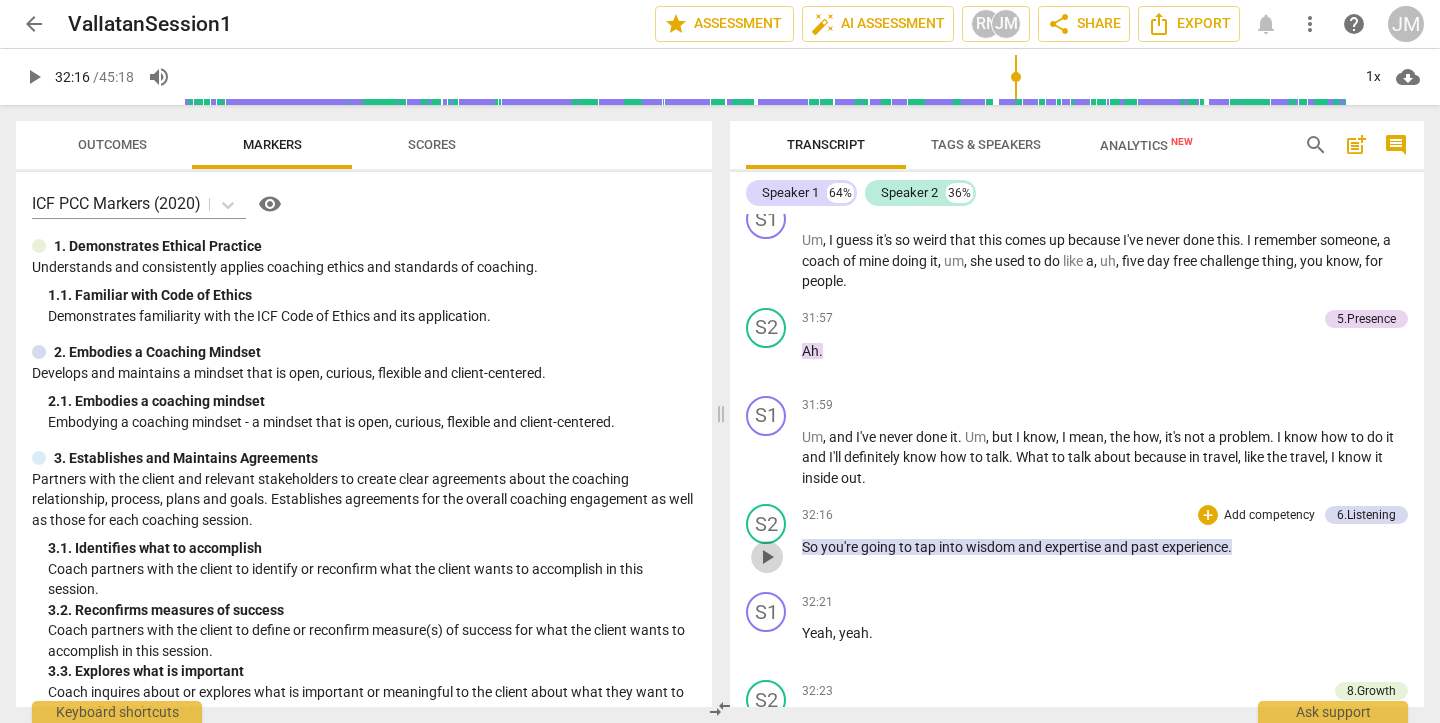 click on "play_arrow" at bounding box center (767, 557) 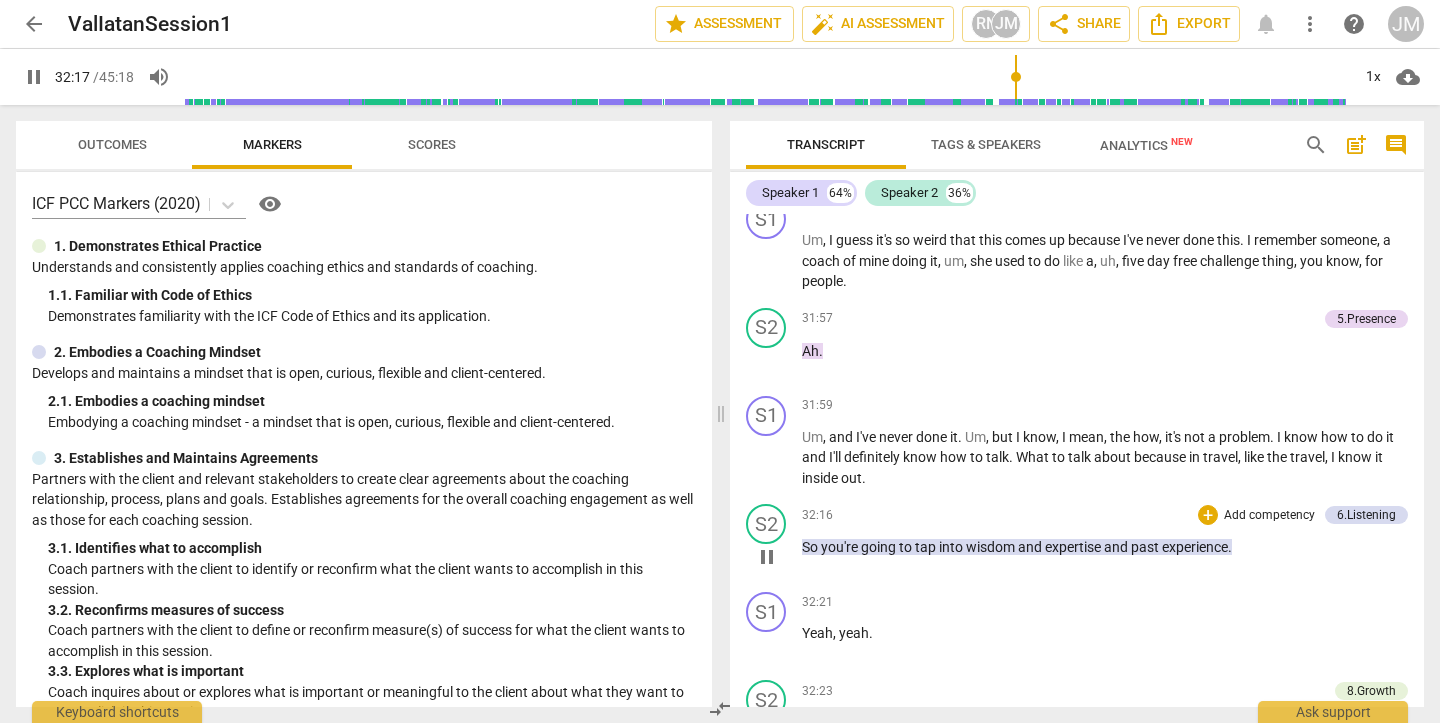 click on "pause" at bounding box center [767, 557] 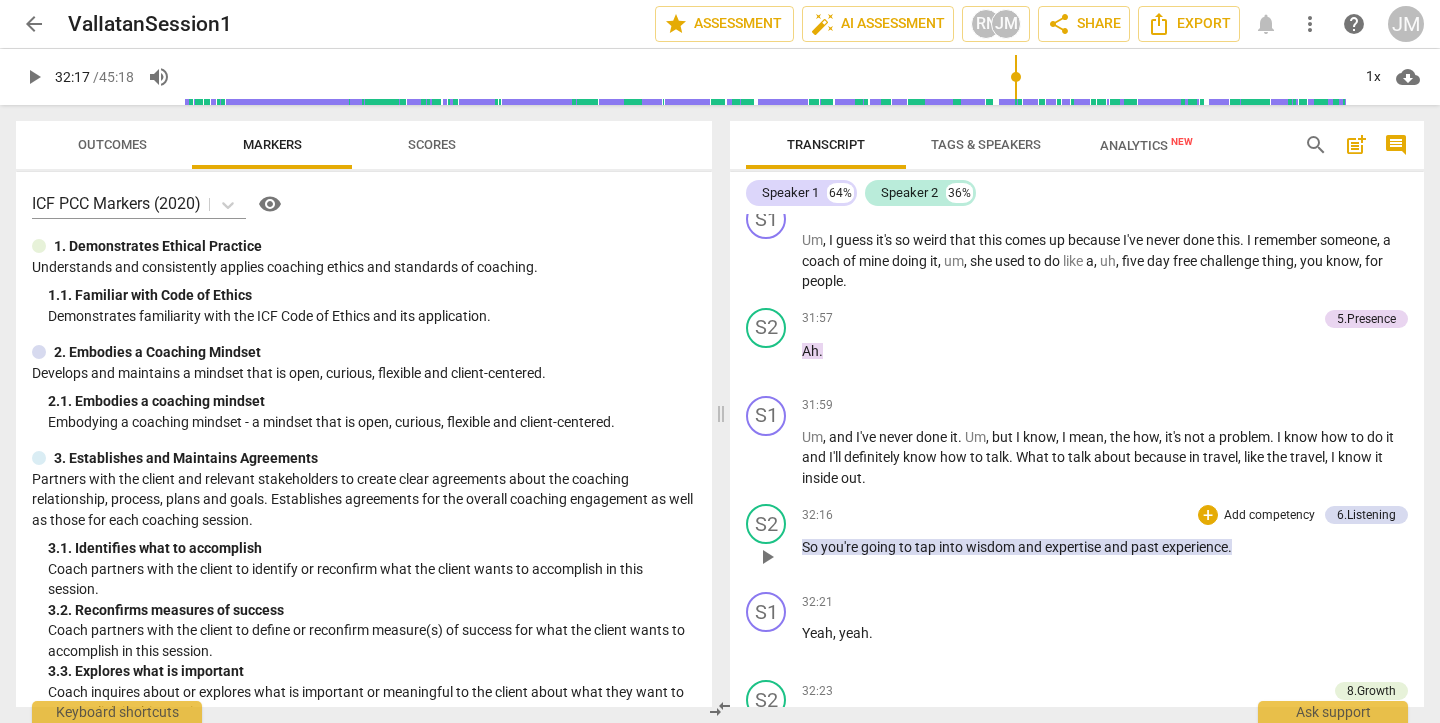 click on "play_arrow" at bounding box center (767, 557) 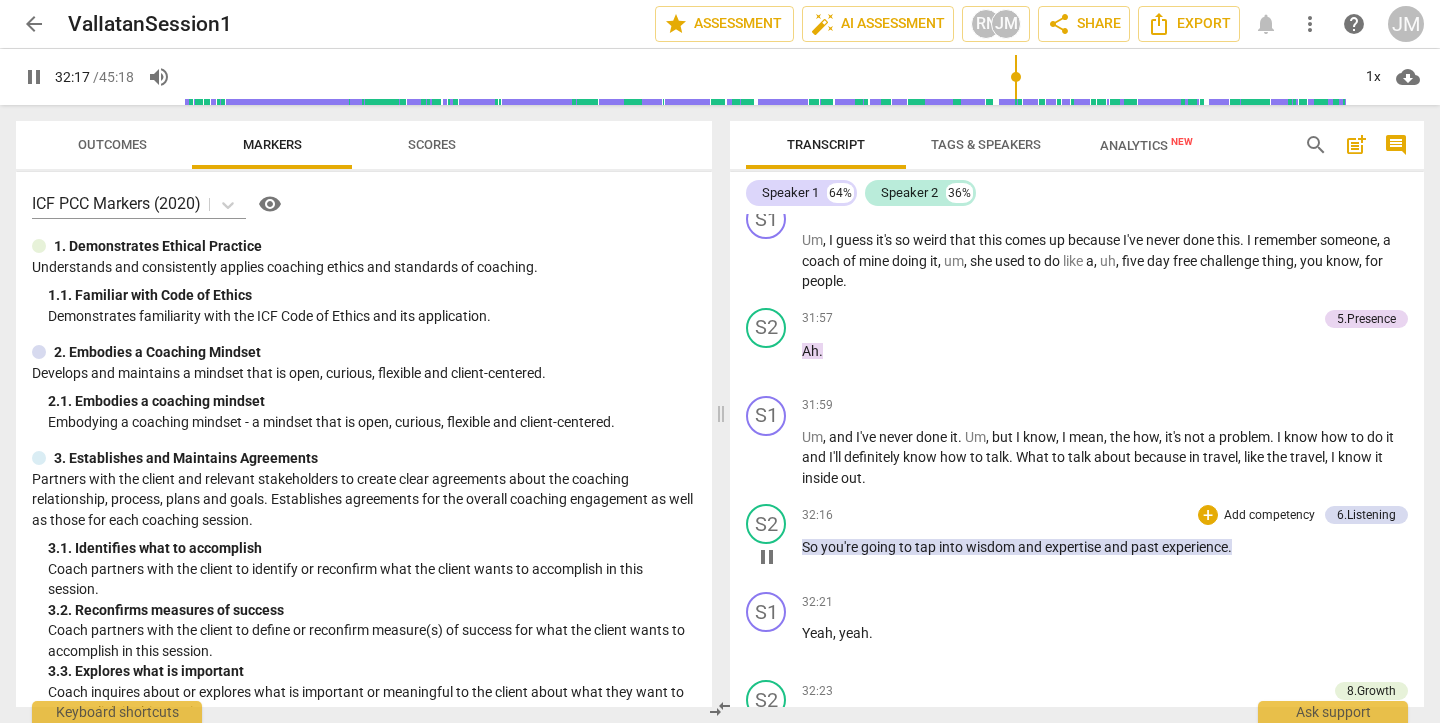click on "pause" at bounding box center (767, 557) 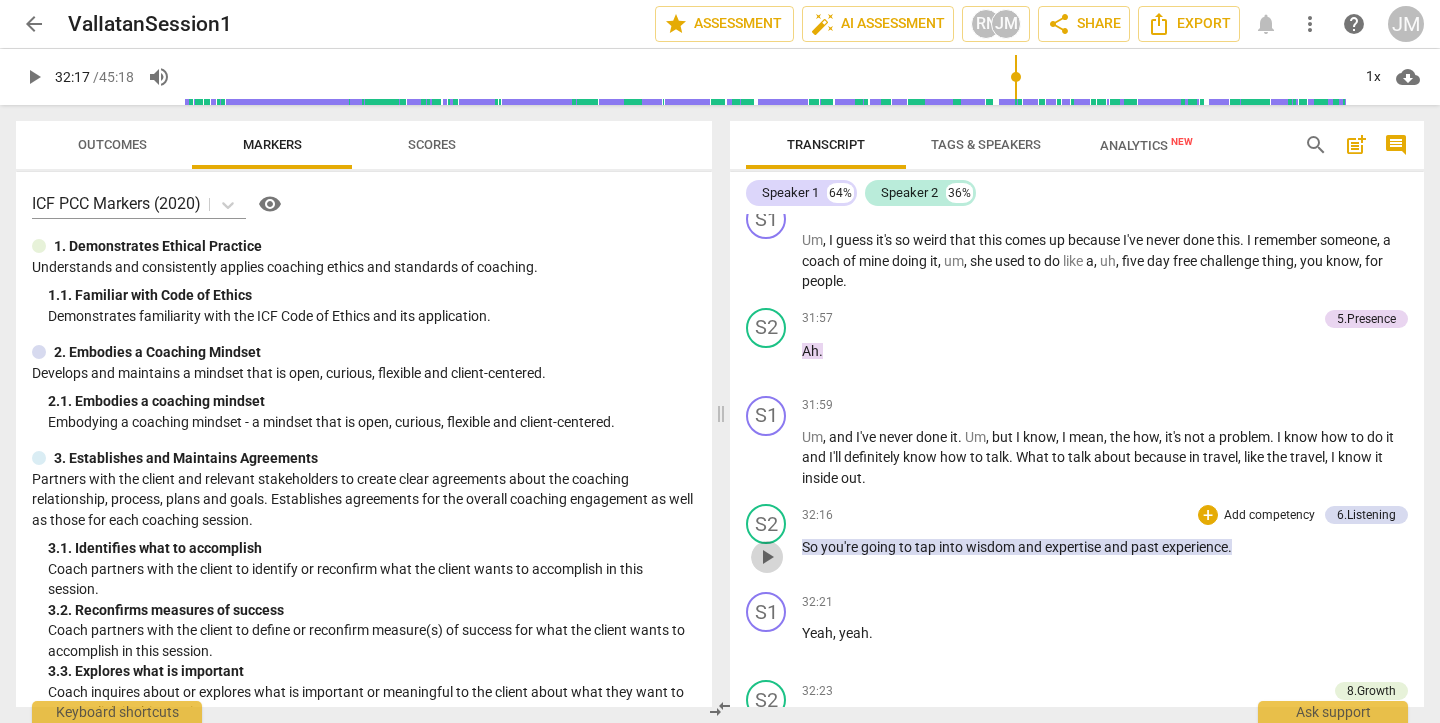 click on "play_arrow" at bounding box center [767, 557] 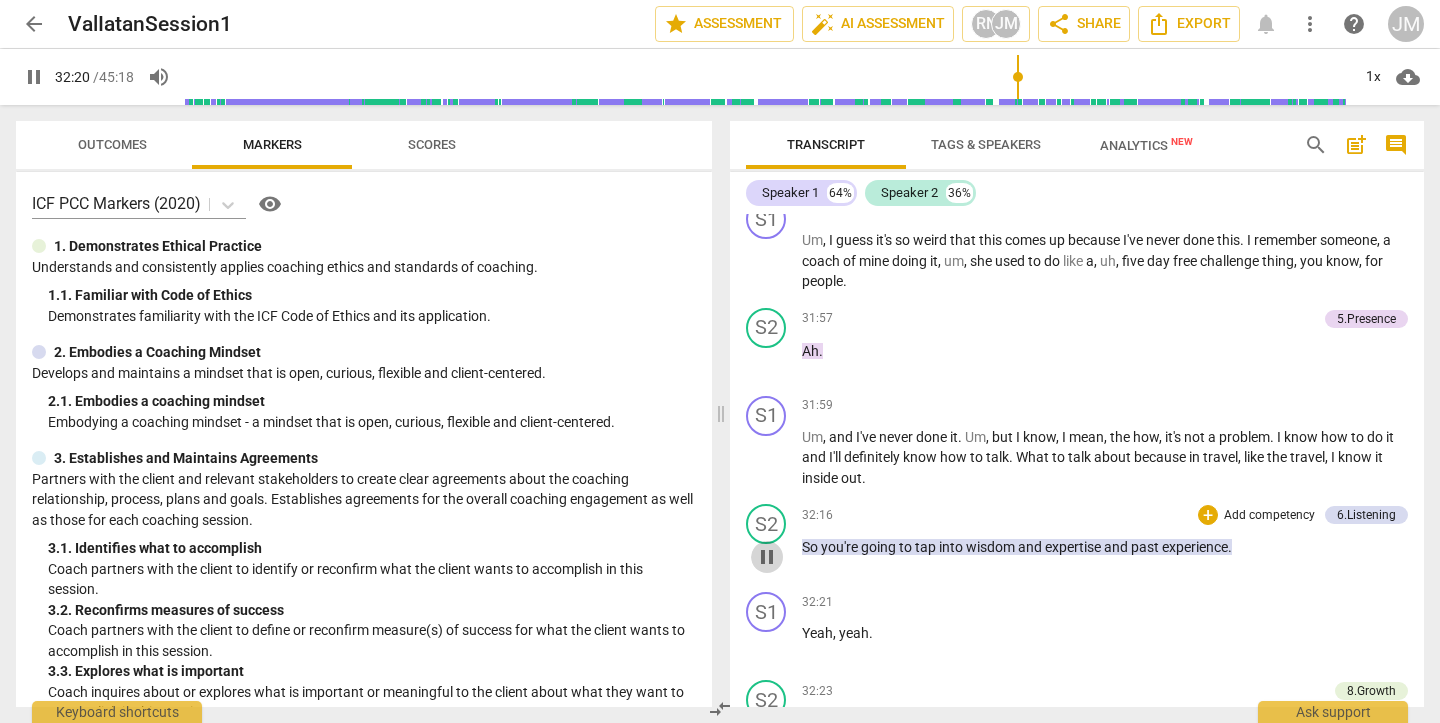 click on "pause" at bounding box center [767, 557] 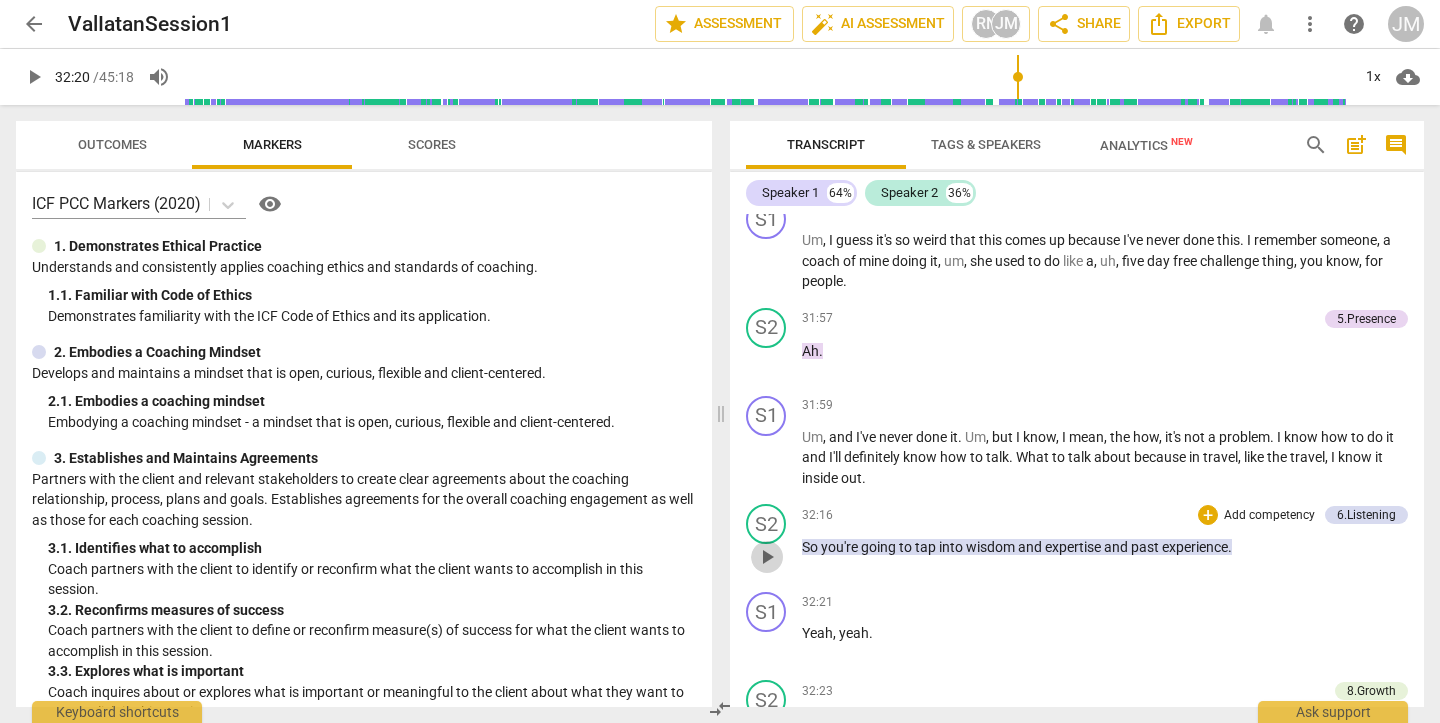 click on "play_arrow" at bounding box center (767, 557) 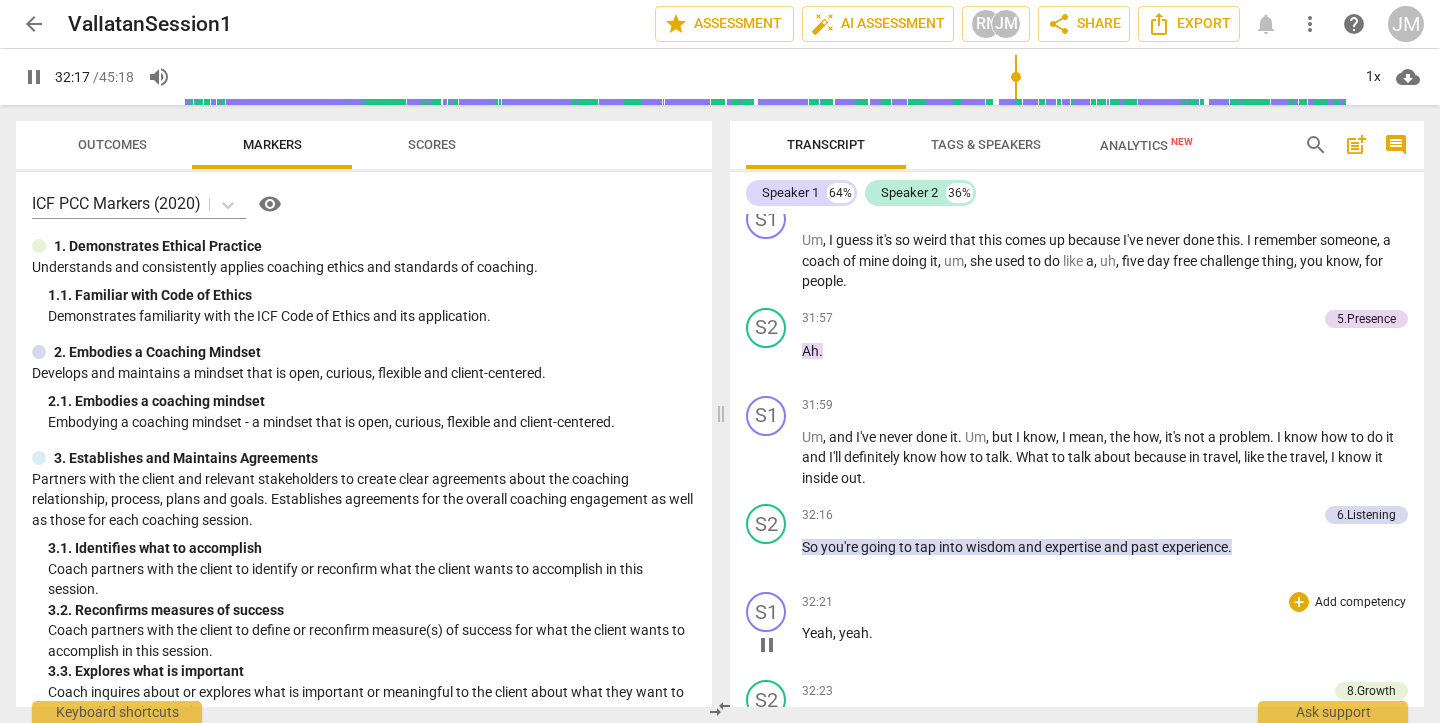 scroll, scrollTop: 9344, scrollLeft: 0, axis: vertical 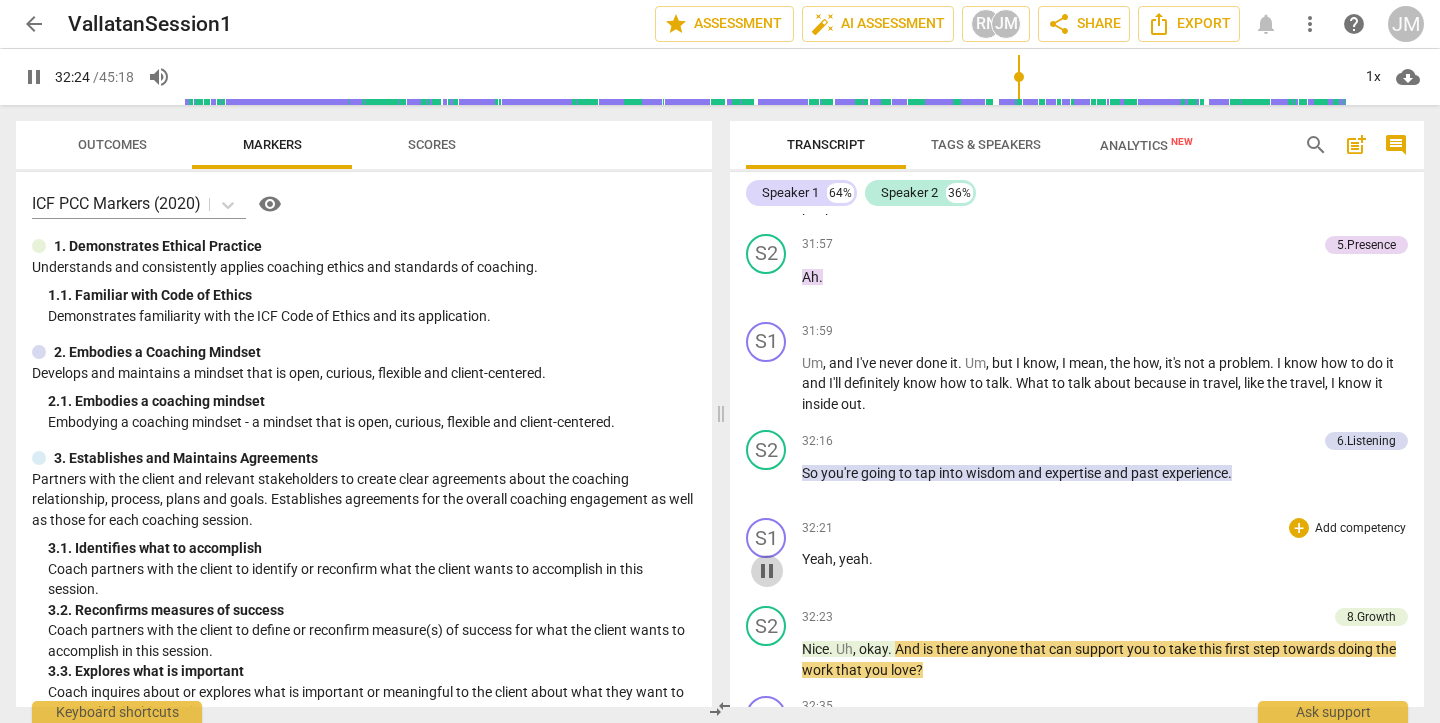 click on "pause" at bounding box center (767, 571) 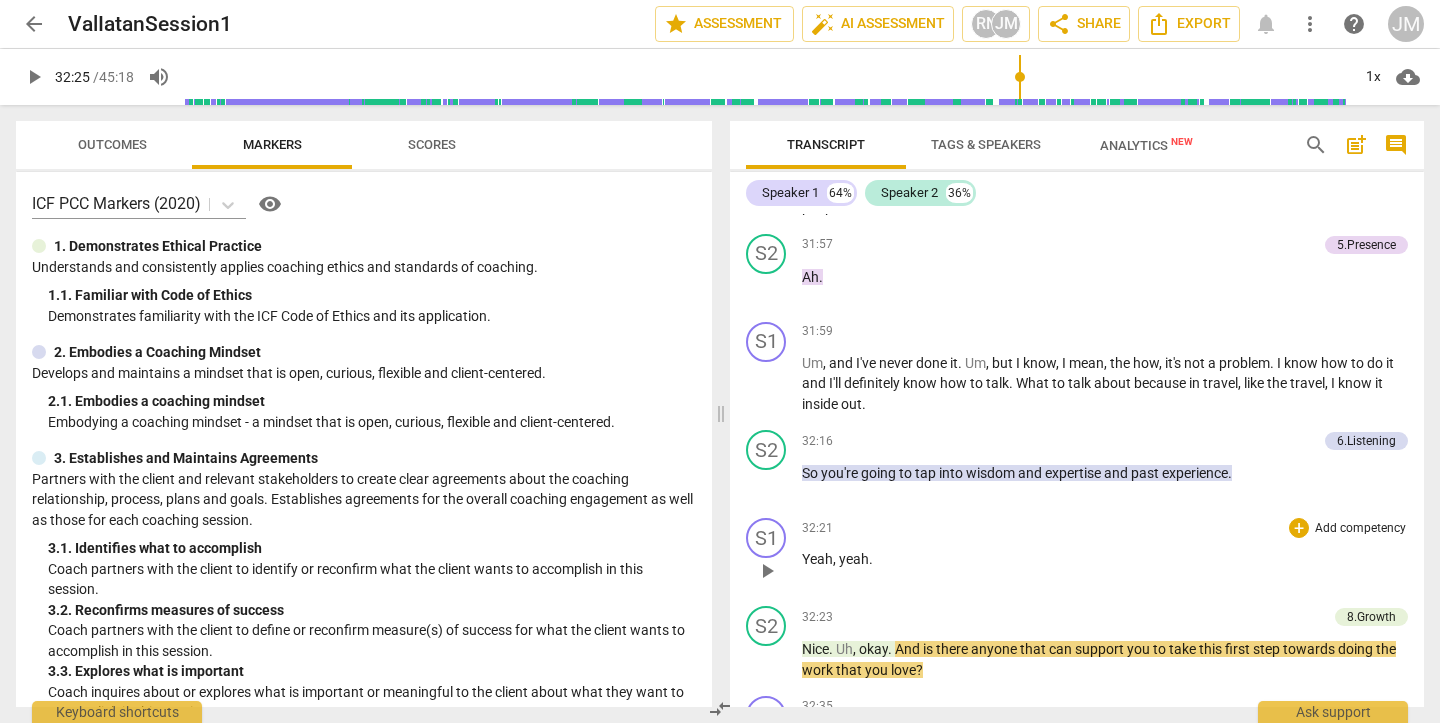 scroll, scrollTop: 9423, scrollLeft: 0, axis: vertical 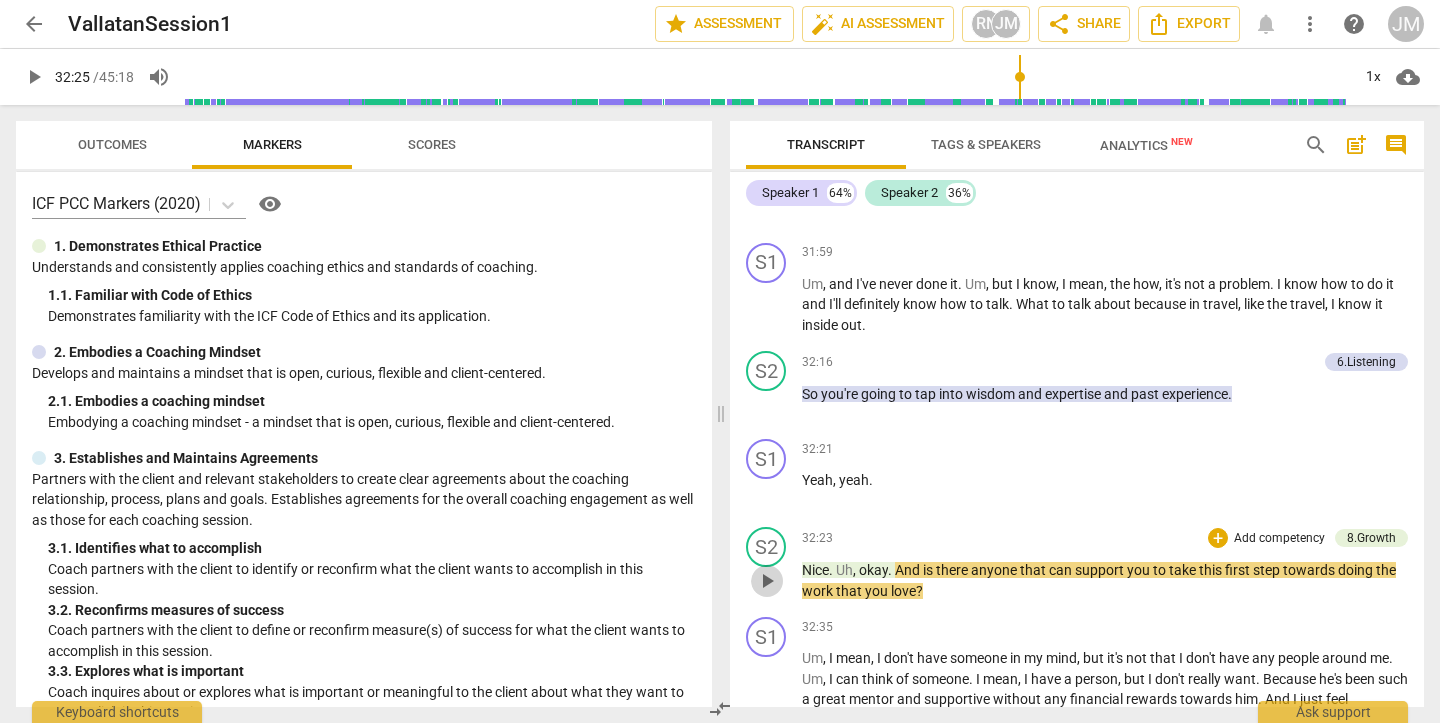 click on "play_arrow" at bounding box center [767, 581] 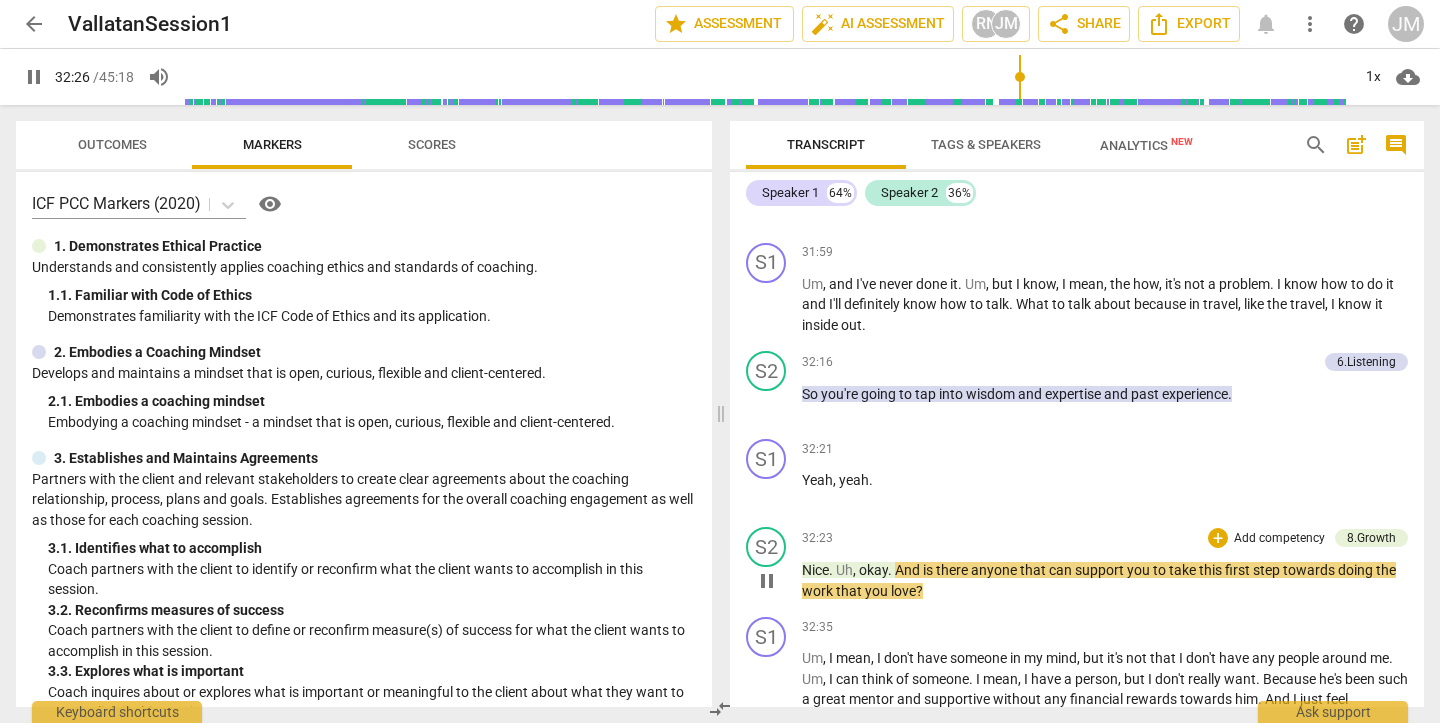 click on "pause" at bounding box center [767, 581] 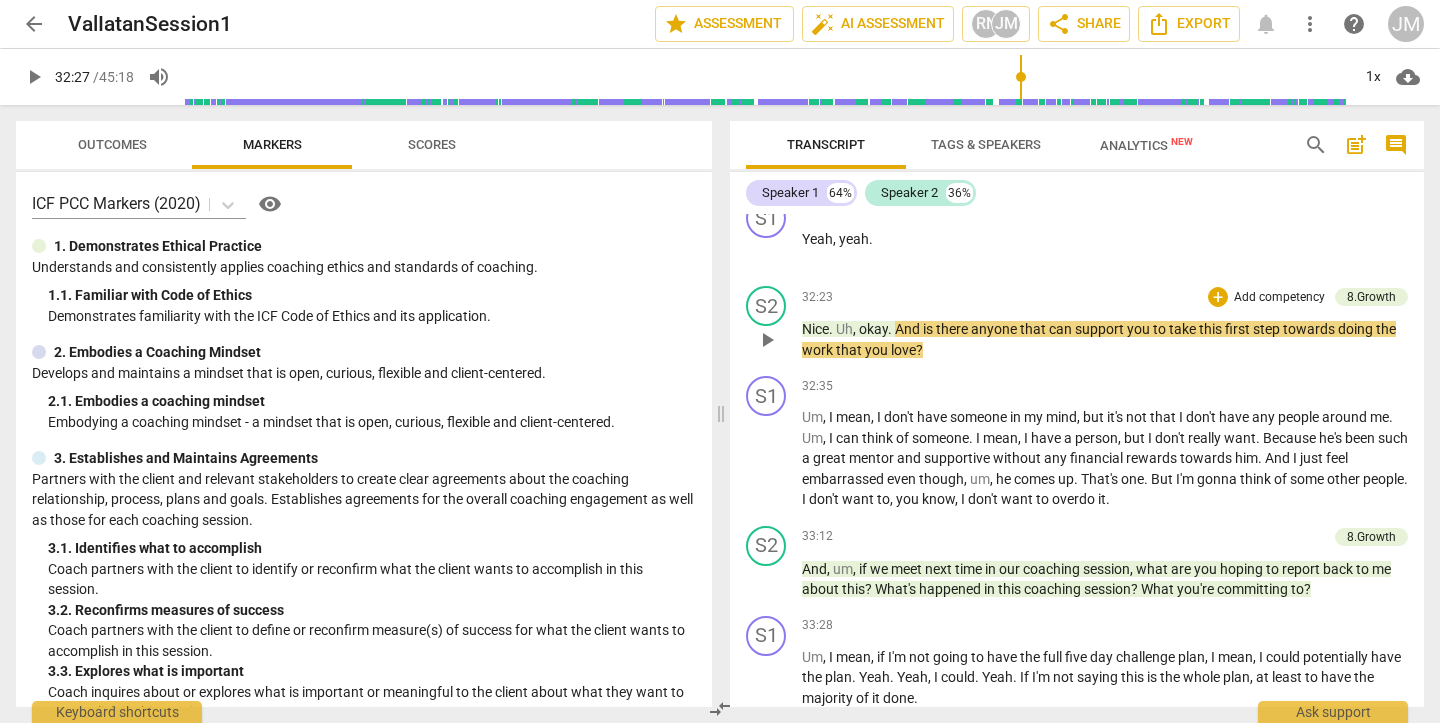 scroll, scrollTop: 9850, scrollLeft: 0, axis: vertical 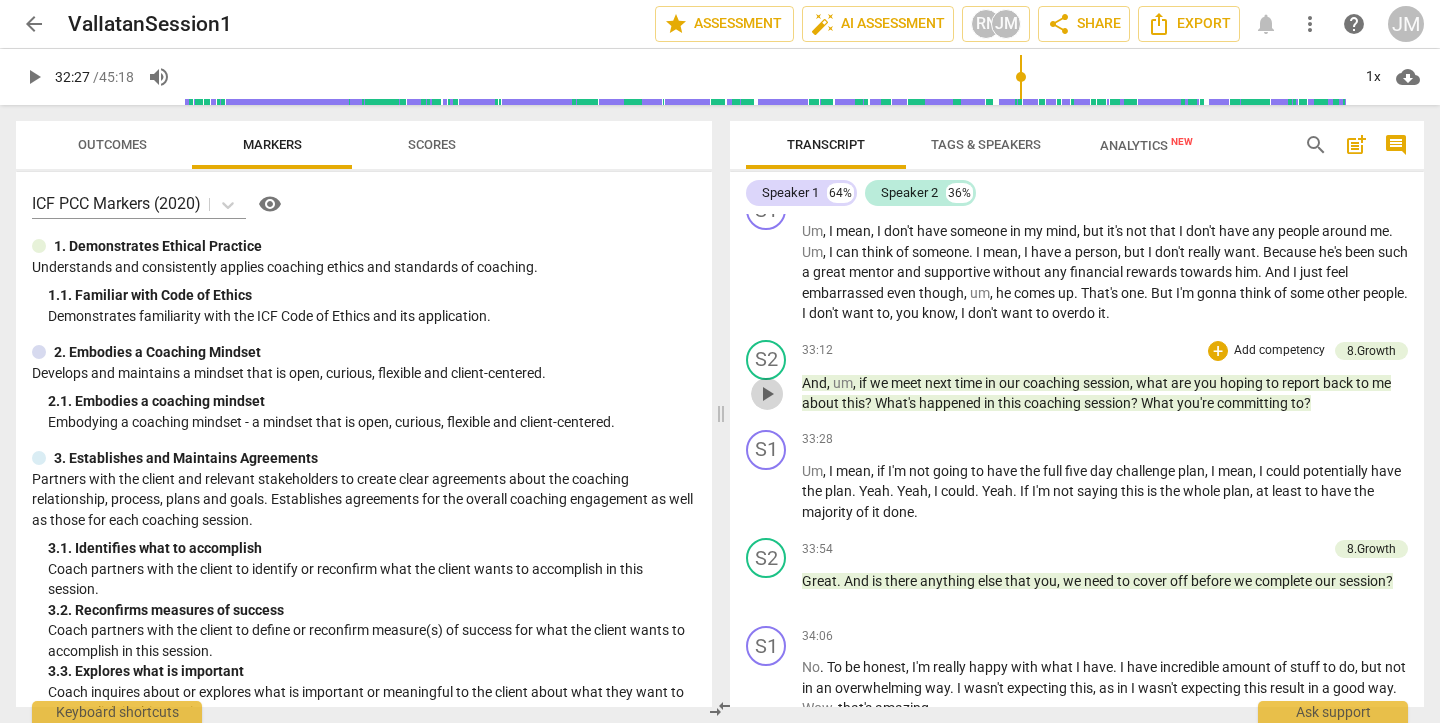 click on "play_arrow" at bounding box center (767, 394) 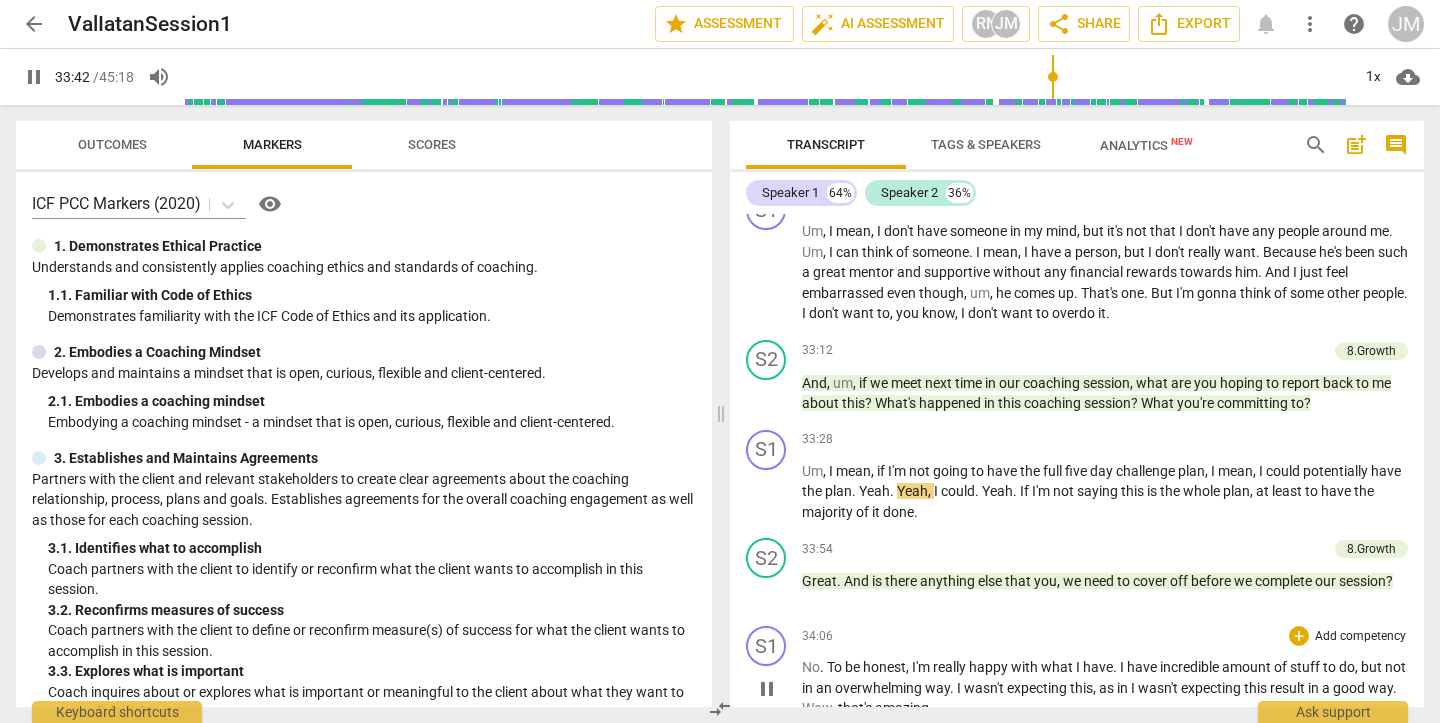 click on "pause" at bounding box center [767, 689] 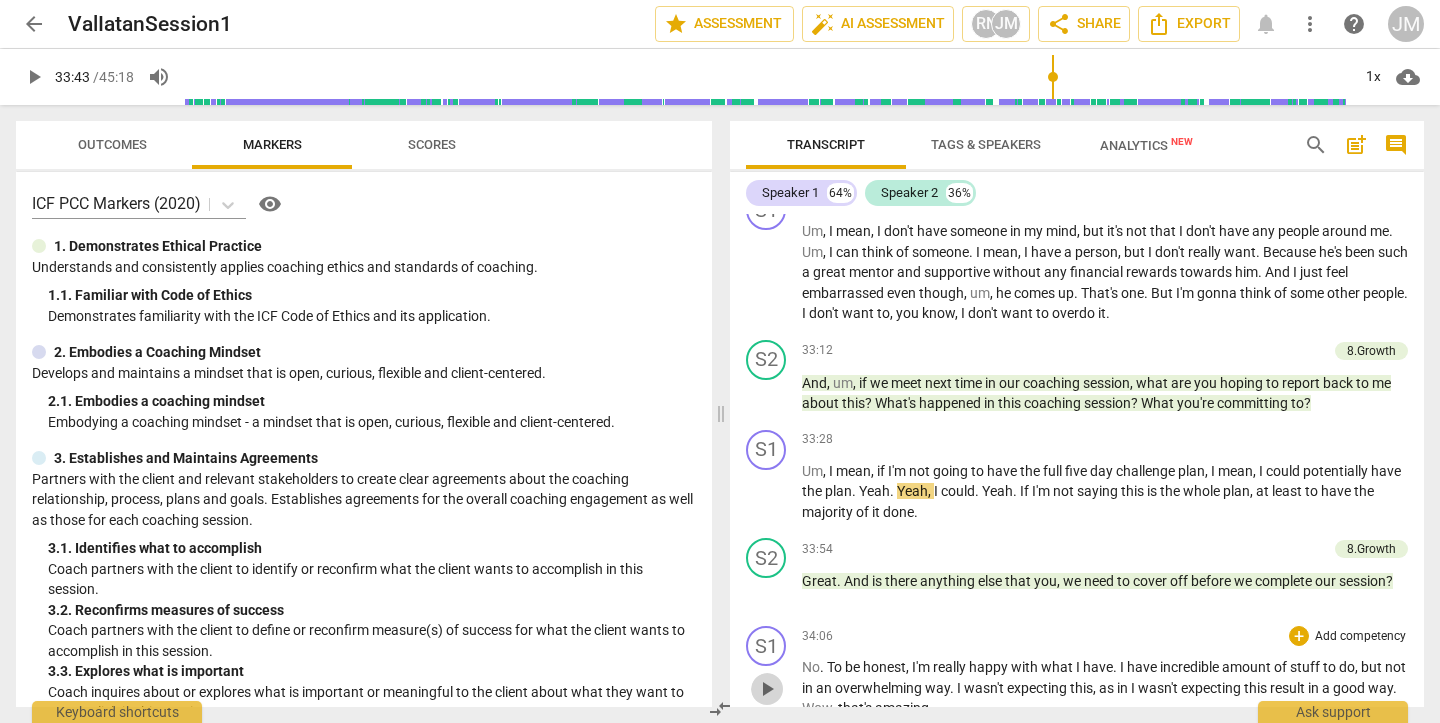 click on "play_arrow" at bounding box center [767, 689] 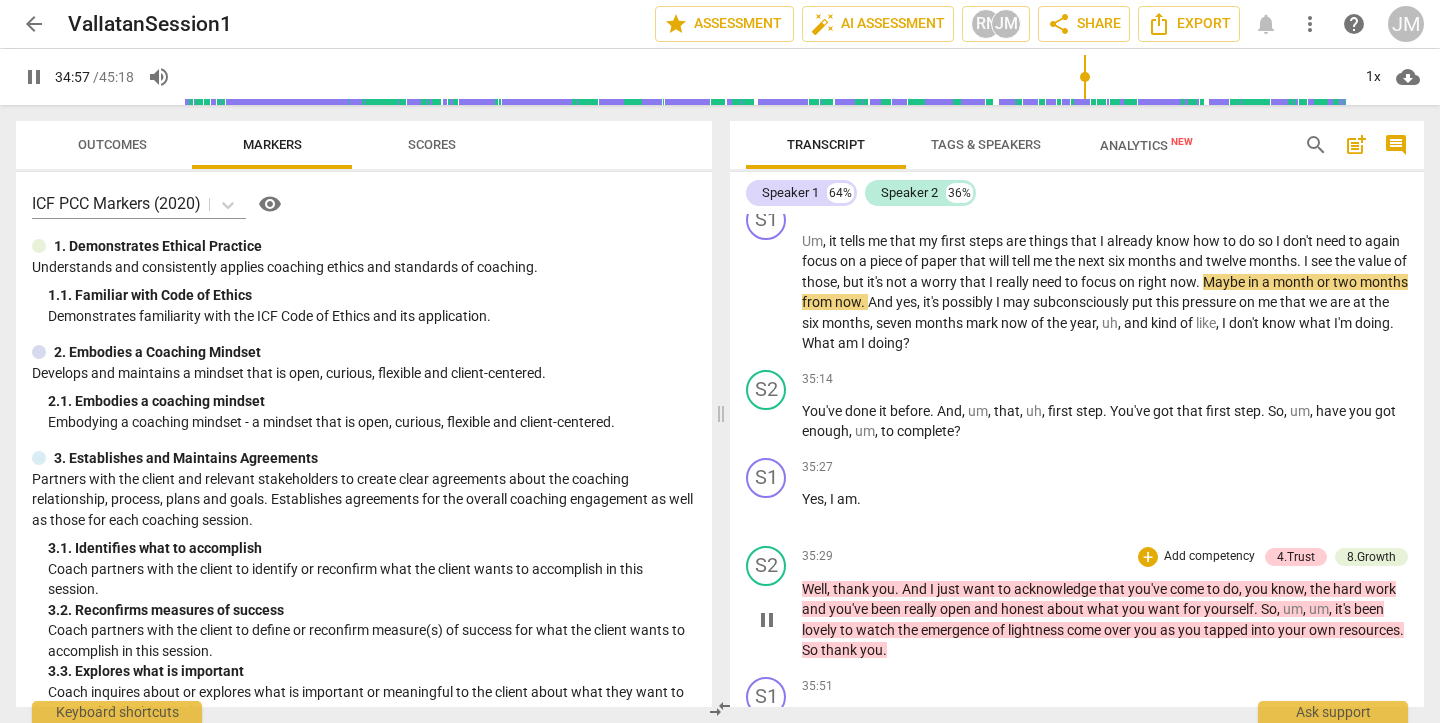 scroll, scrollTop: 10532, scrollLeft: 0, axis: vertical 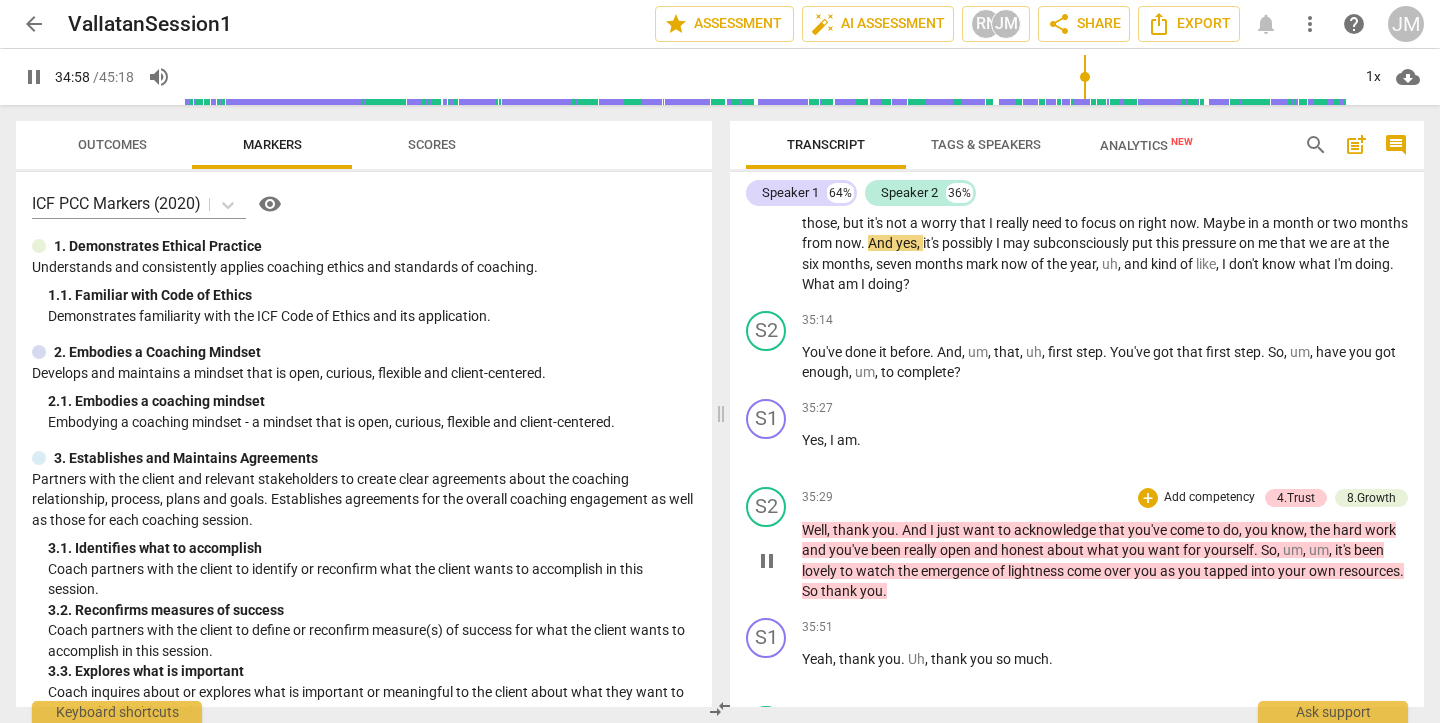 click on "pause" at bounding box center [767, 561] 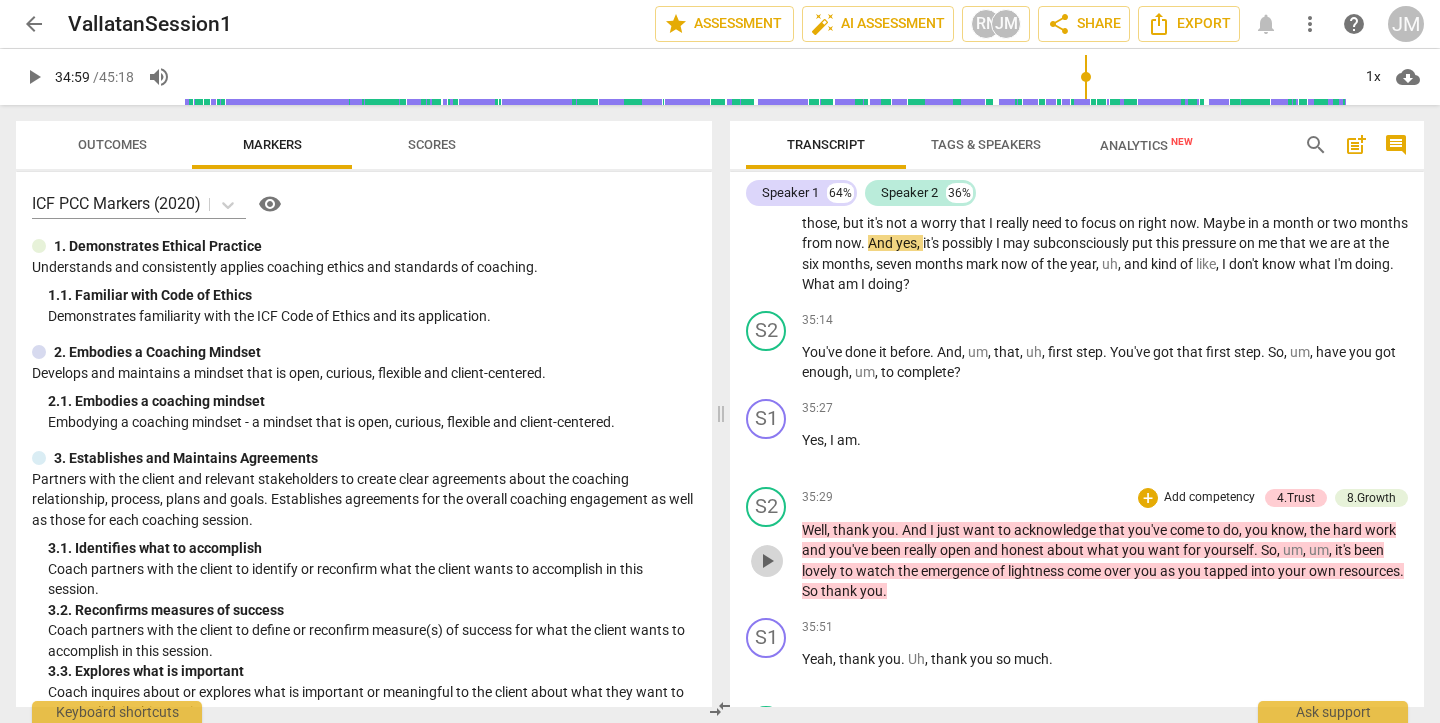 click on "play_arrow" at bounding box center [767, 561] 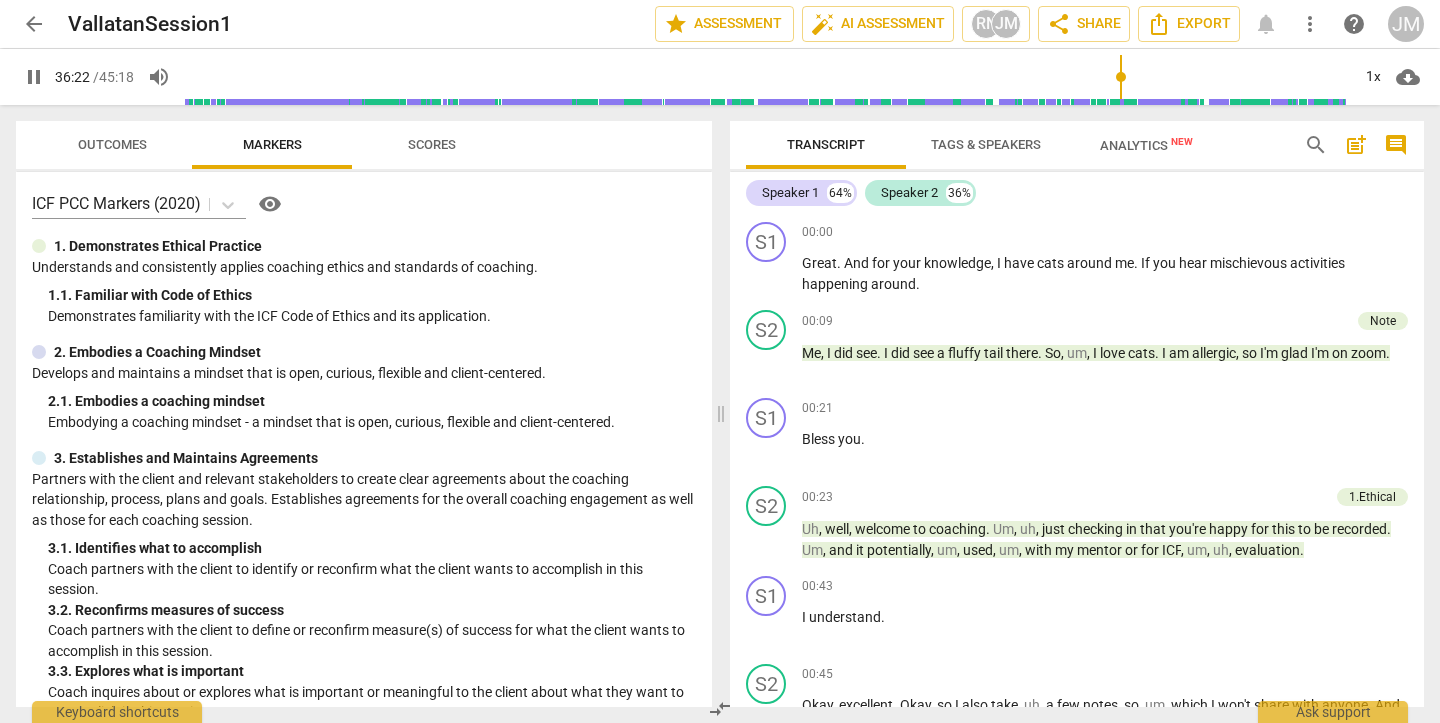 scroll, scrollTop: 0, scrollLeft: 0, axis: both 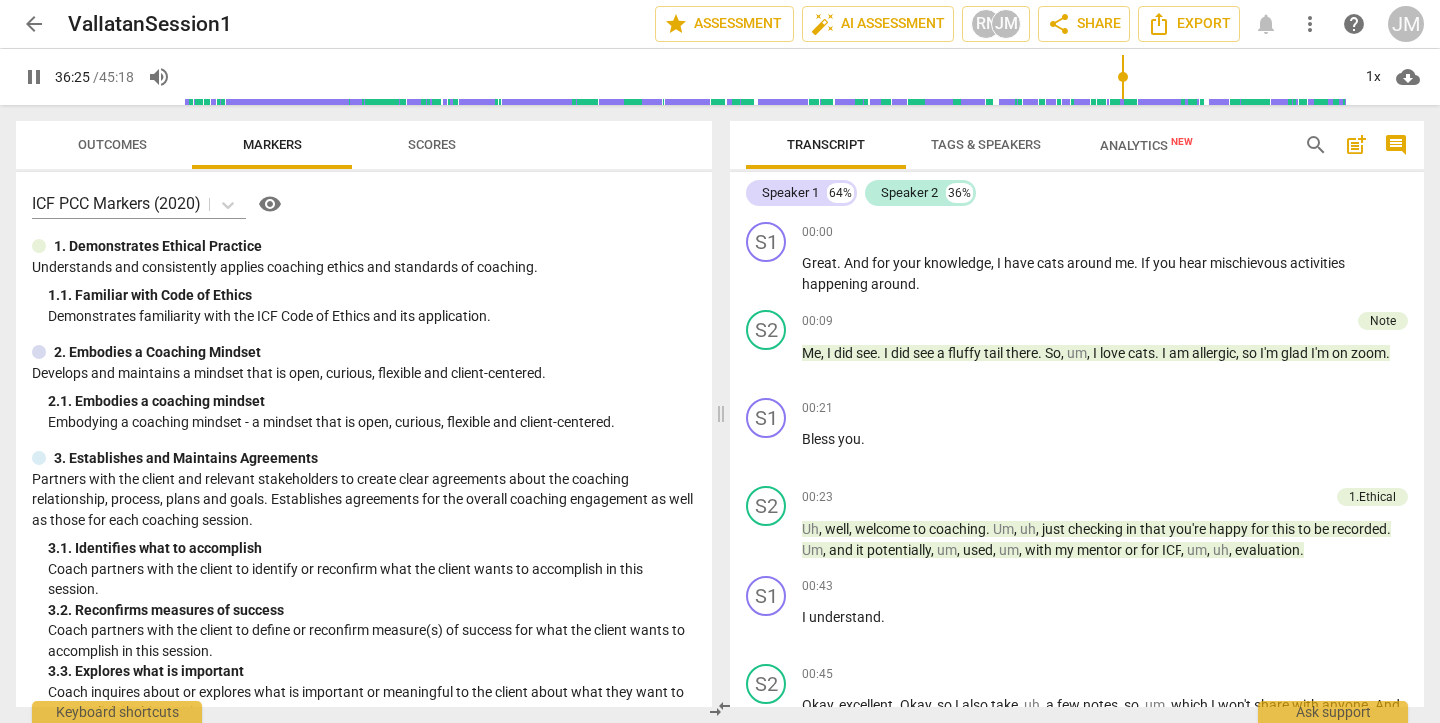 click on "pause" at bounding box center [34, 77] 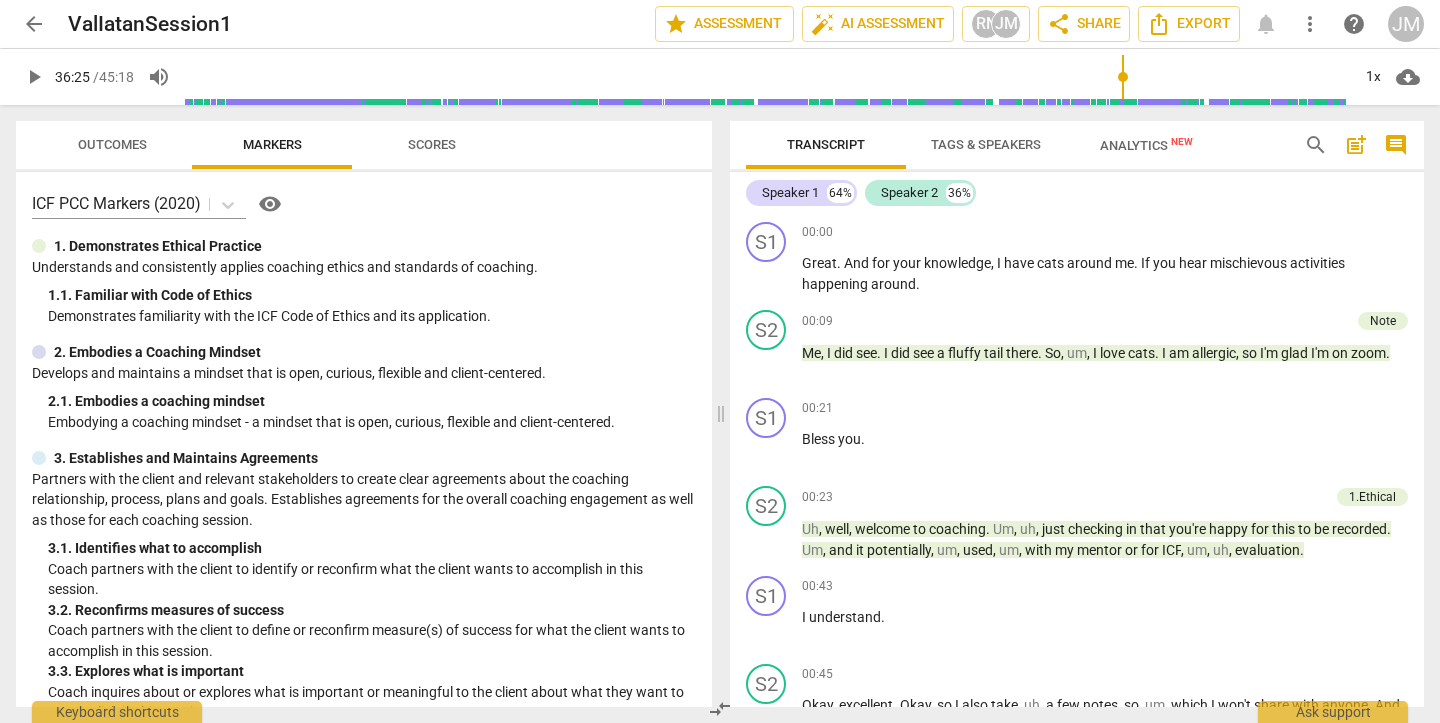 type on "2186" 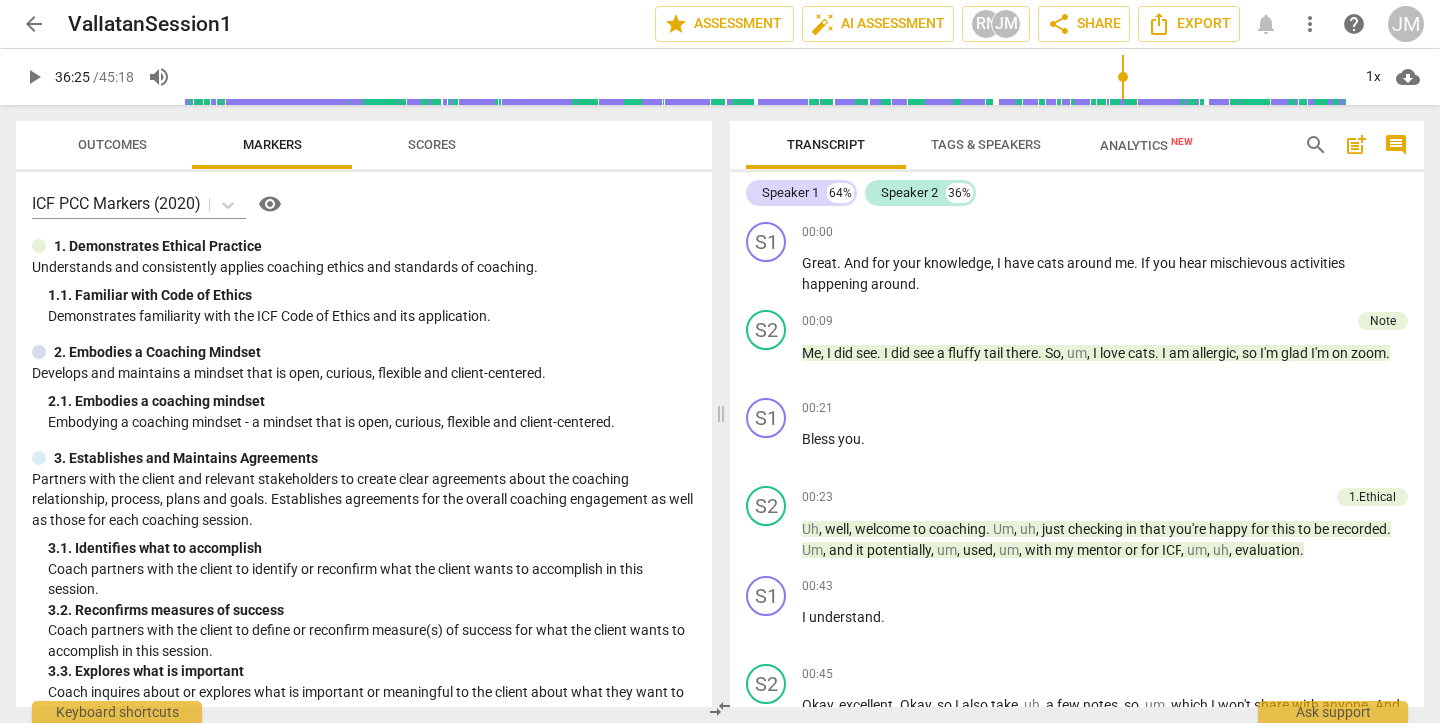 click on "arrow_back" at bounding box center [34, 24] 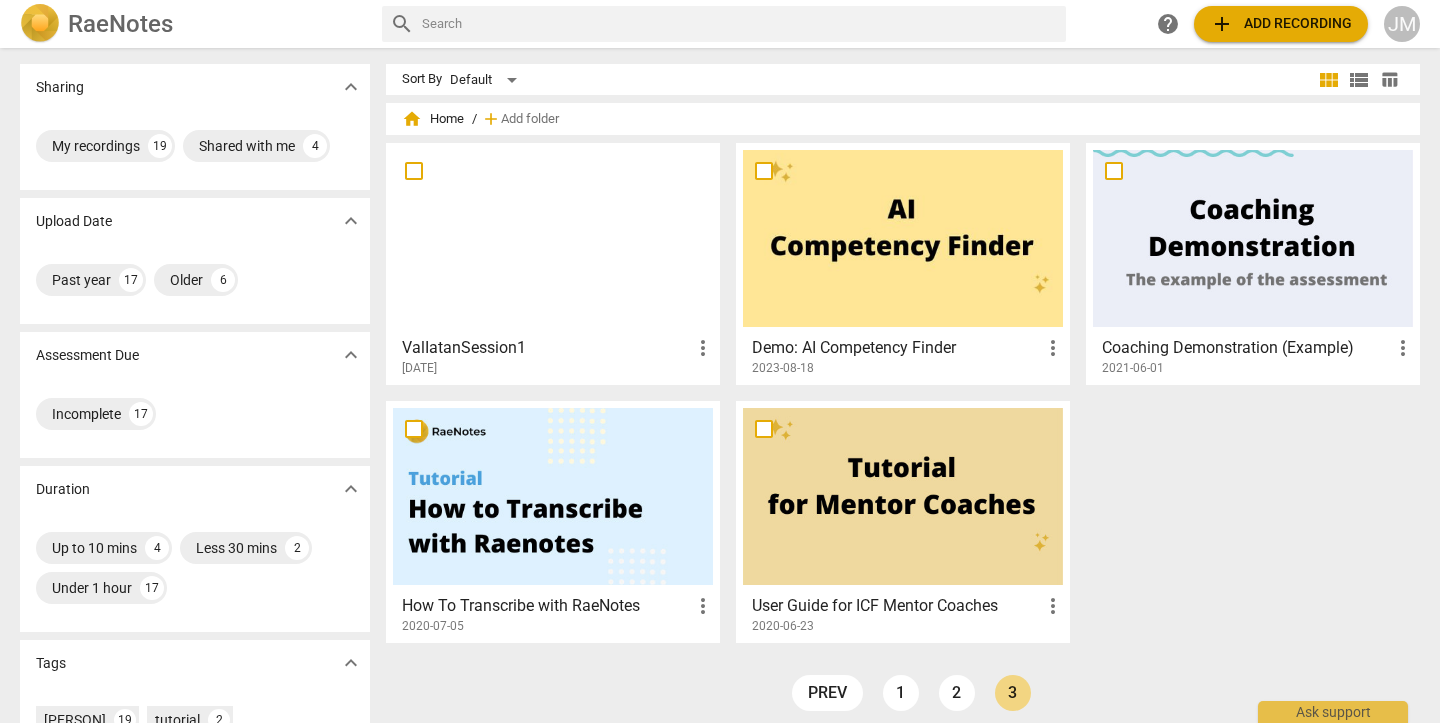 scroll, scrollTop: 0, scrollLeft: 0, axis: both 